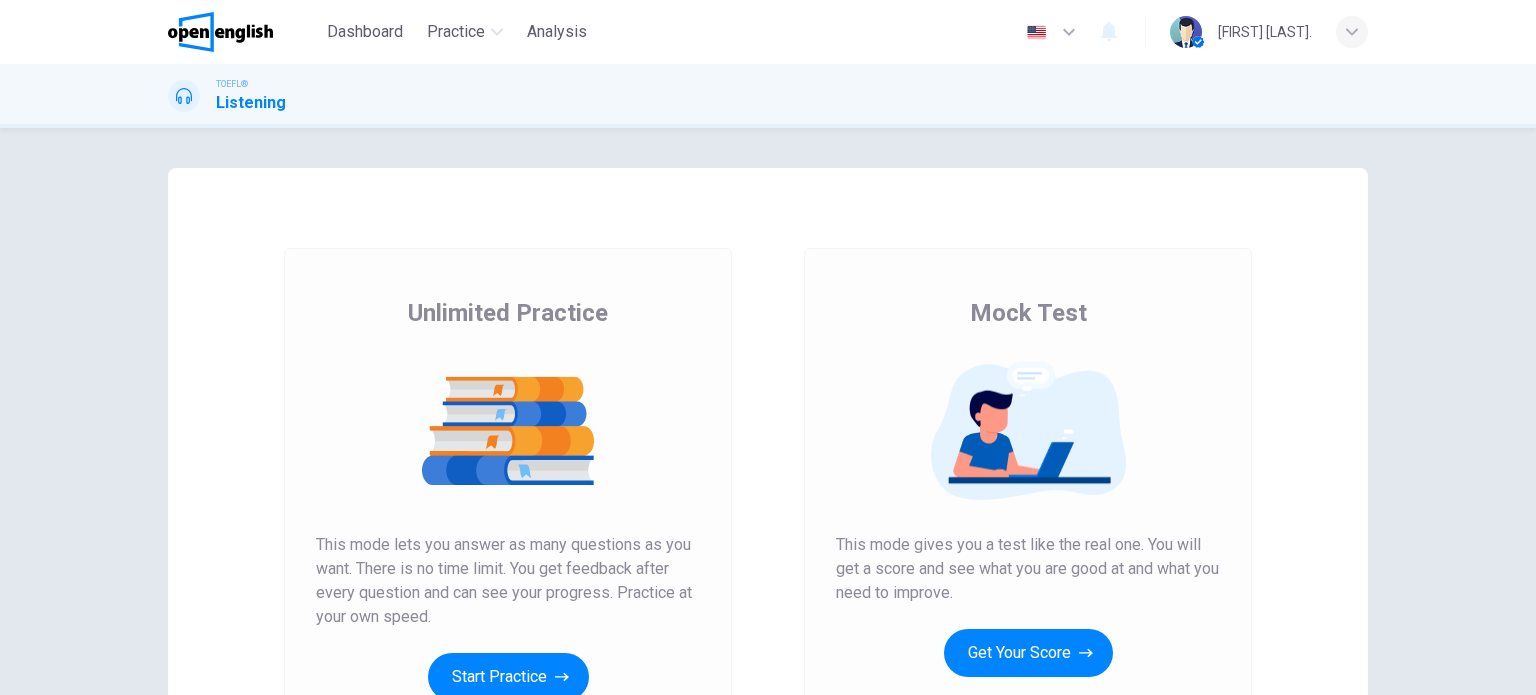 scroll, scrollTop: 0, scrollLeft: 0, axis: both 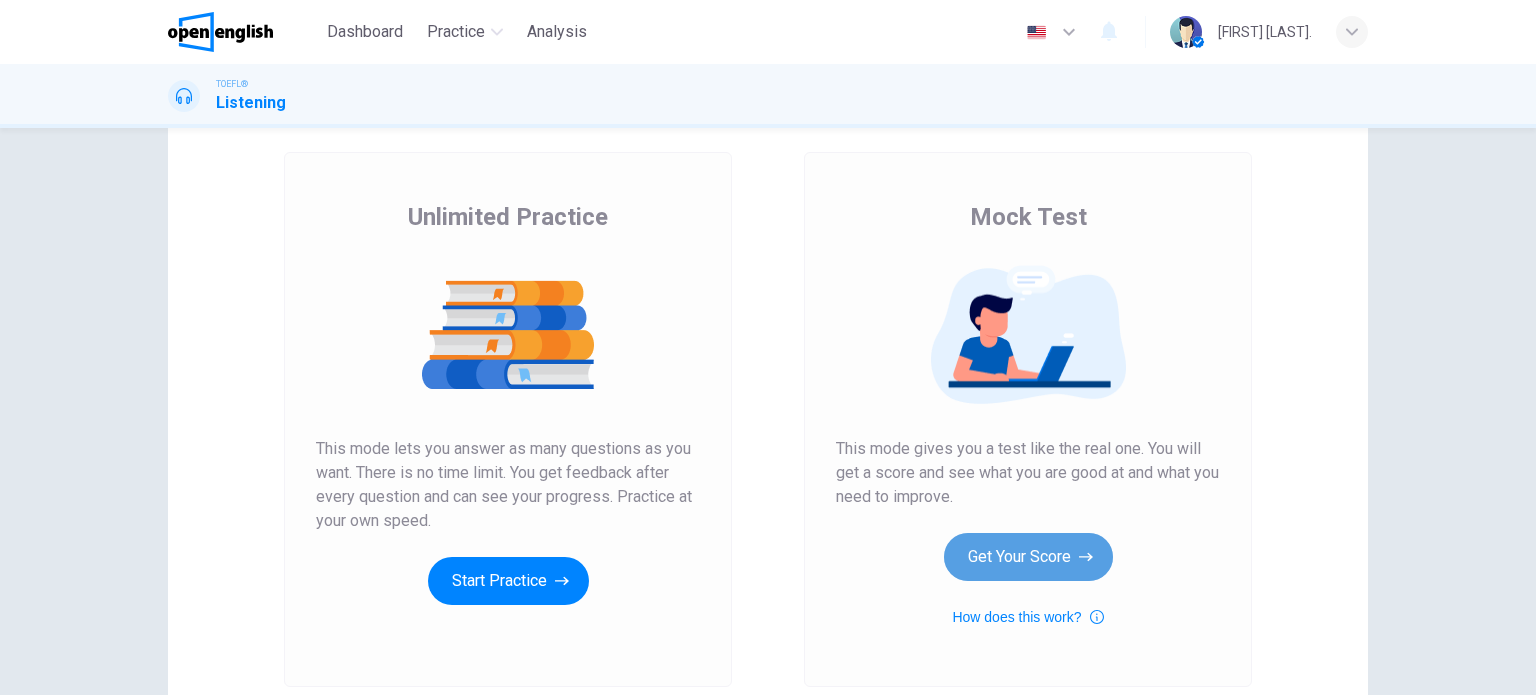 click on "Get Your Score" at bounding box center [1028, 557] 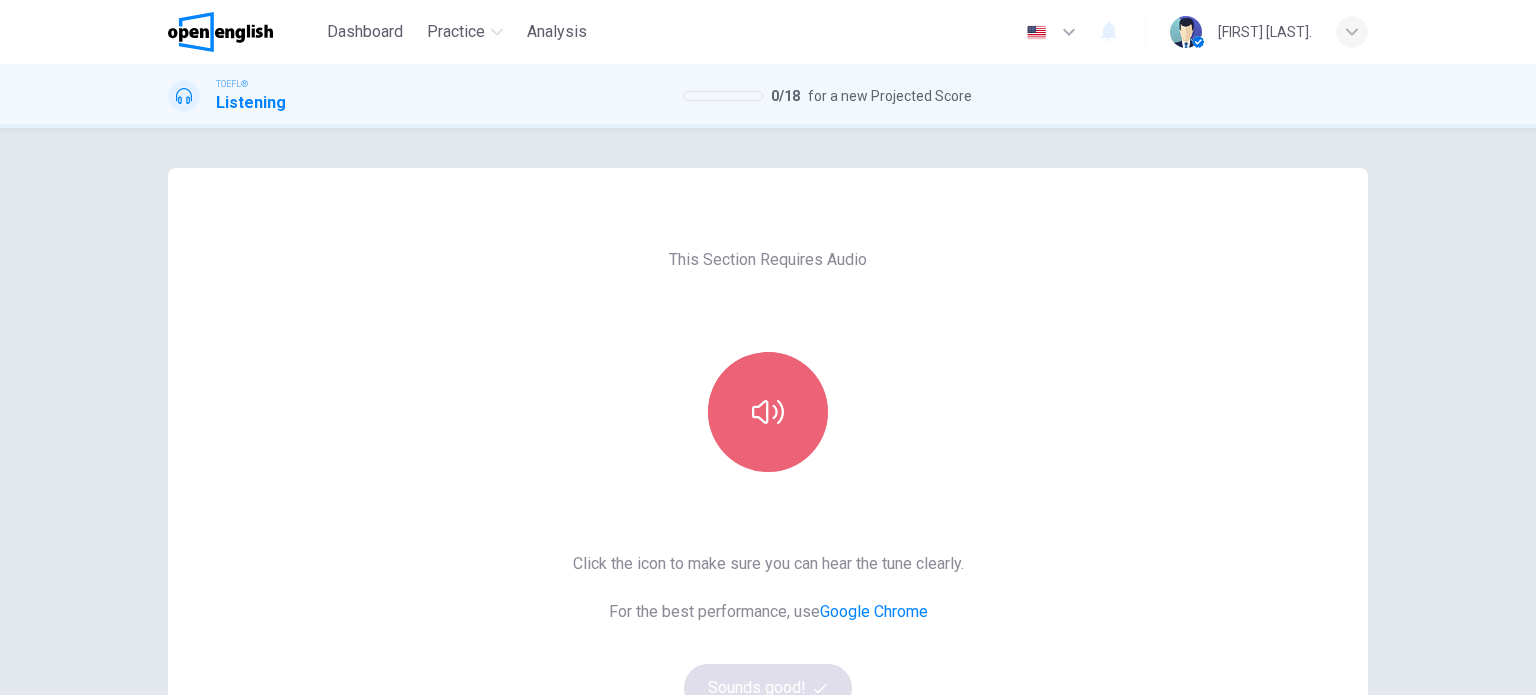 click at bounding box center [768, 412] 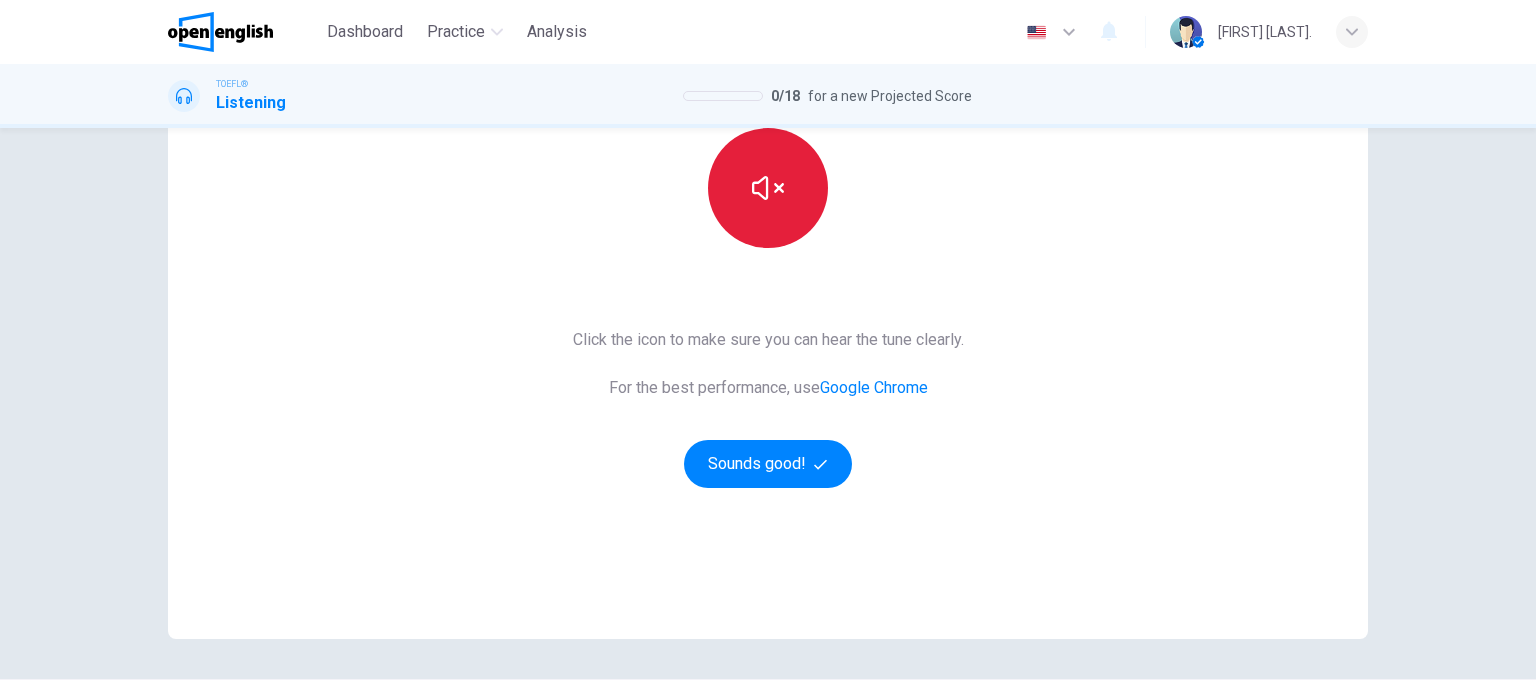 scroll, scrollTop: 227, scrollLeft: 0, axis: vertical 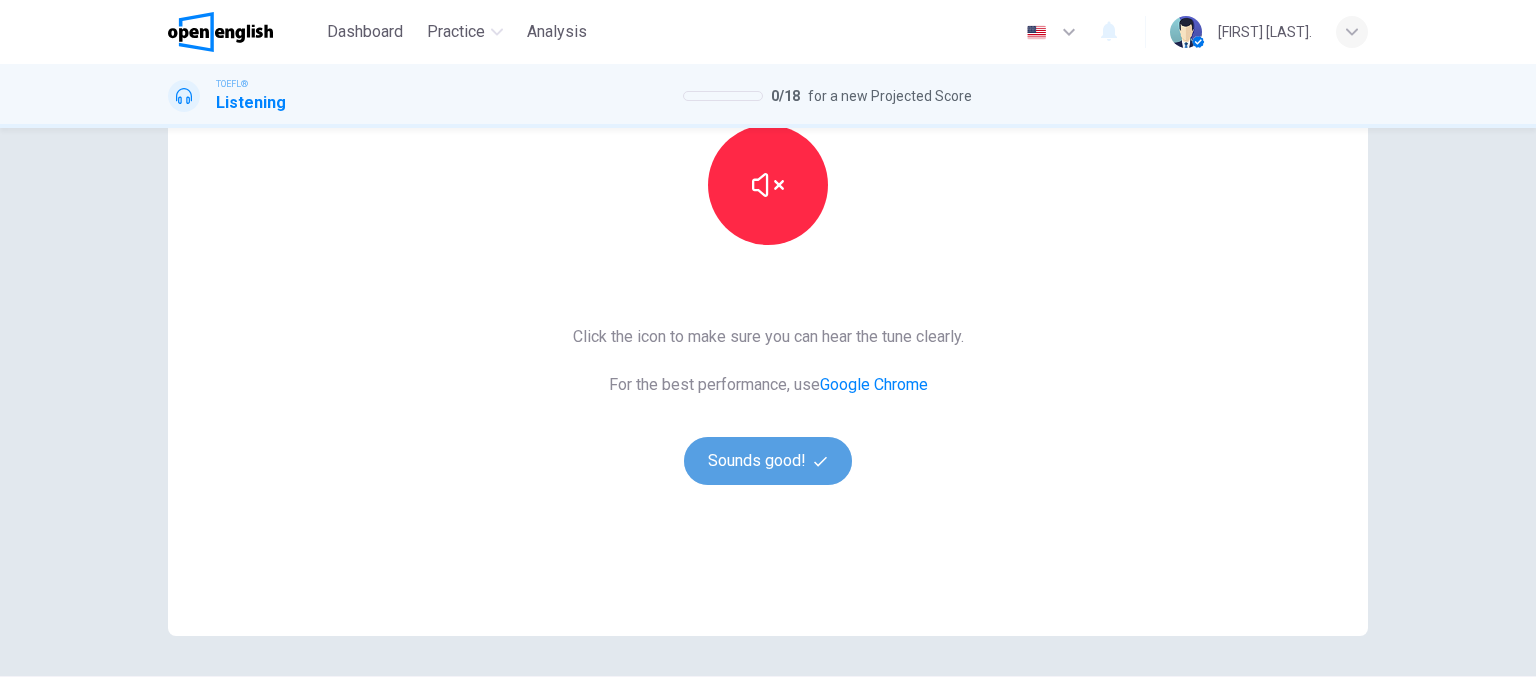 click on "Sounds good!" at bounding box center (768, 461) 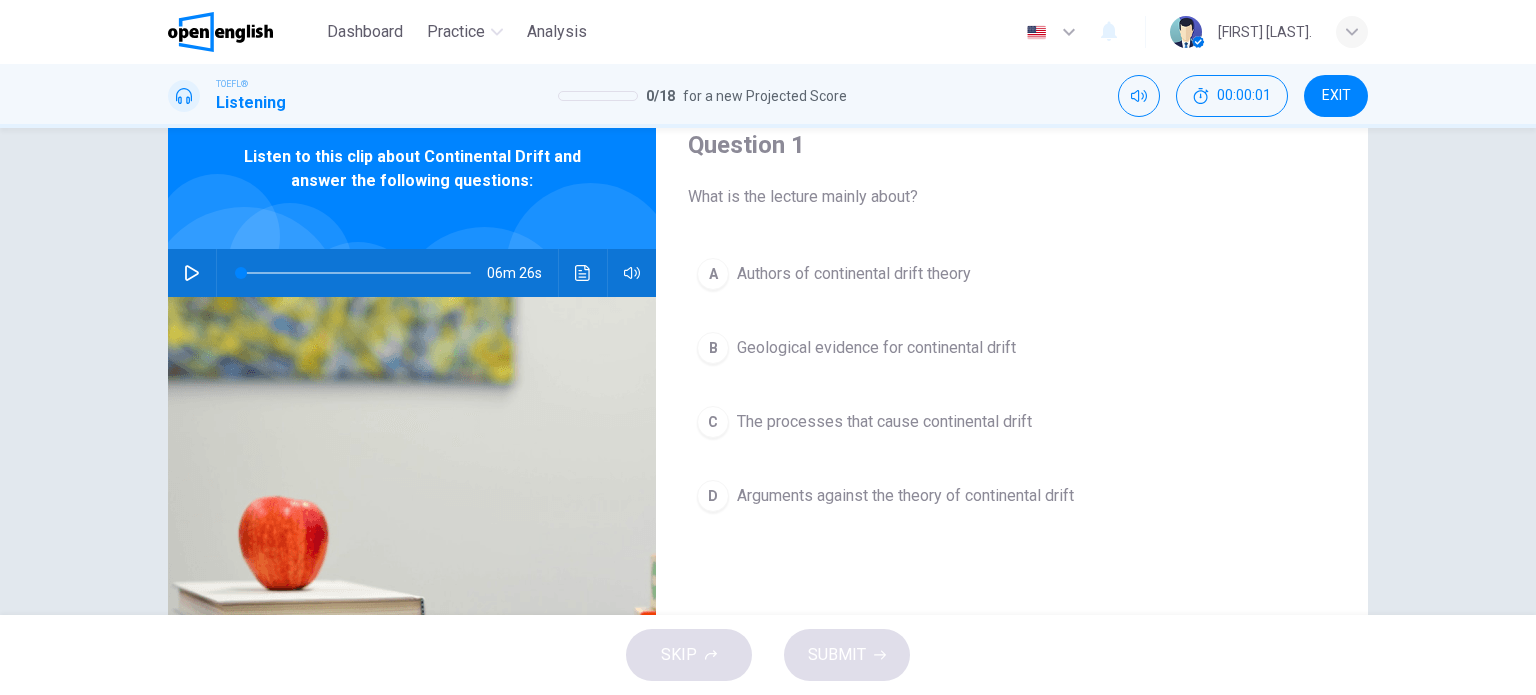 scroll, scrollTop: 23, scrollLeft: 0, axis: vertical 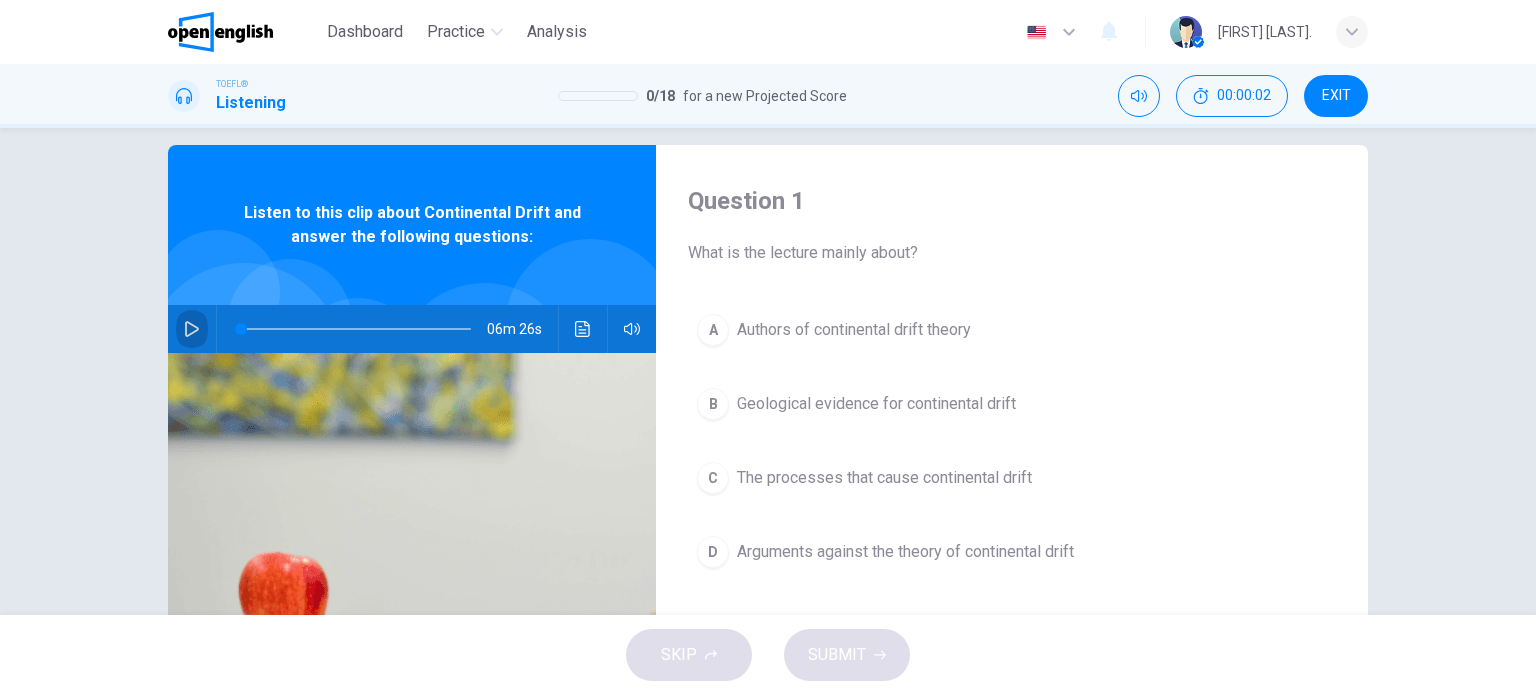 click at bounding box center [192, 329] 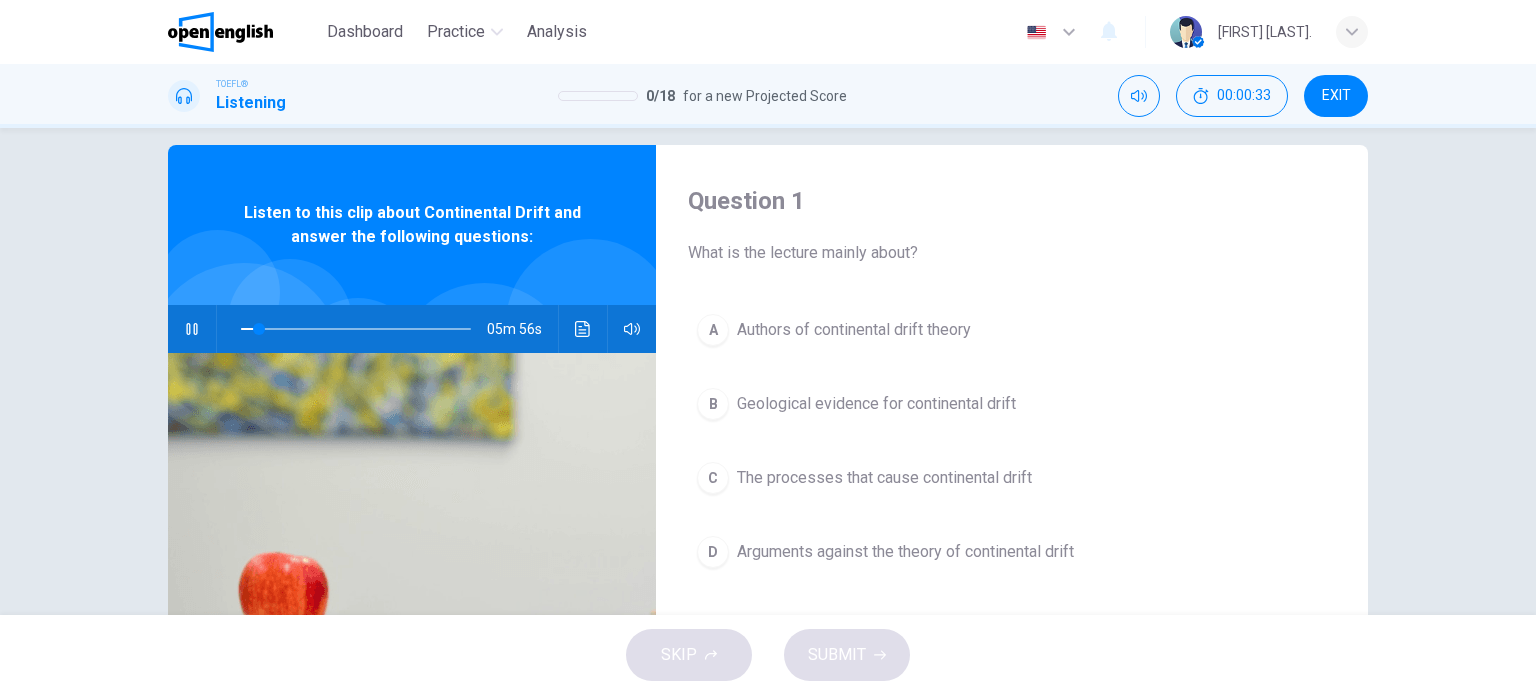 type on "*" 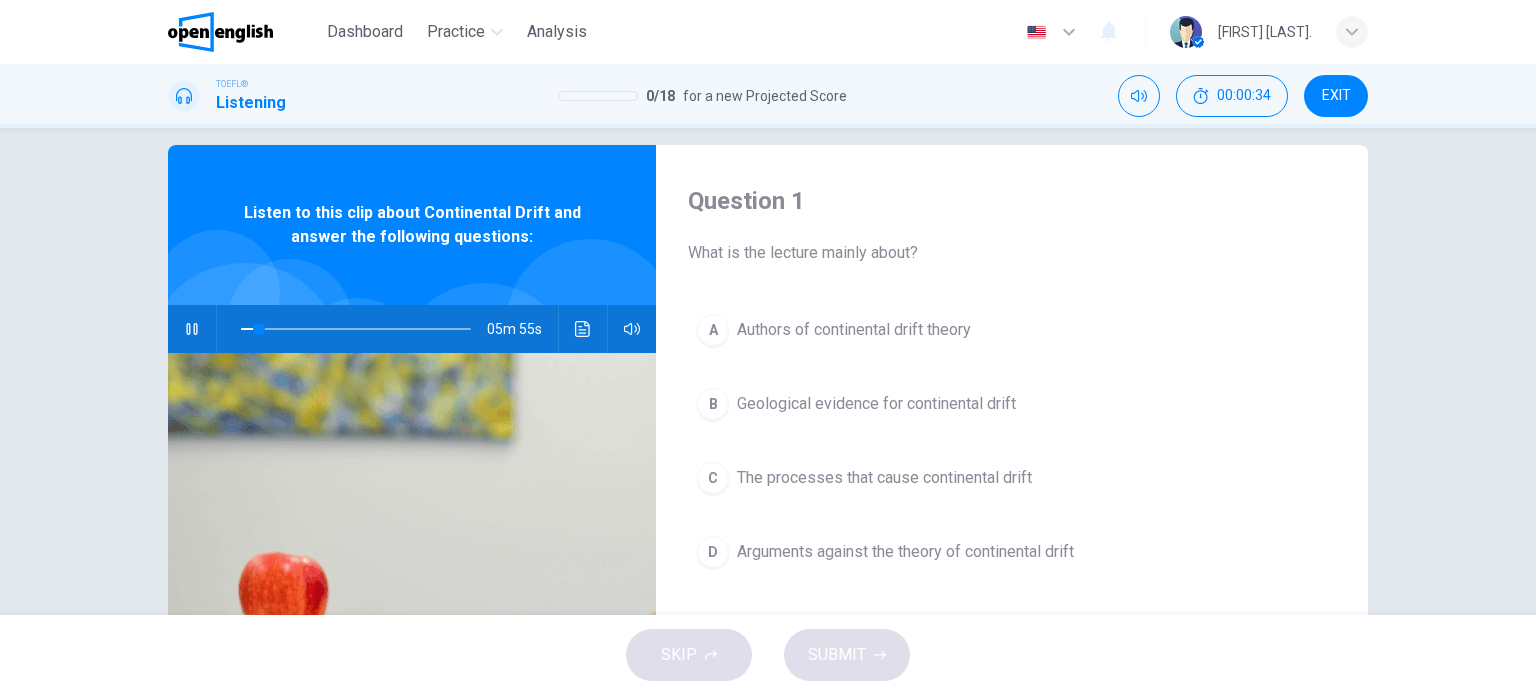 type 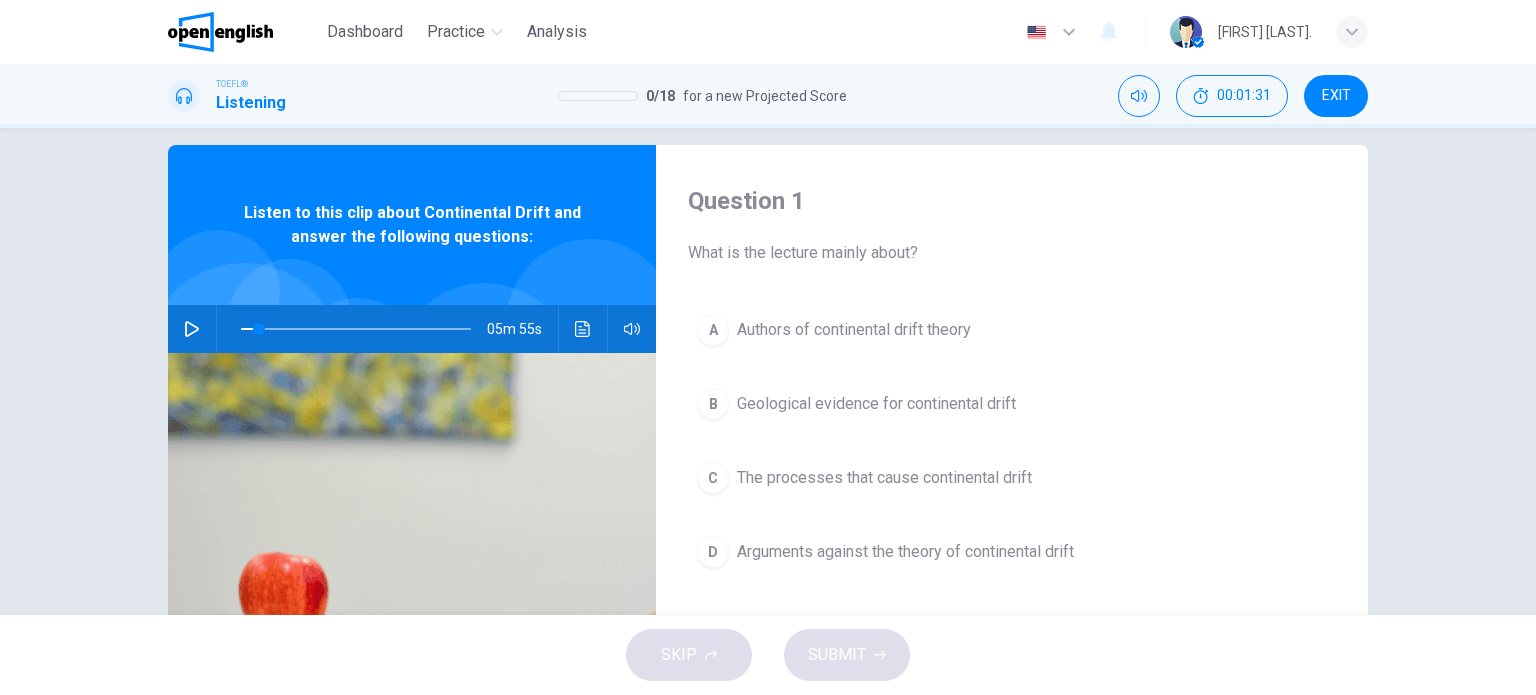 click on "Question 1 What is the lecture mainly about?" at bounding box center (1012, 225) 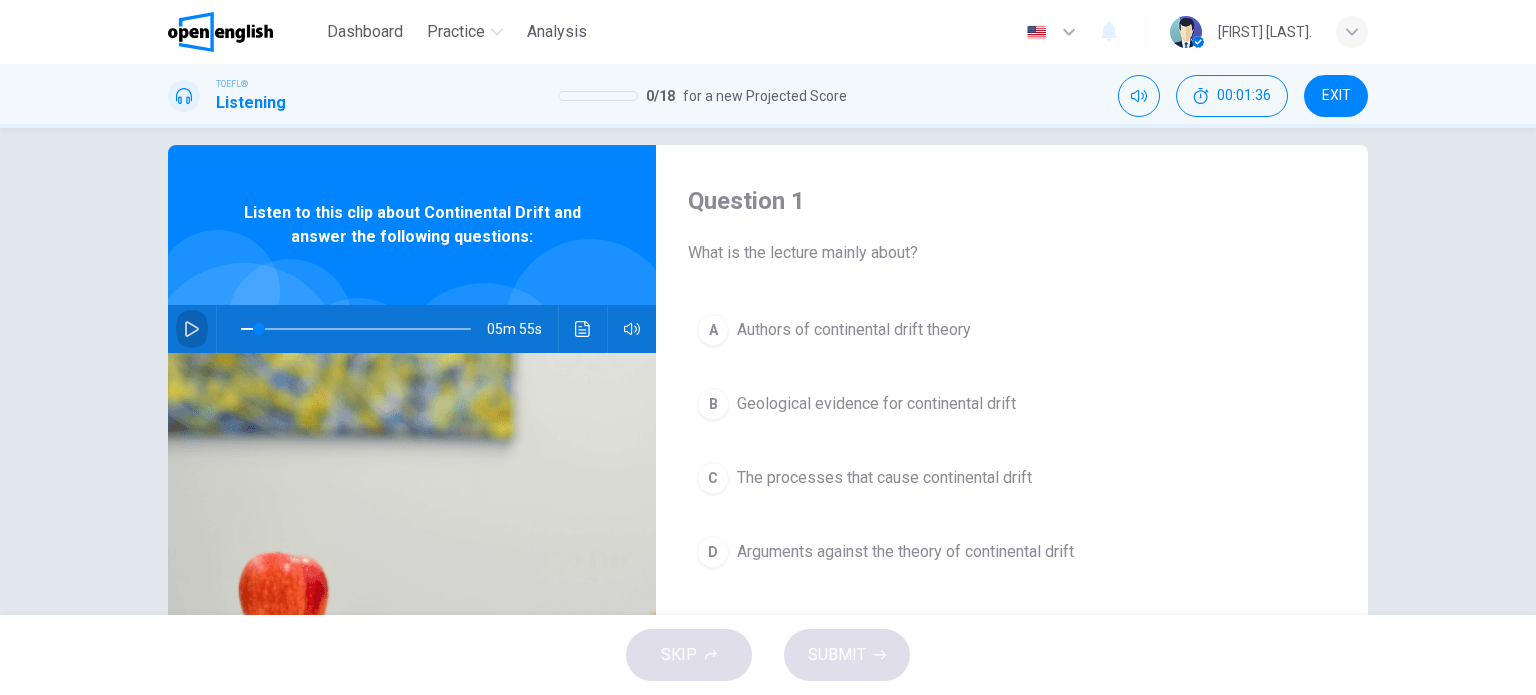 click at bounding box center [192, 329] 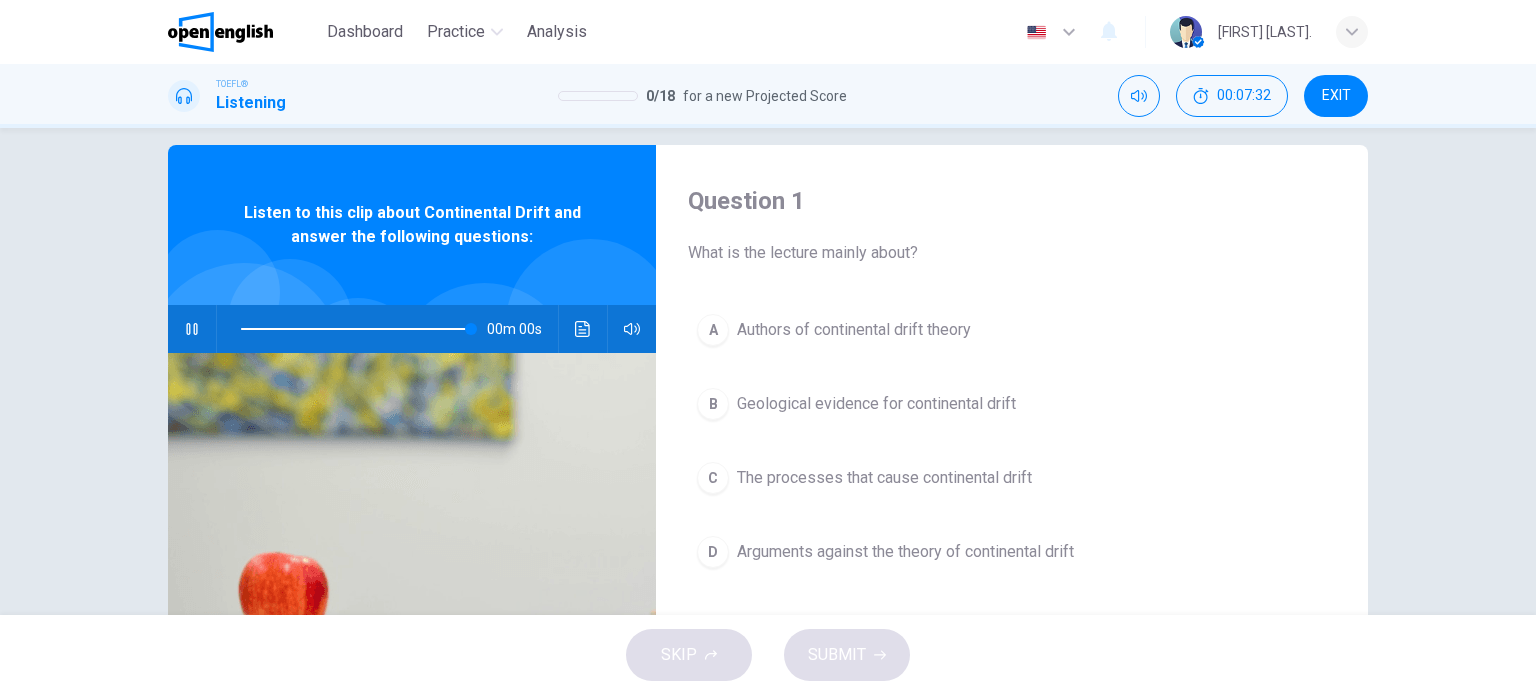 type on "*" 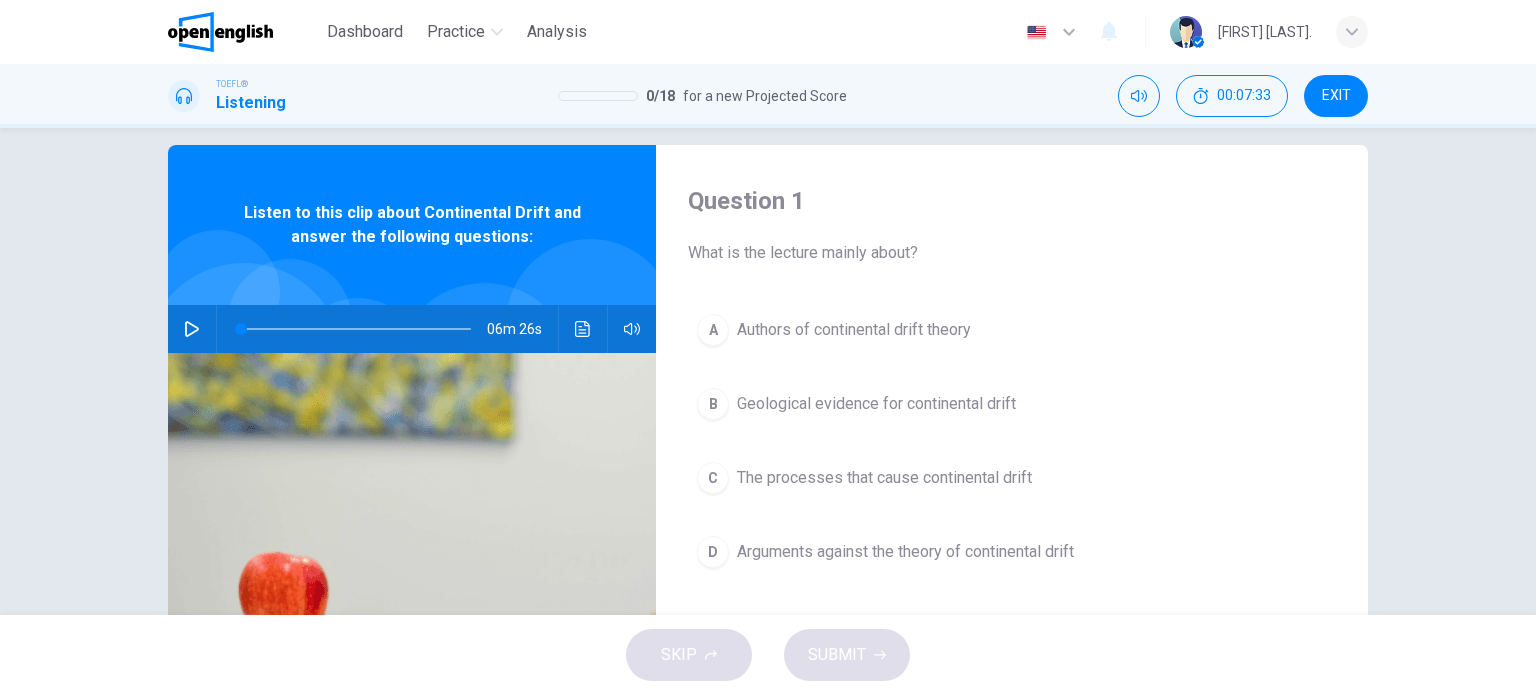 scroll, scrollTop: 76, scrollLeft: 0, axis: vertical 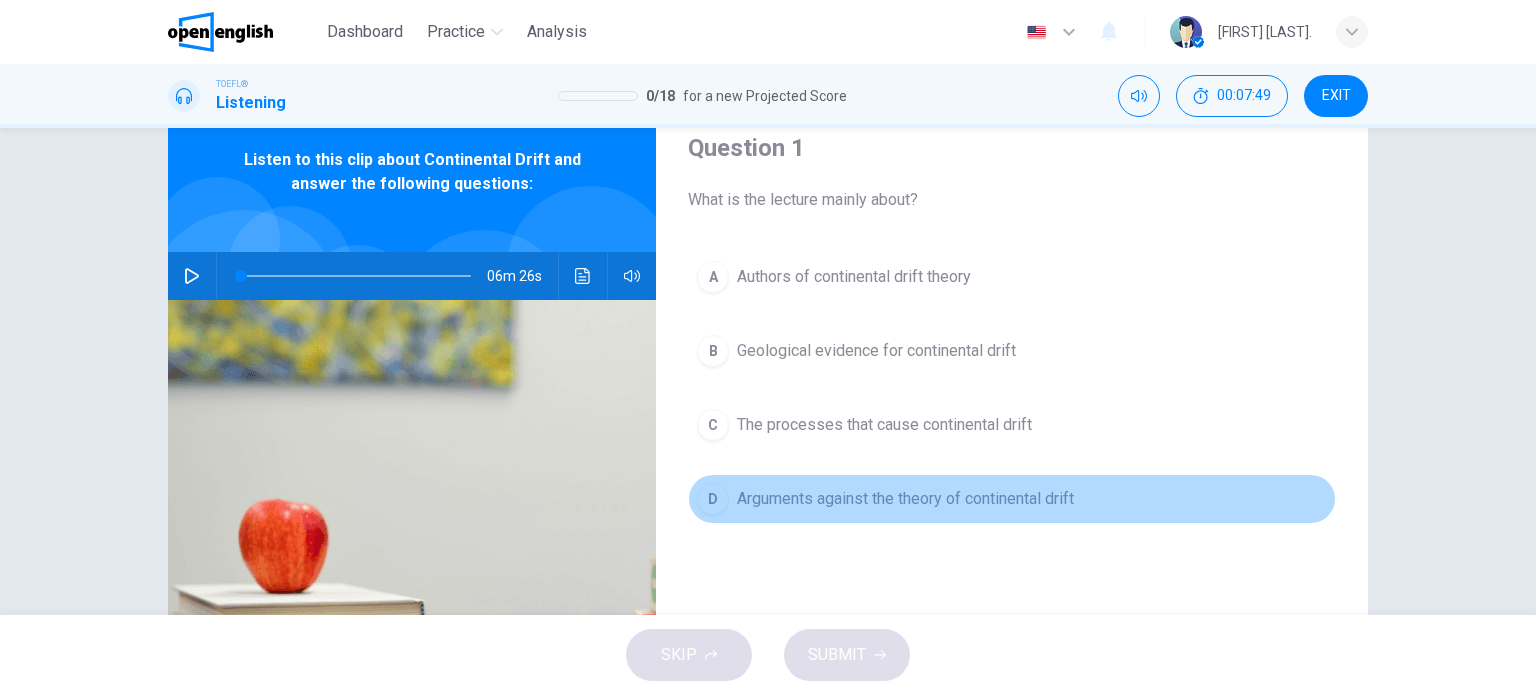 click on "D Arguments against the theory of continental drift" at bounding box center [1012, 499] 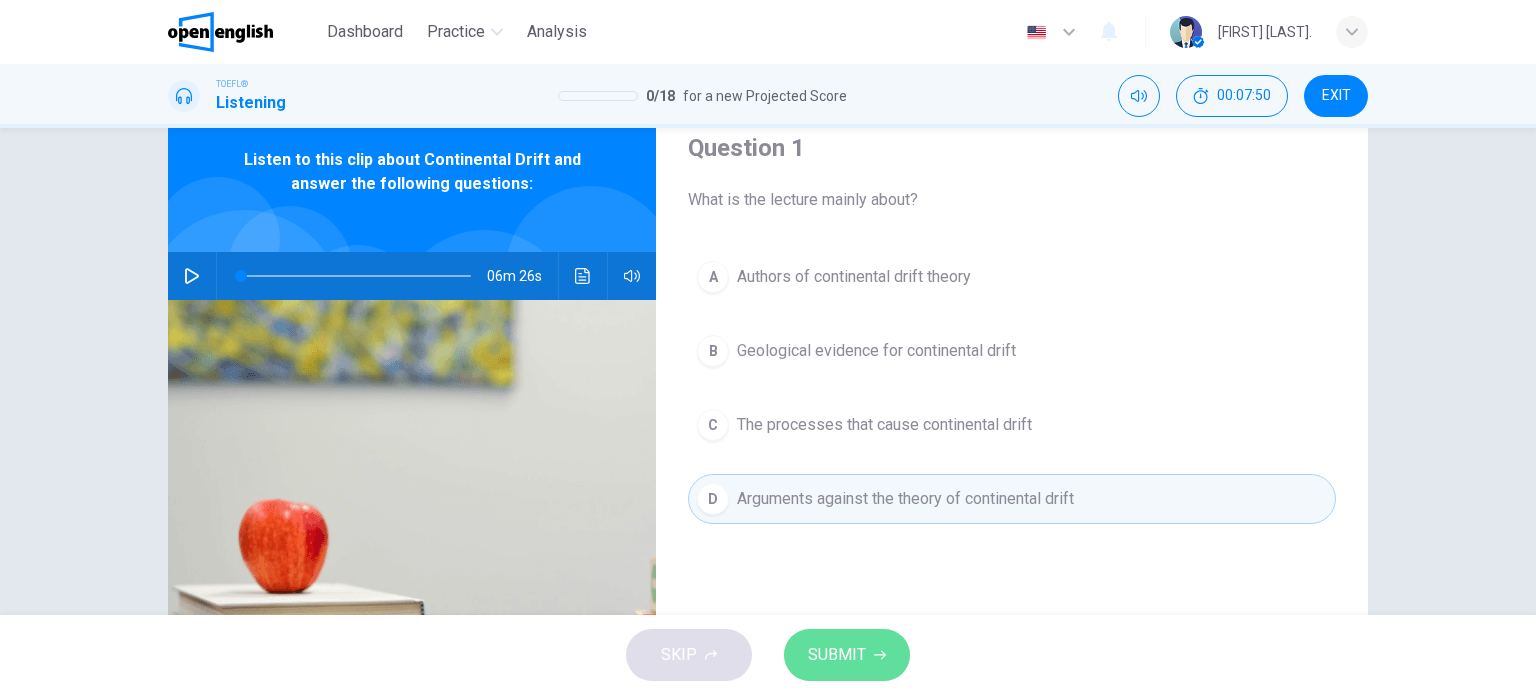 click on "SUBMIT" at bounding box center (837, 655) 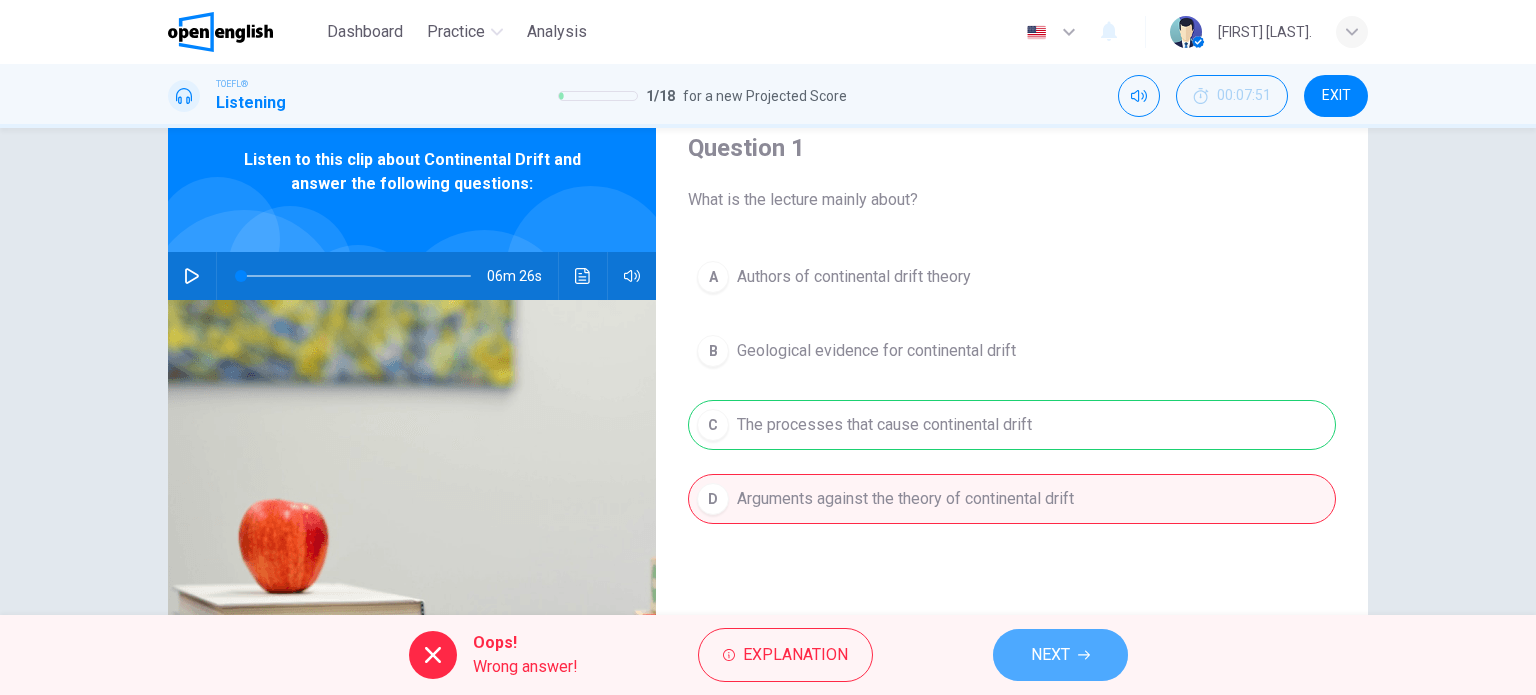 click on "NEXT" at bounding box center (1060, 655) 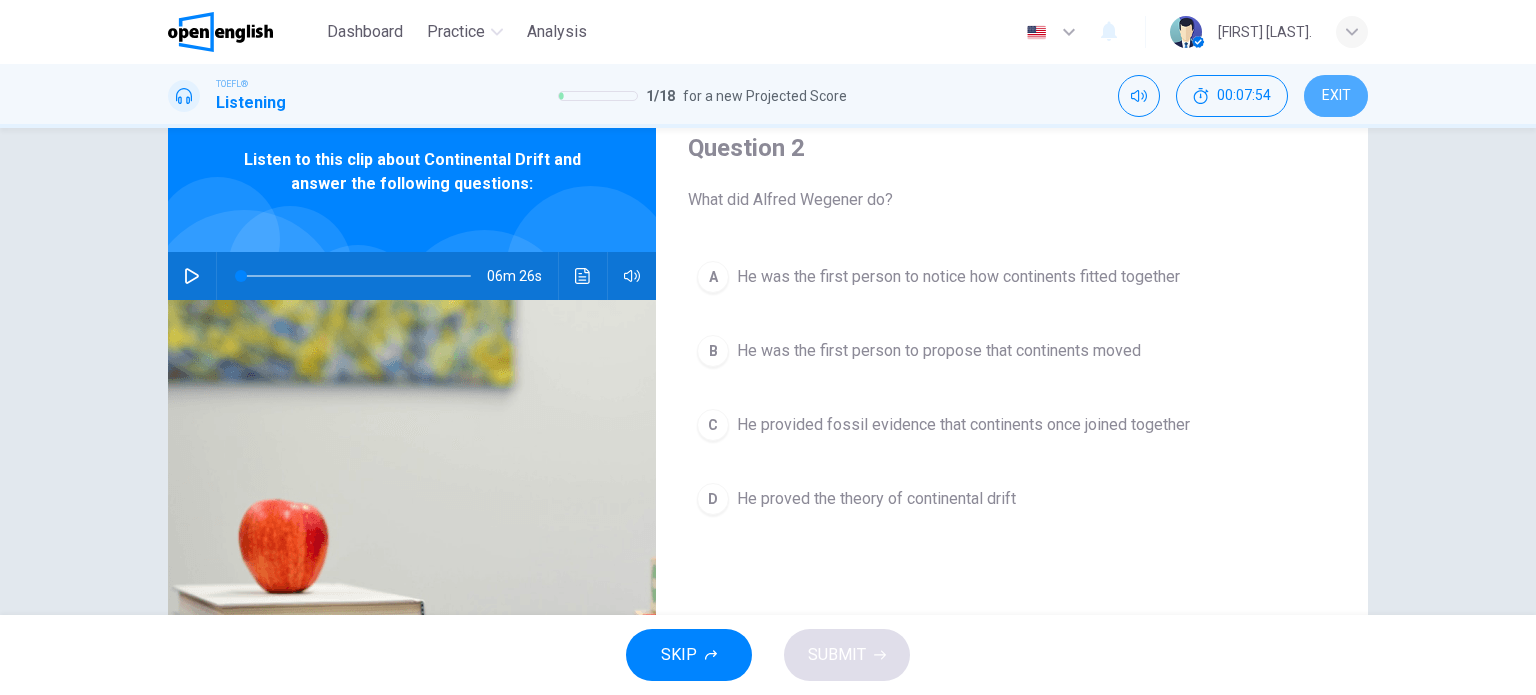 click on "EXIT" at bounding box center (1336, 96) 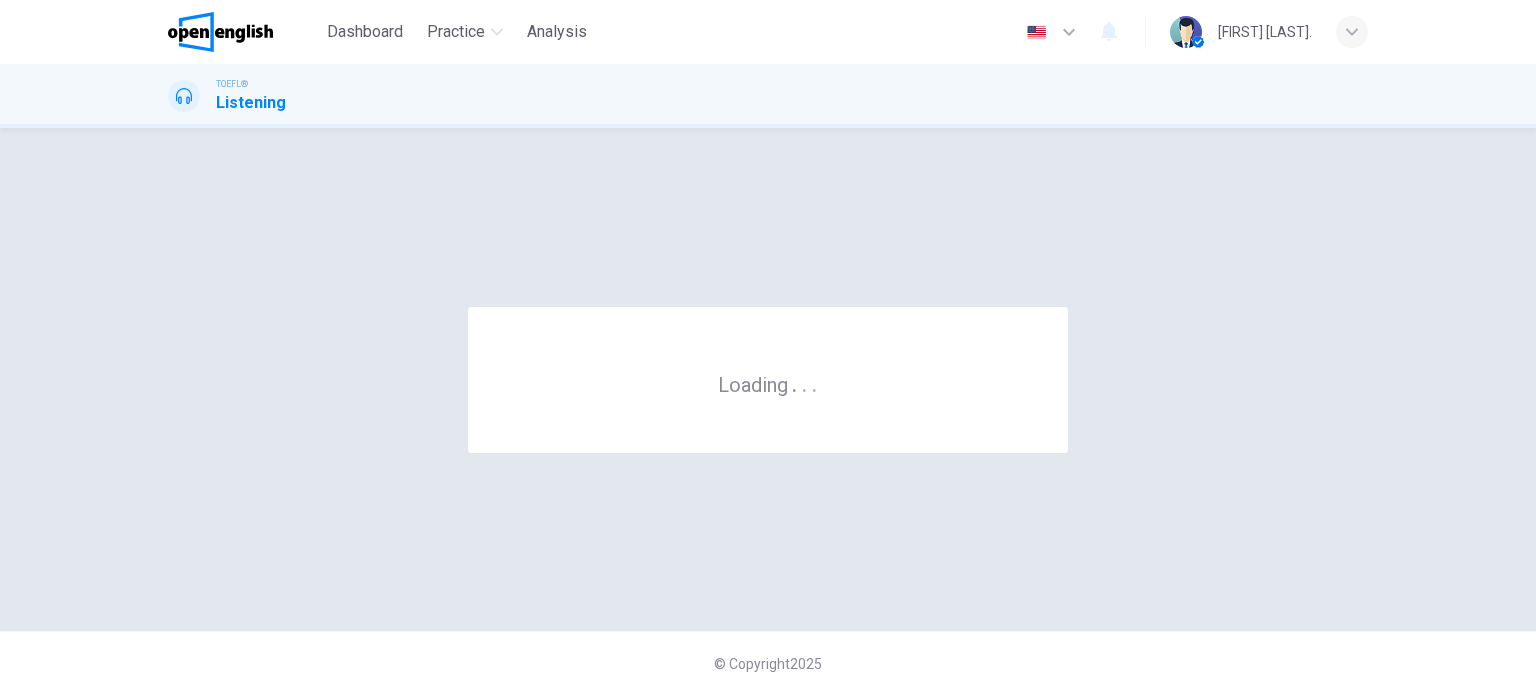 scroll, scrollTop: 0, scrollLeft: 0, axis: both 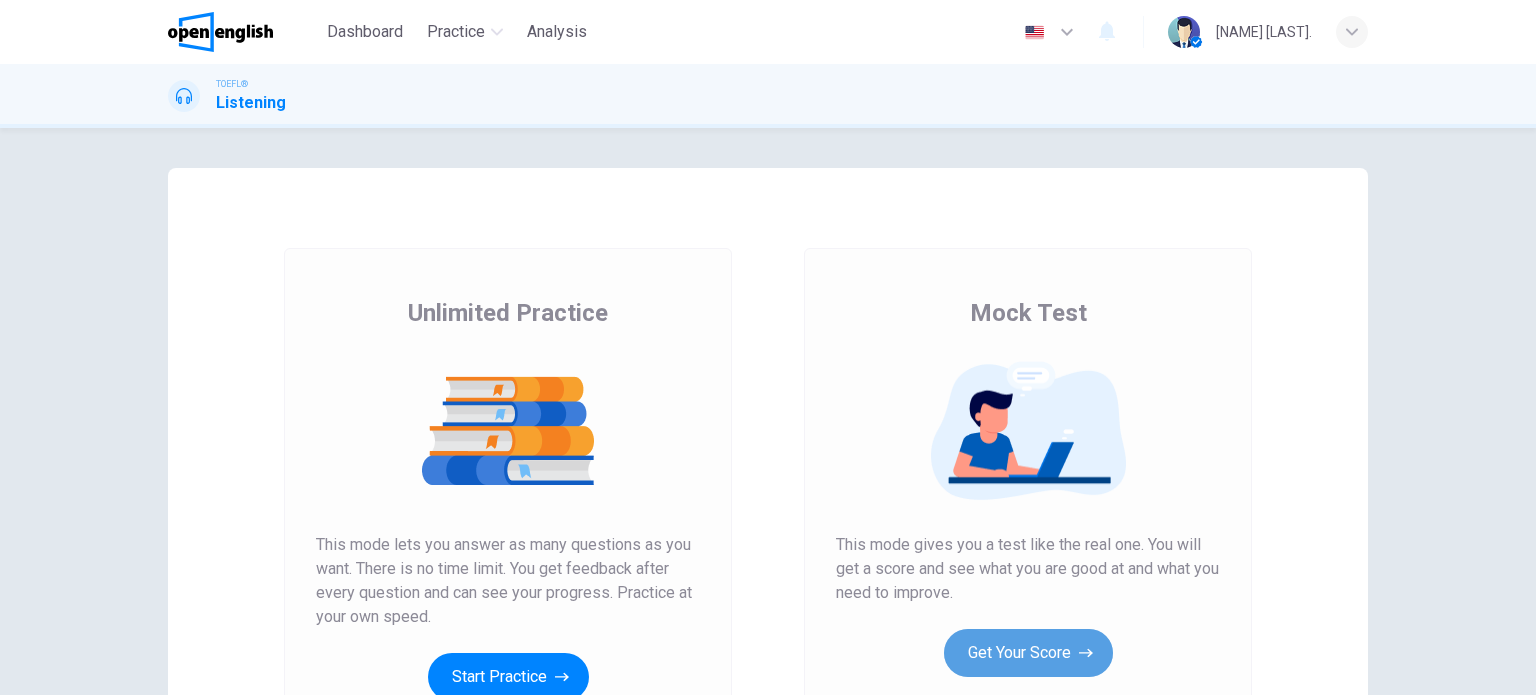 click on "Get Your Score" at bounding box center (1028, 653) 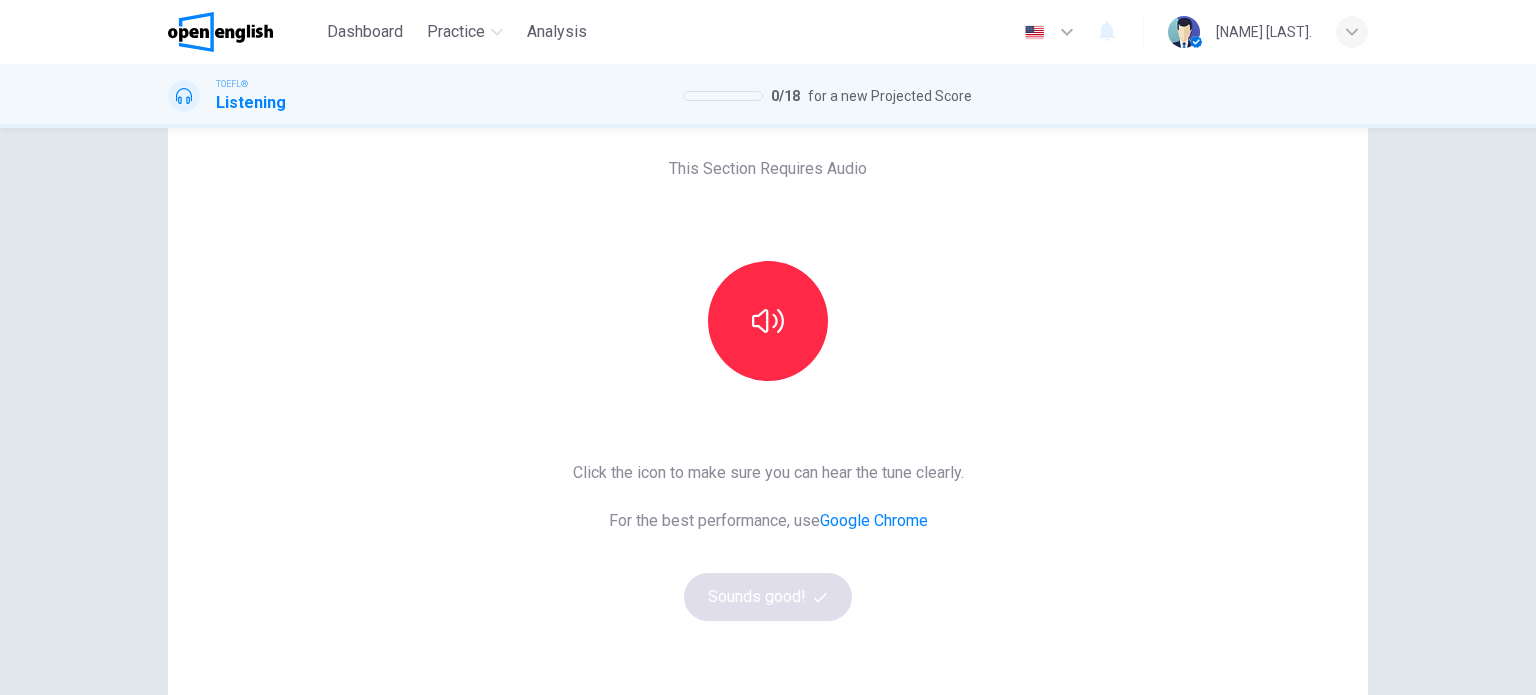 scroll, scrollTop: 92, scrollLeft: 0, axis: vertical 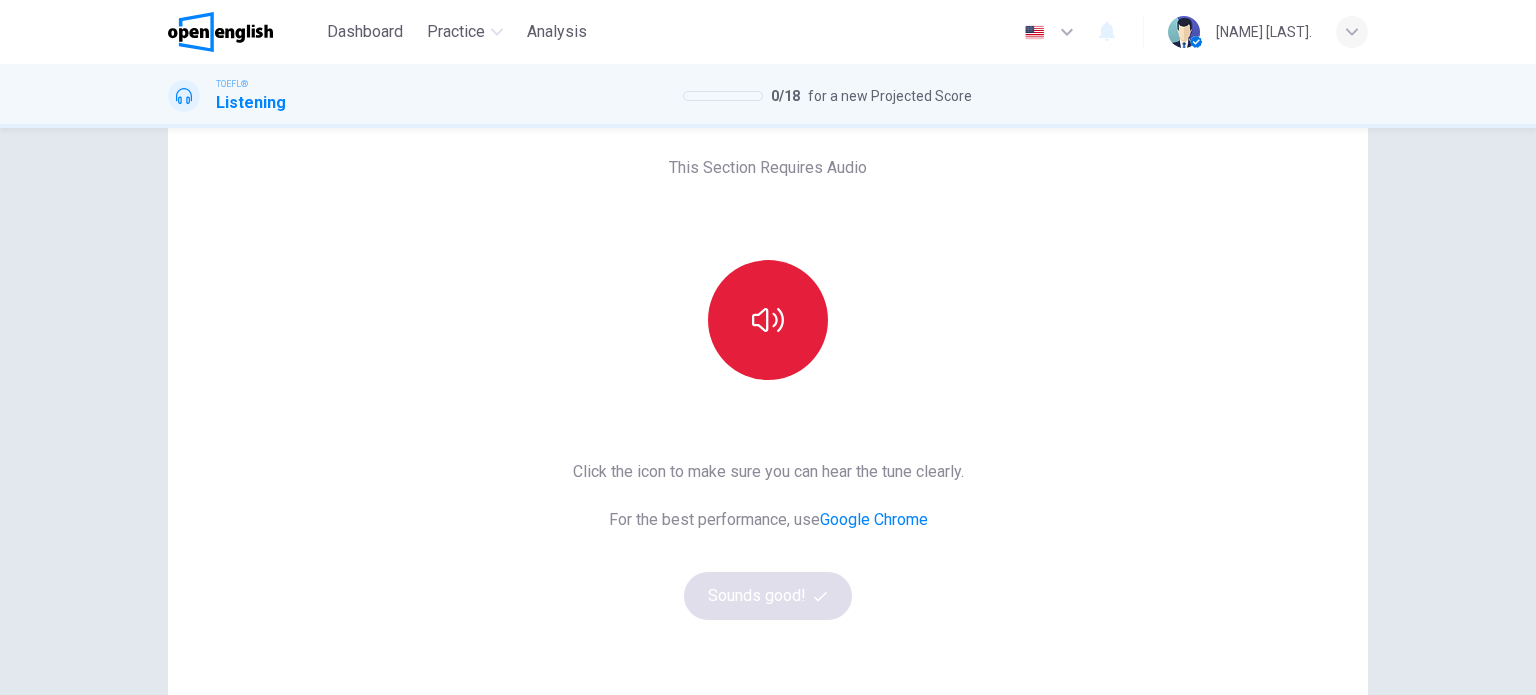 click at bounding box center (768, 320) 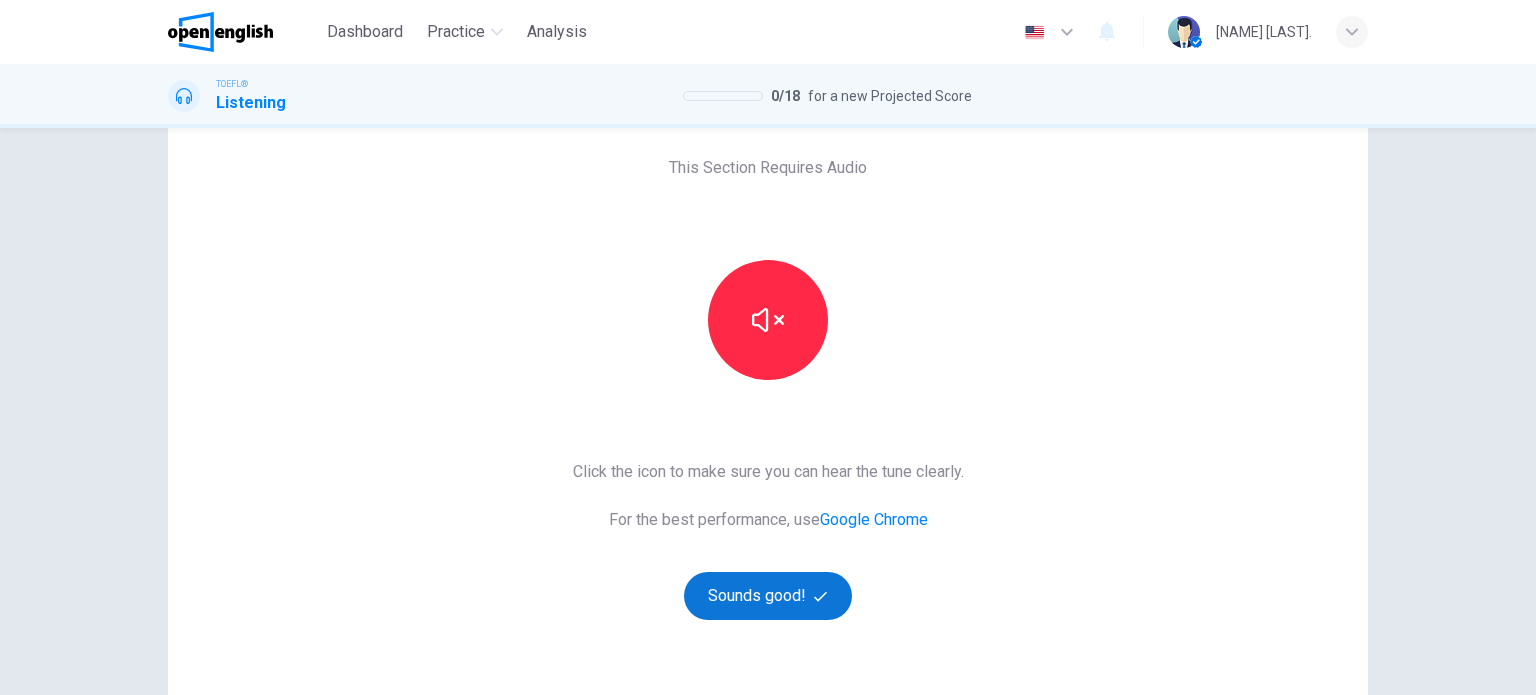 click on "This Section Requires Audio Click the icon to make sure you can hear the tune clearly. For the best performance, use  Google Chrome Sounds good!" at bounding box center (768, 423) 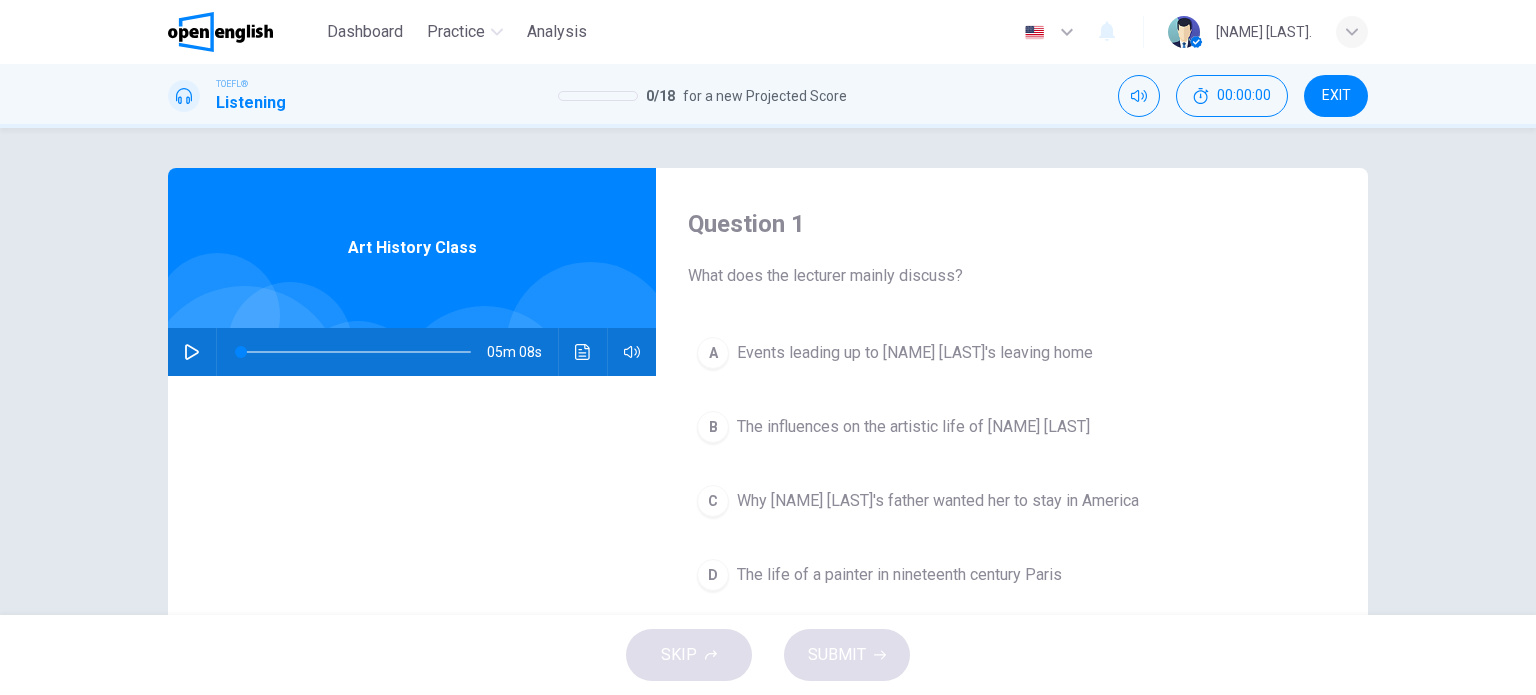scroll, scrollTop: 2, scrollLeft: 0, axis: vertical 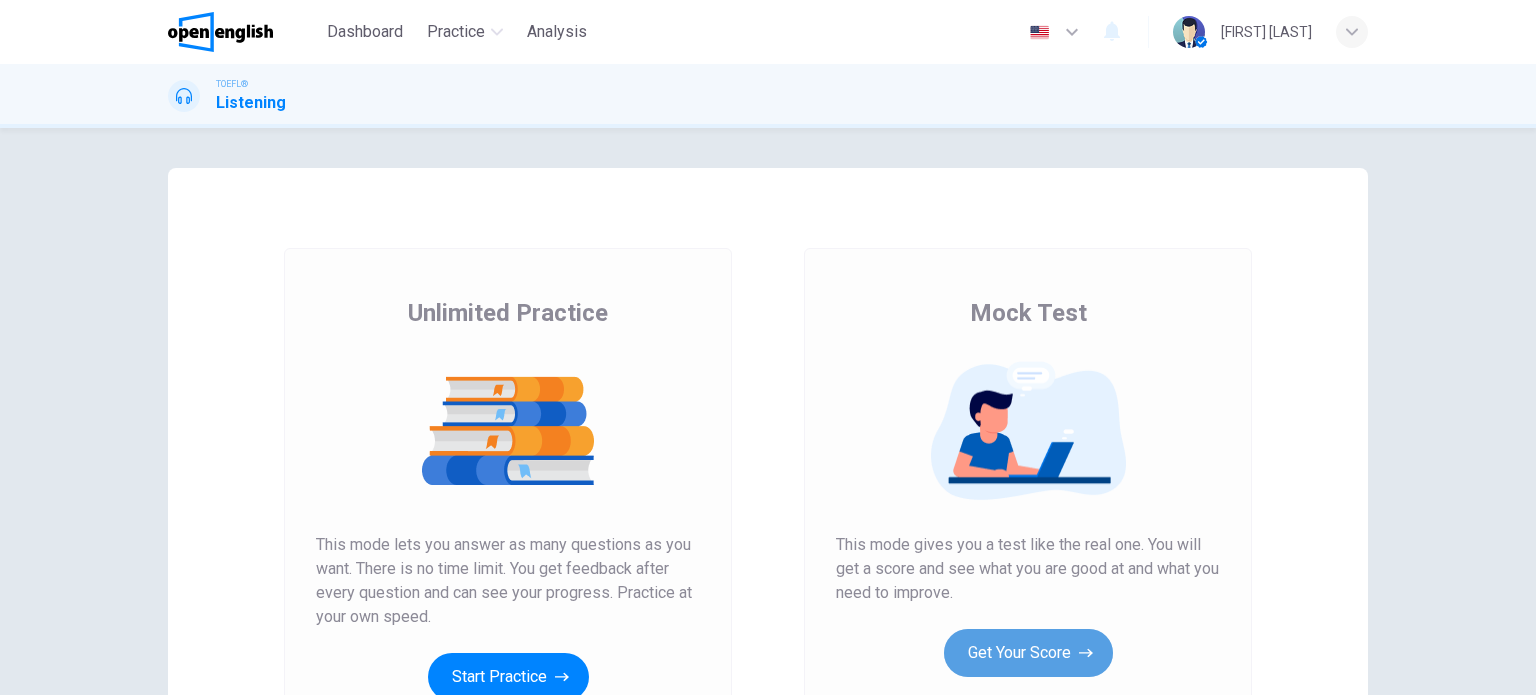 click on "Get Your Score" at bounding box center [1028, 653] 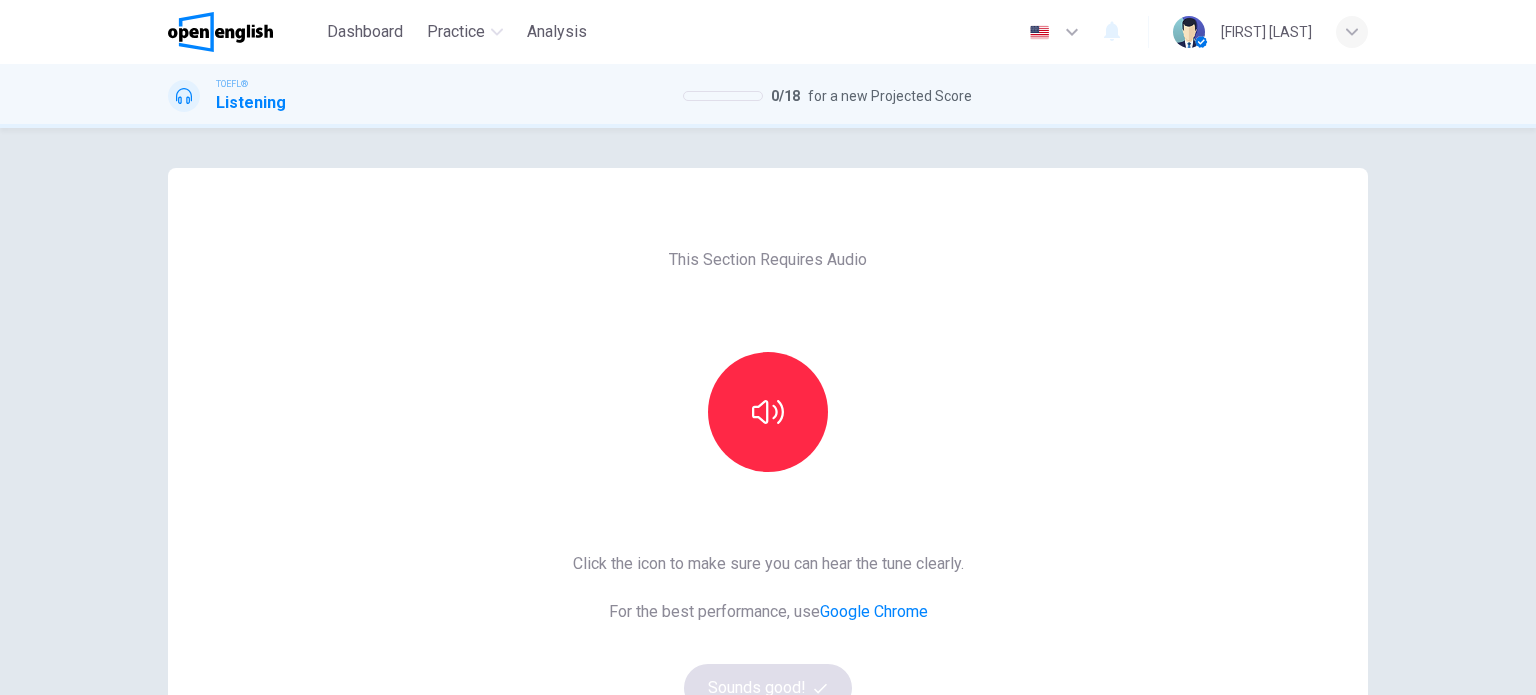 scroll, scrollTop: 108, scrollLeft: 0, axis: vertical 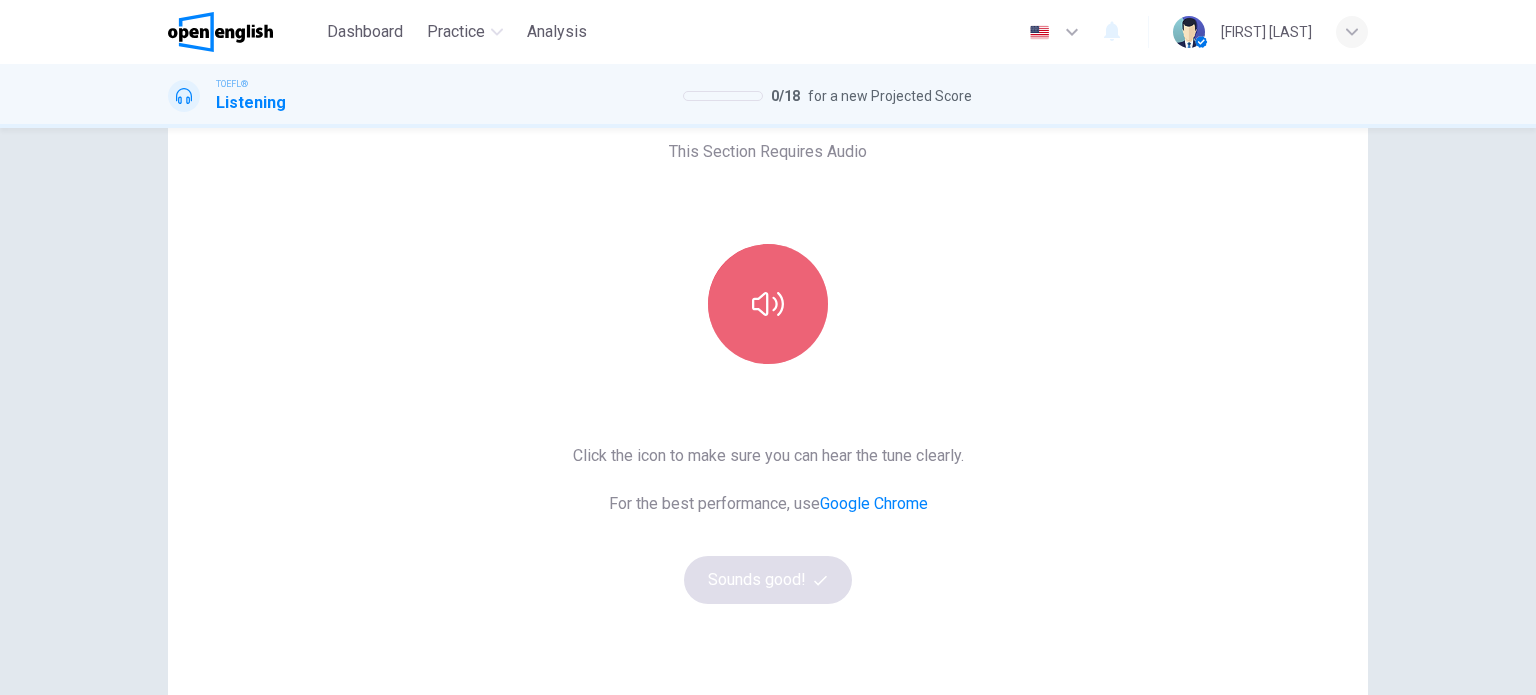 click at bounding box center [768, 304] 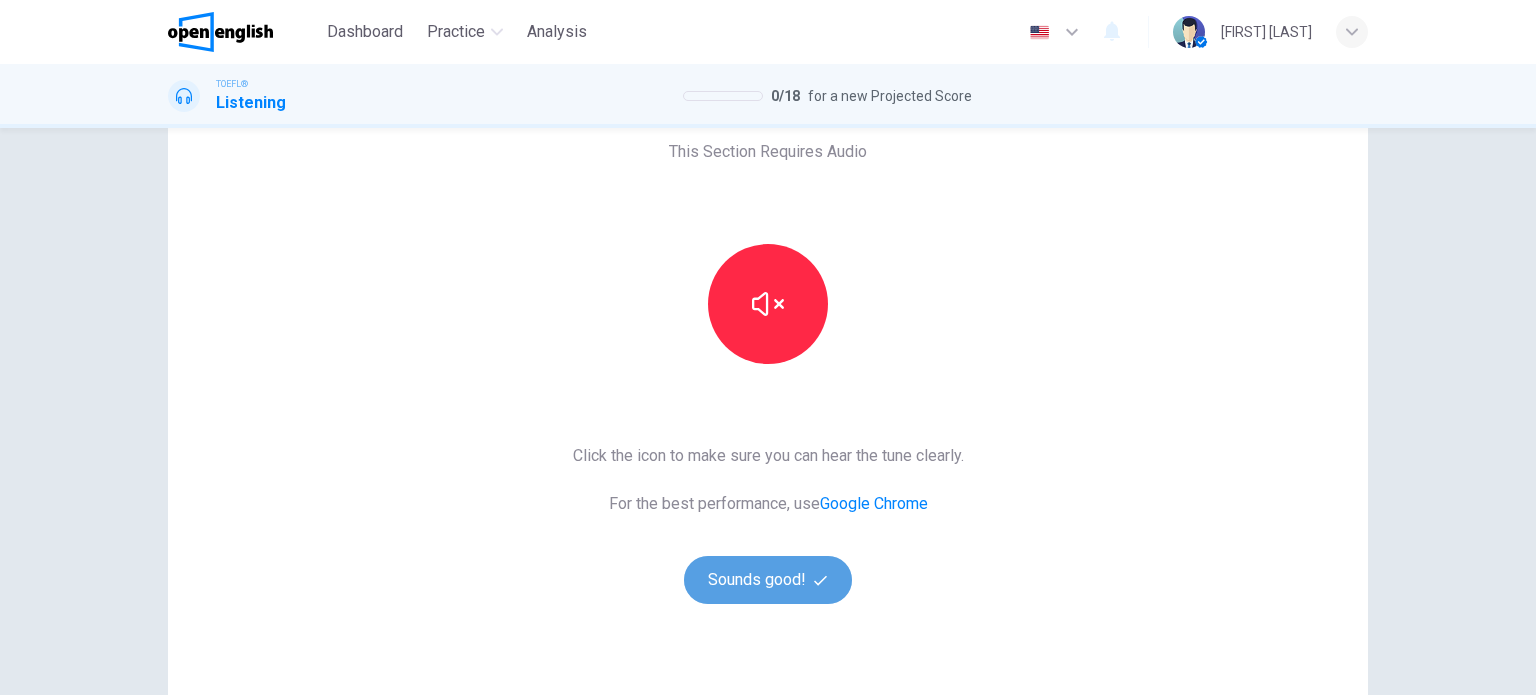 click on "Sounds good!" at bounding box center [768, 580] 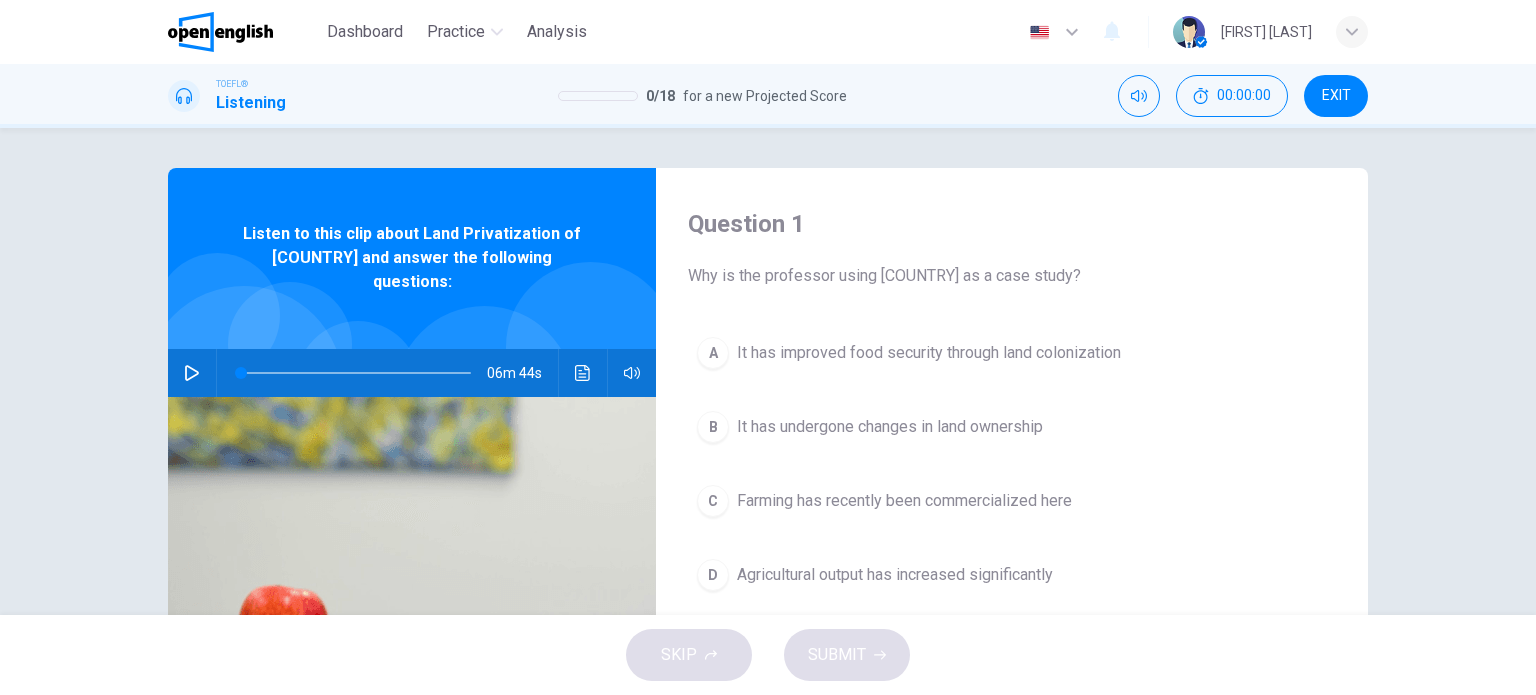 scroll, scrollTop: 0, scrollLeft: 0, axis: both 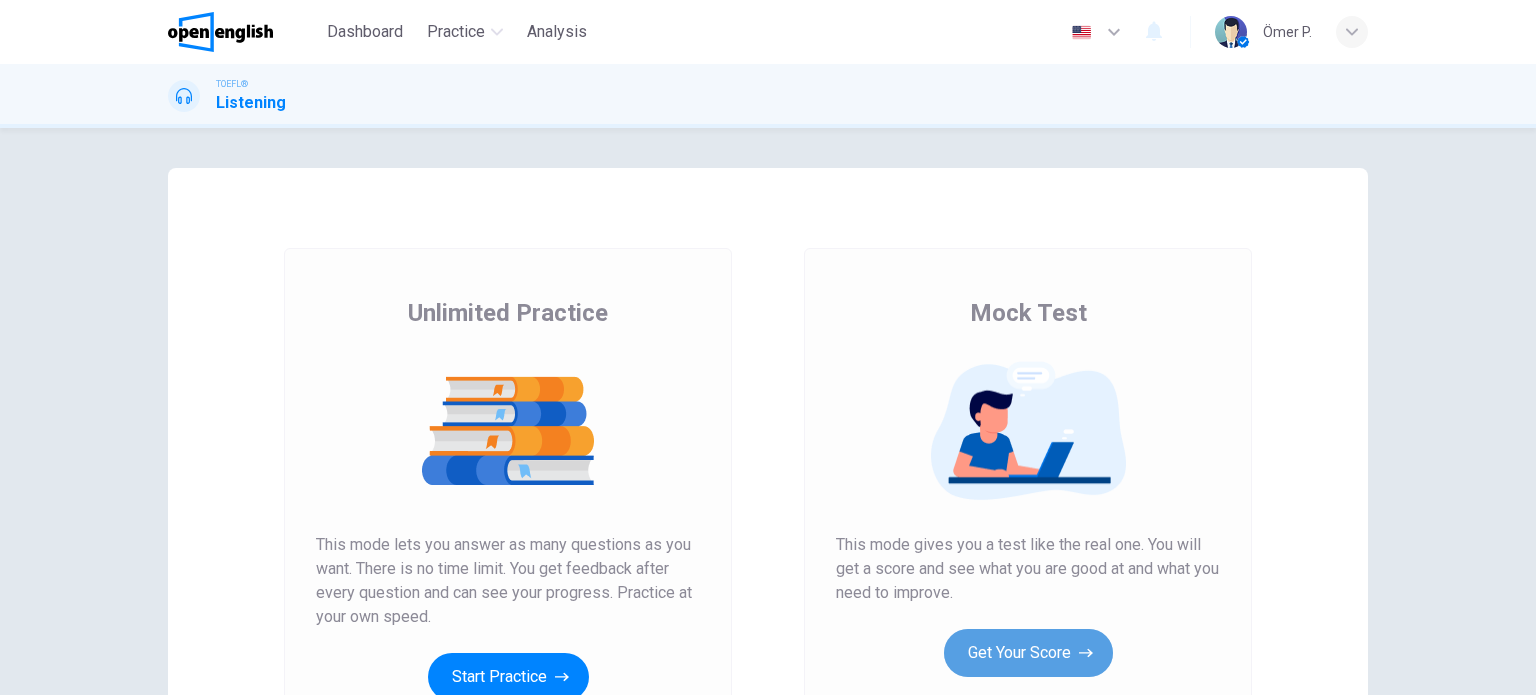 click on "Get Your Score" at bounding box center (1028, 653) 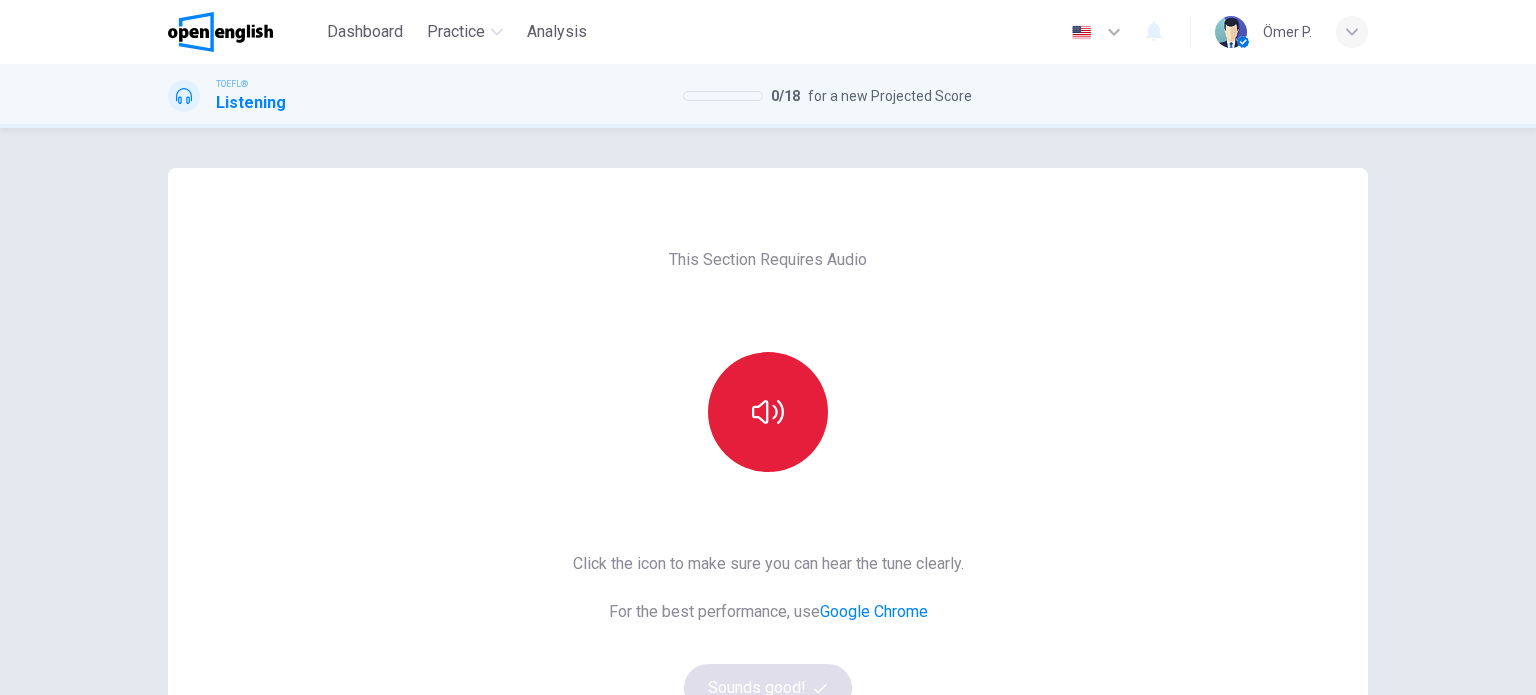 drag, startPoint x: 794, startPoint y: 472, endPoint x: 771, endPoint y: 434, distance: 44.418465 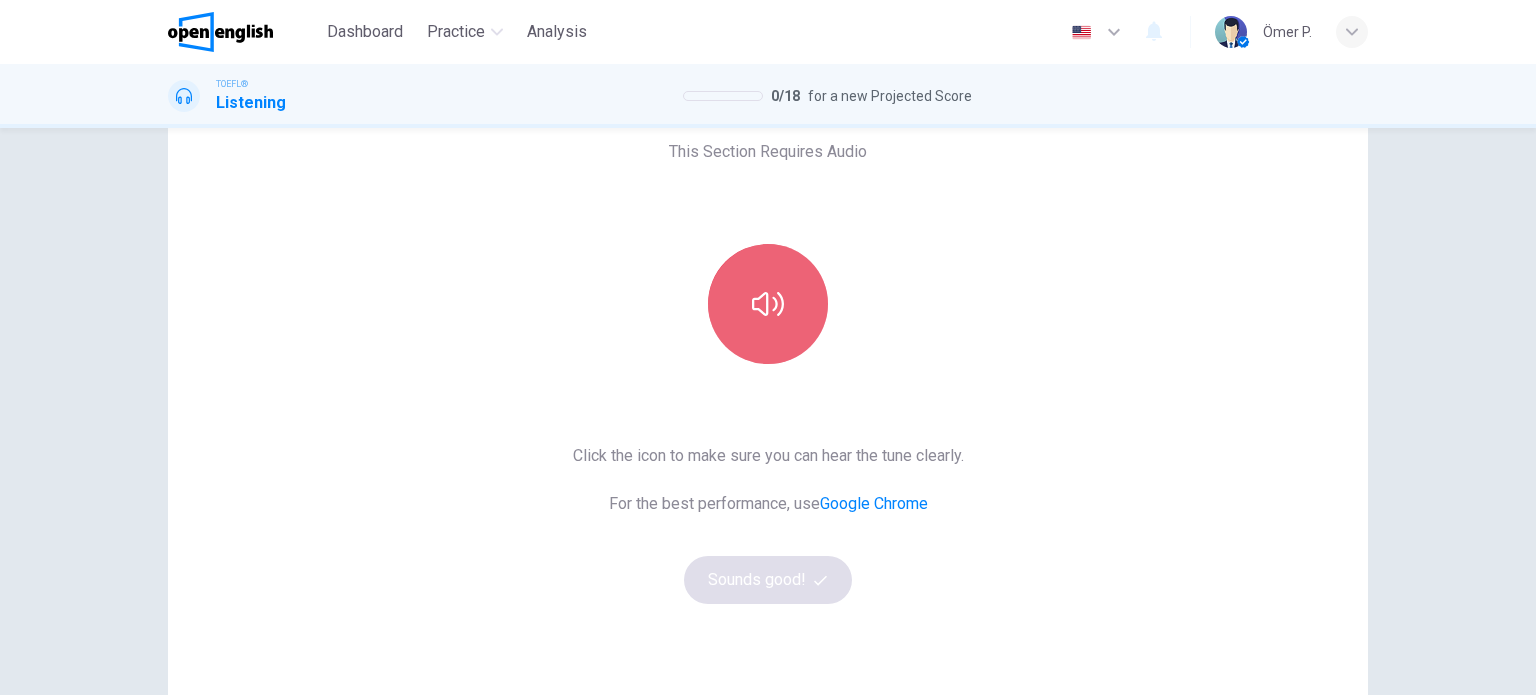 click at bounding box center [768, 304] 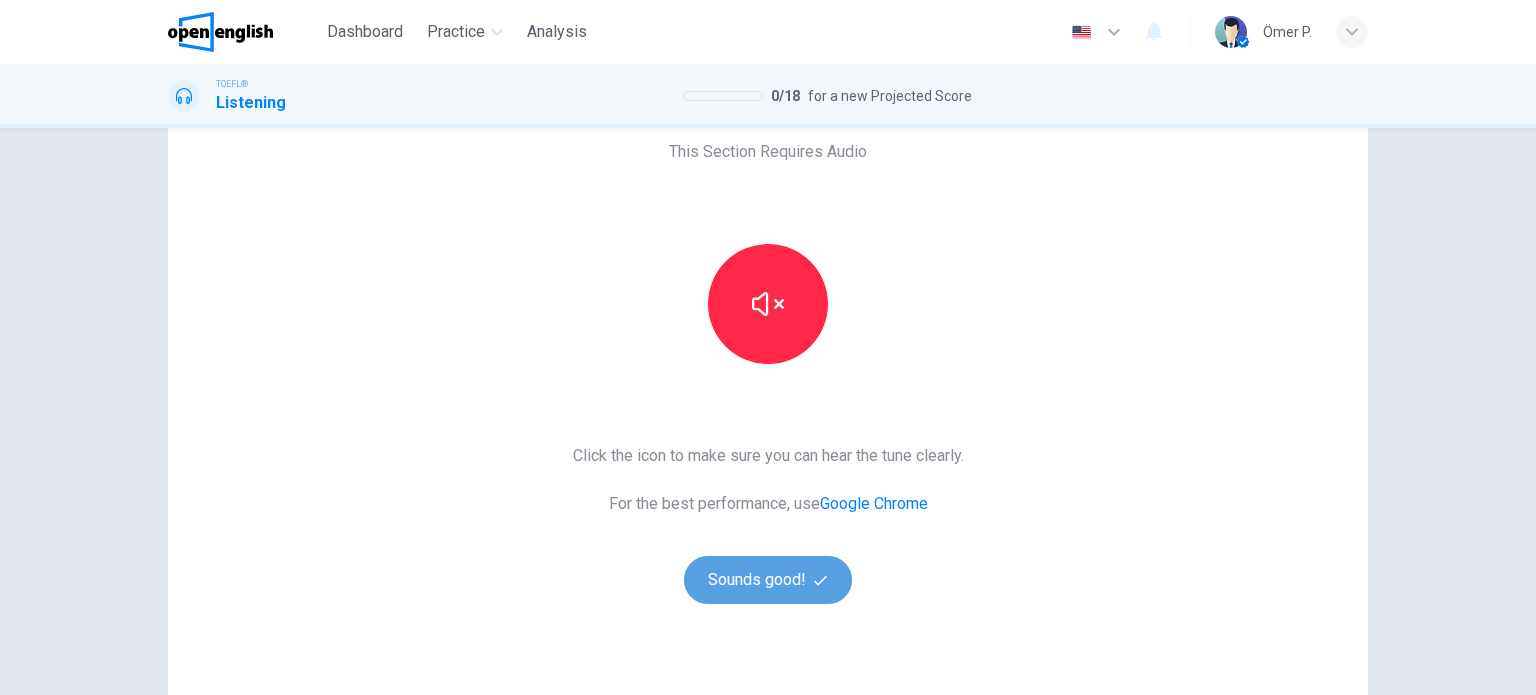 click on "Sounds good!" at bounding box center (768, 580) 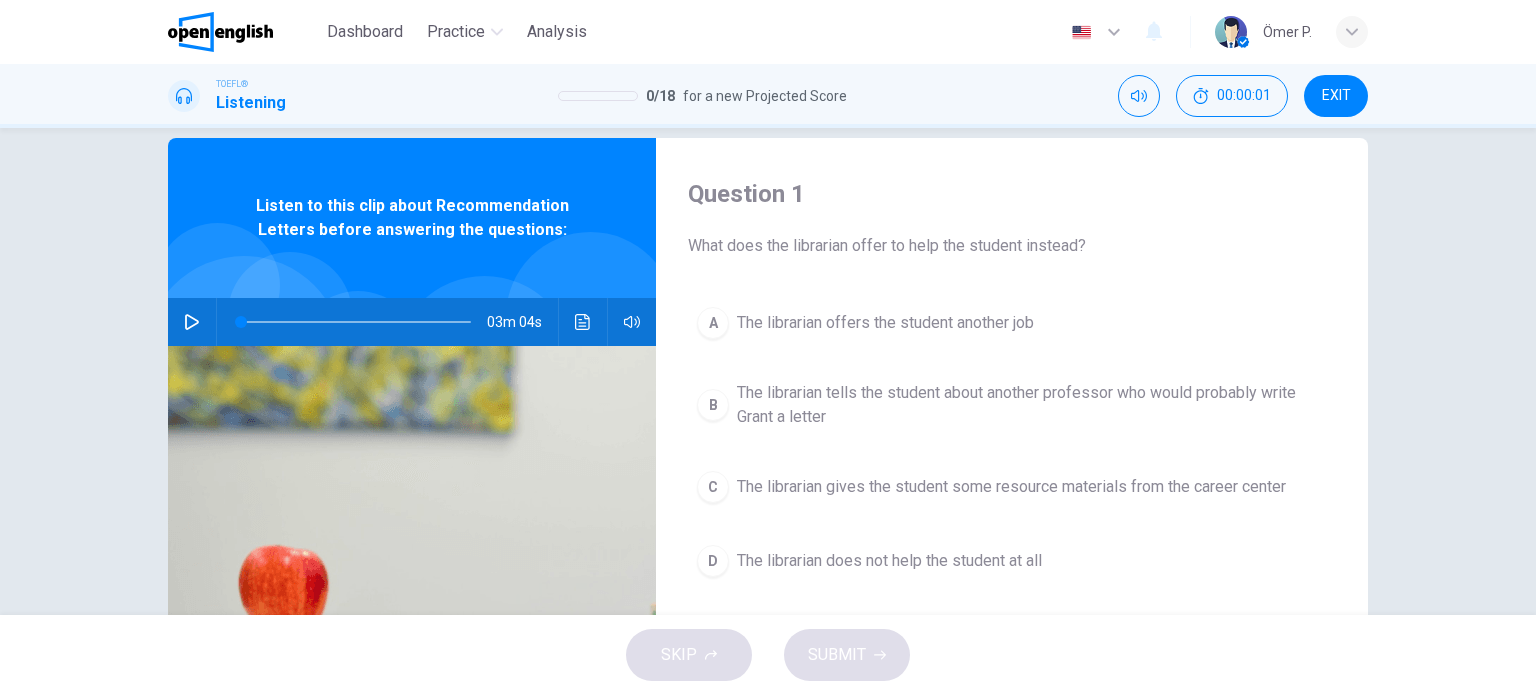 scroll, scrollTop: 26, scrollLeft: 0, axis: vertical 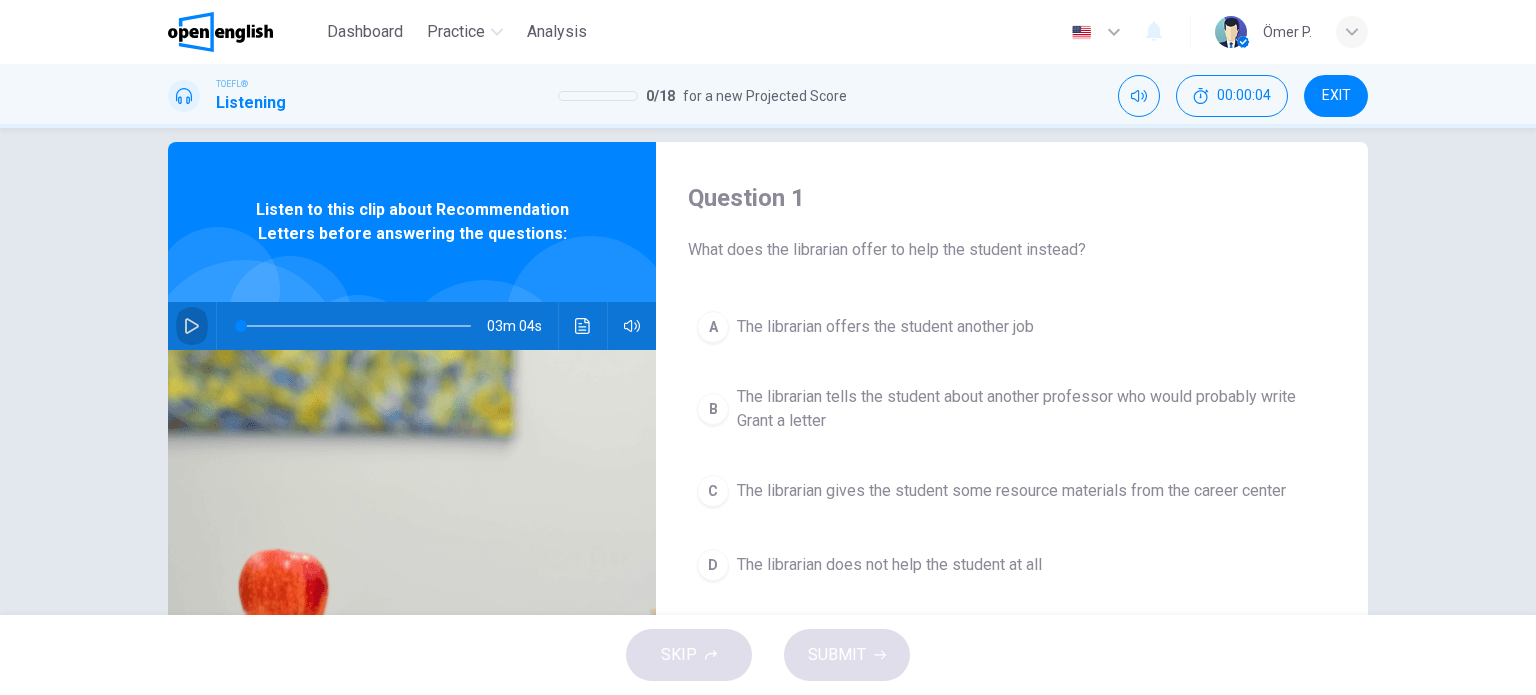 click 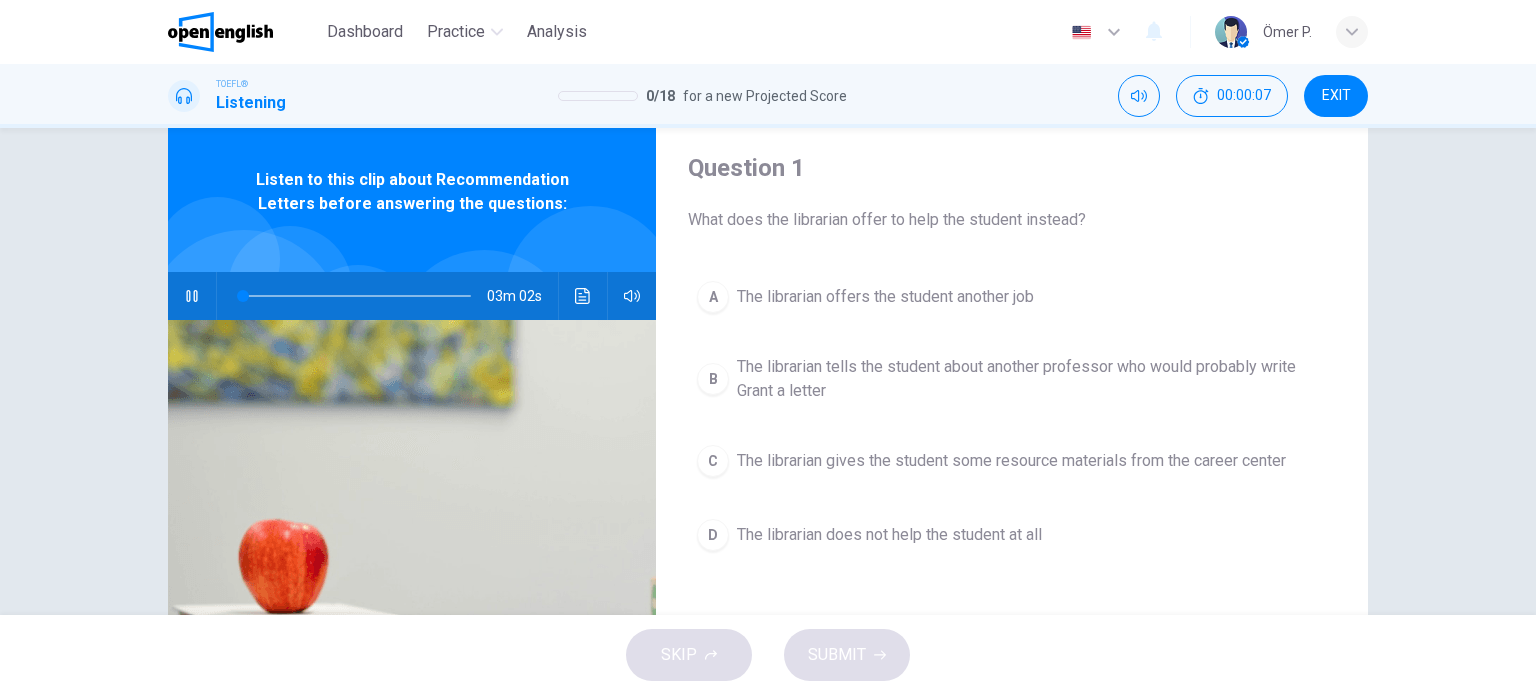scroll, scrollTop: 58, scrollLeft: 0, axis: vertical 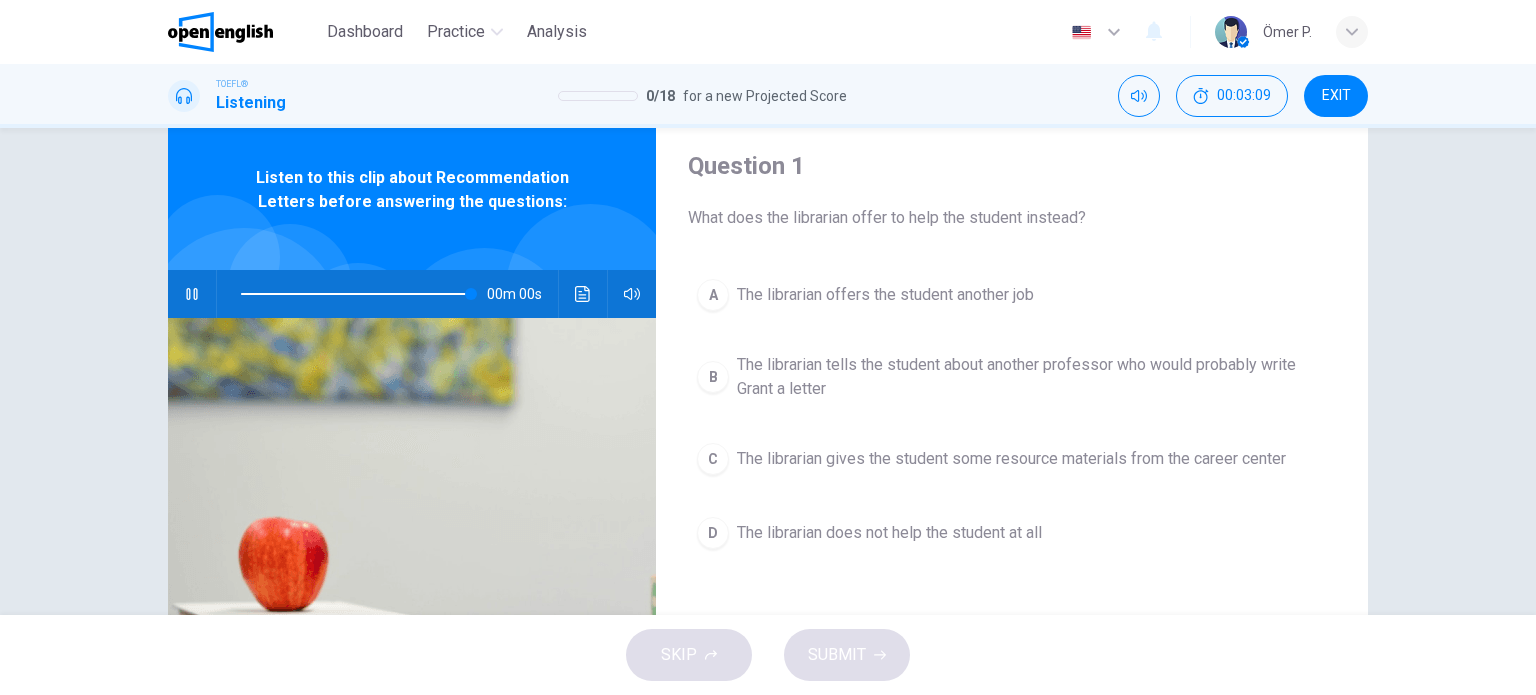 type on "*" 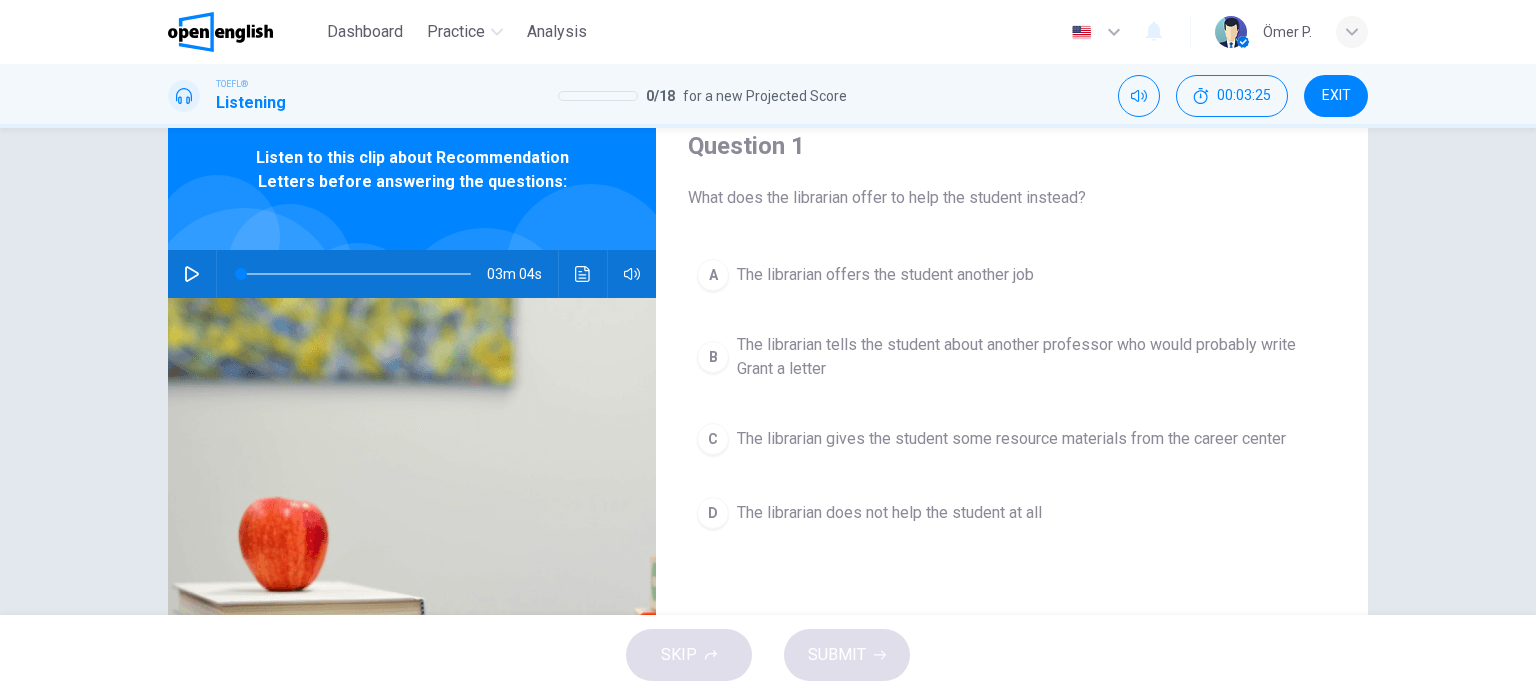 scroll, scrollTop: 0, scrollLeft: 0, axis: both 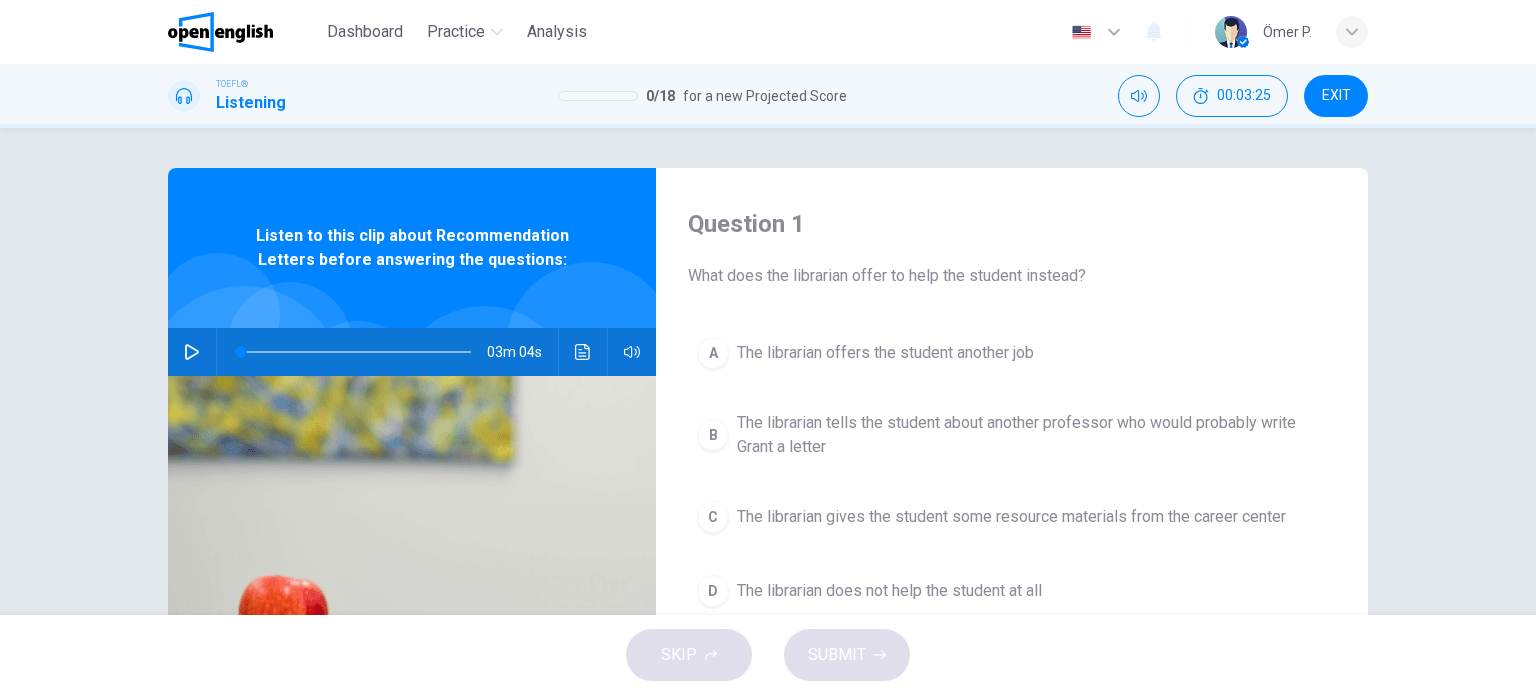 drag, startPoint x: 925, startPoint y: 326, endPoint x: 924, endPoint y: 356, distance: 30.016663 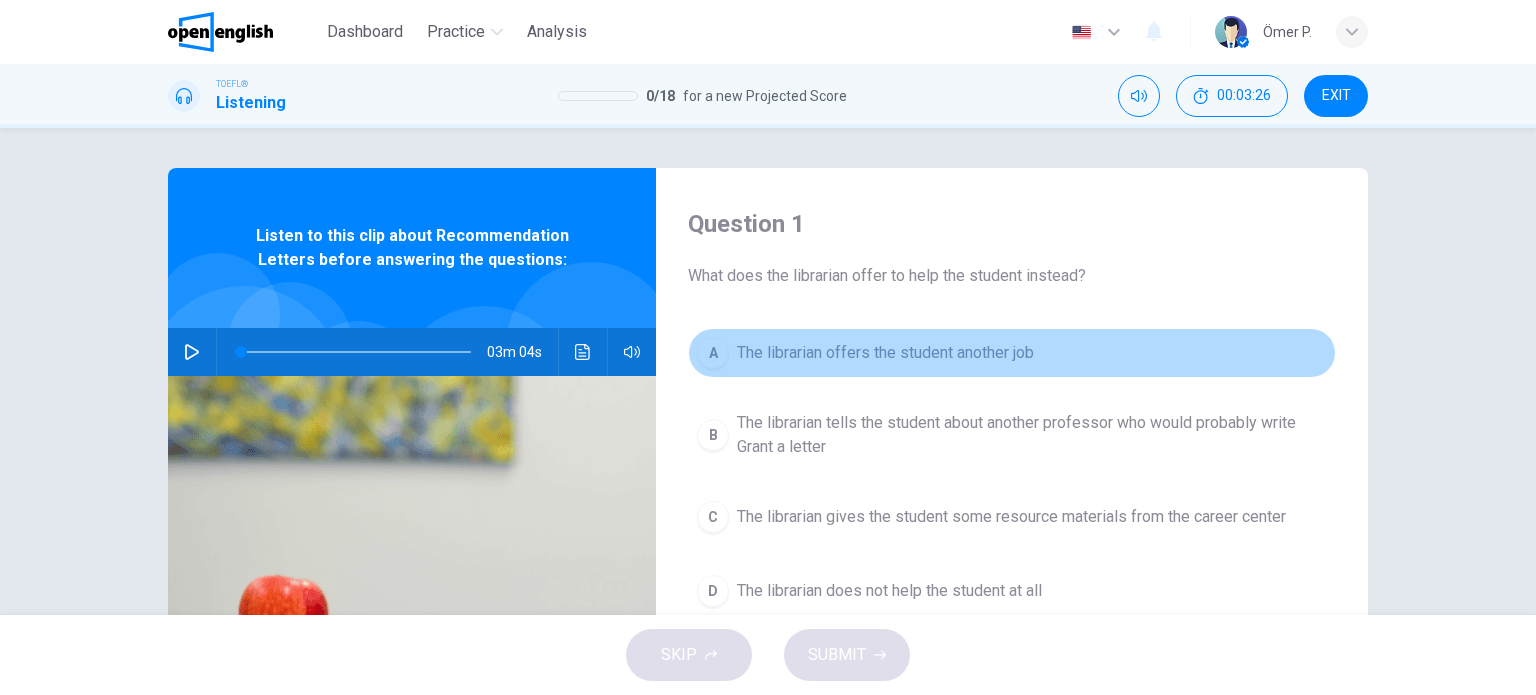 click on "The librarian offers the student another job" at bounding box center [885, 353] 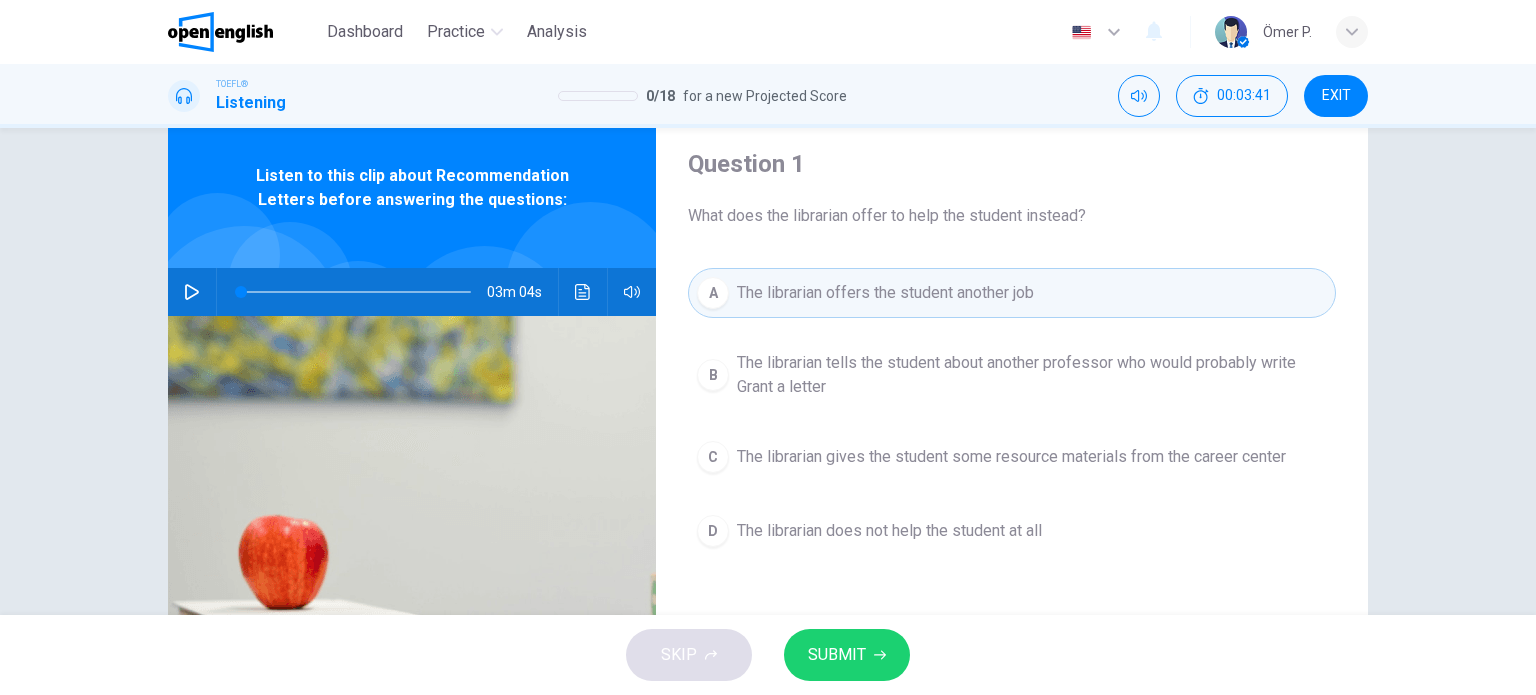 scroll, scrollTop: 59, scrollLeft: 0, axis: vertical 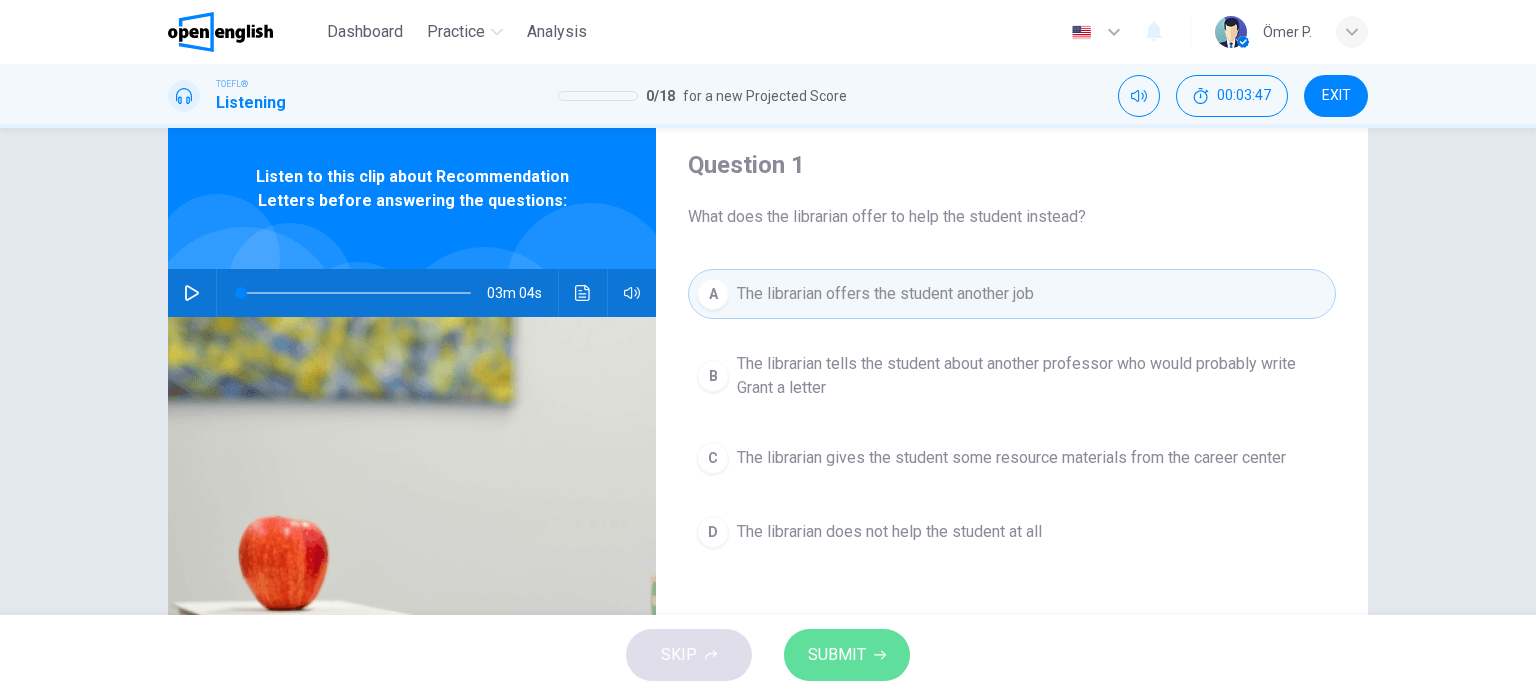 click on "SUBMIT" at bounding box center (847, 655) 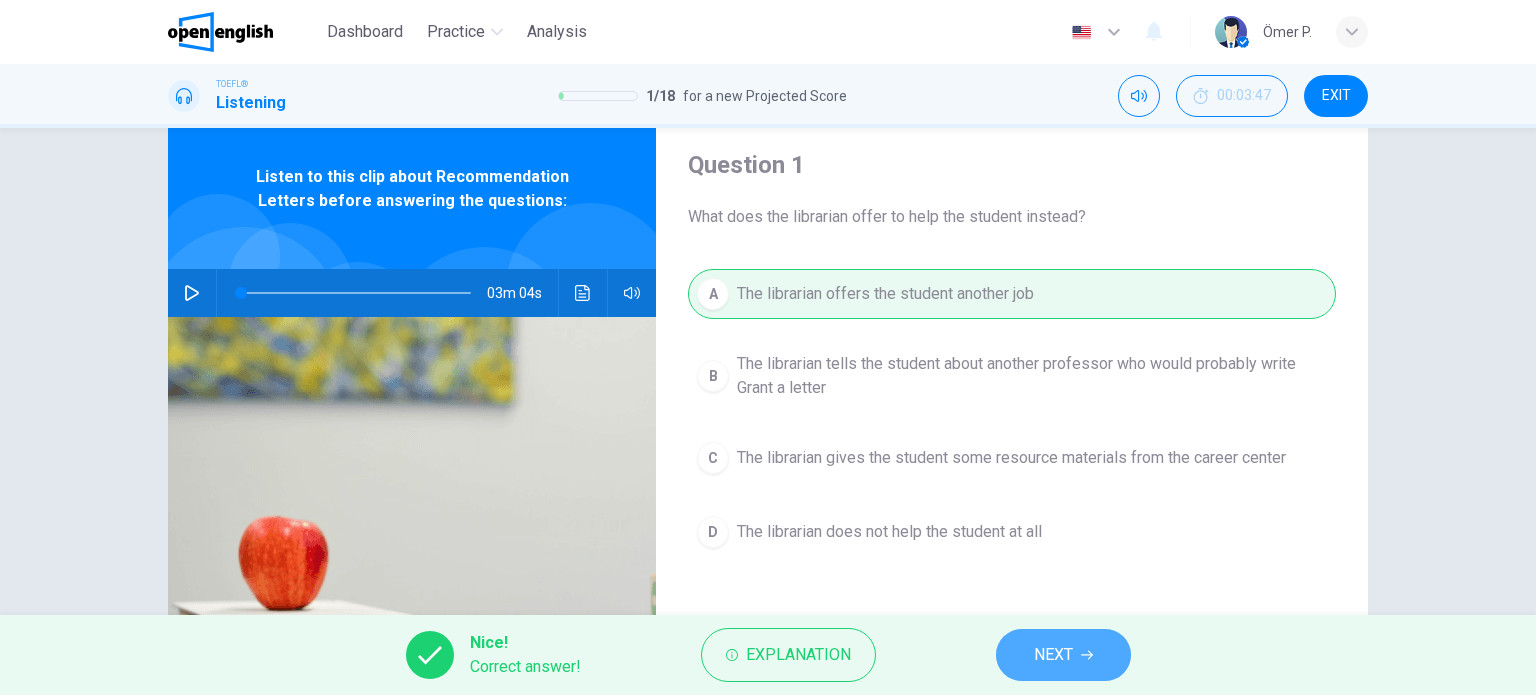 click on "NEXT" at bounding box center [1063, 655] 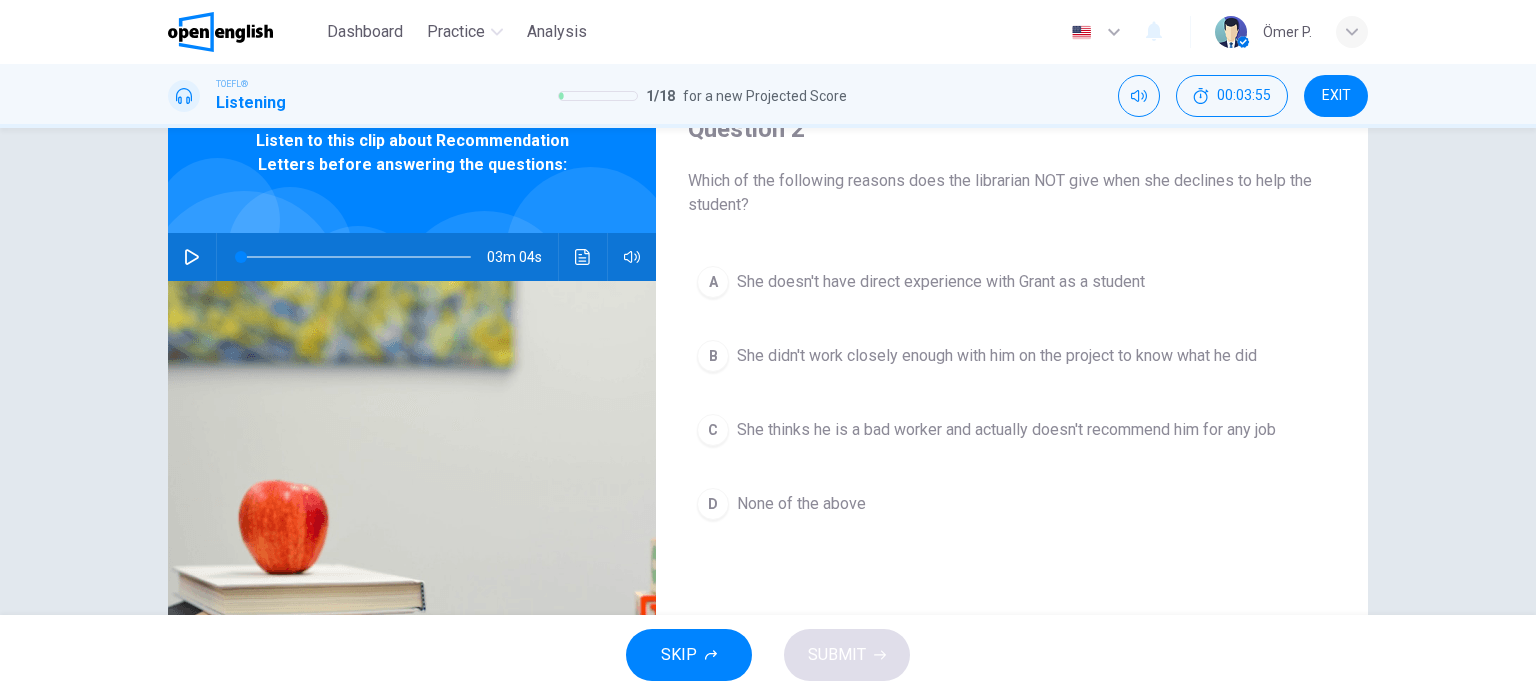 scroll, scrollTop: 92, scrollLeft: 0, axis: vertical 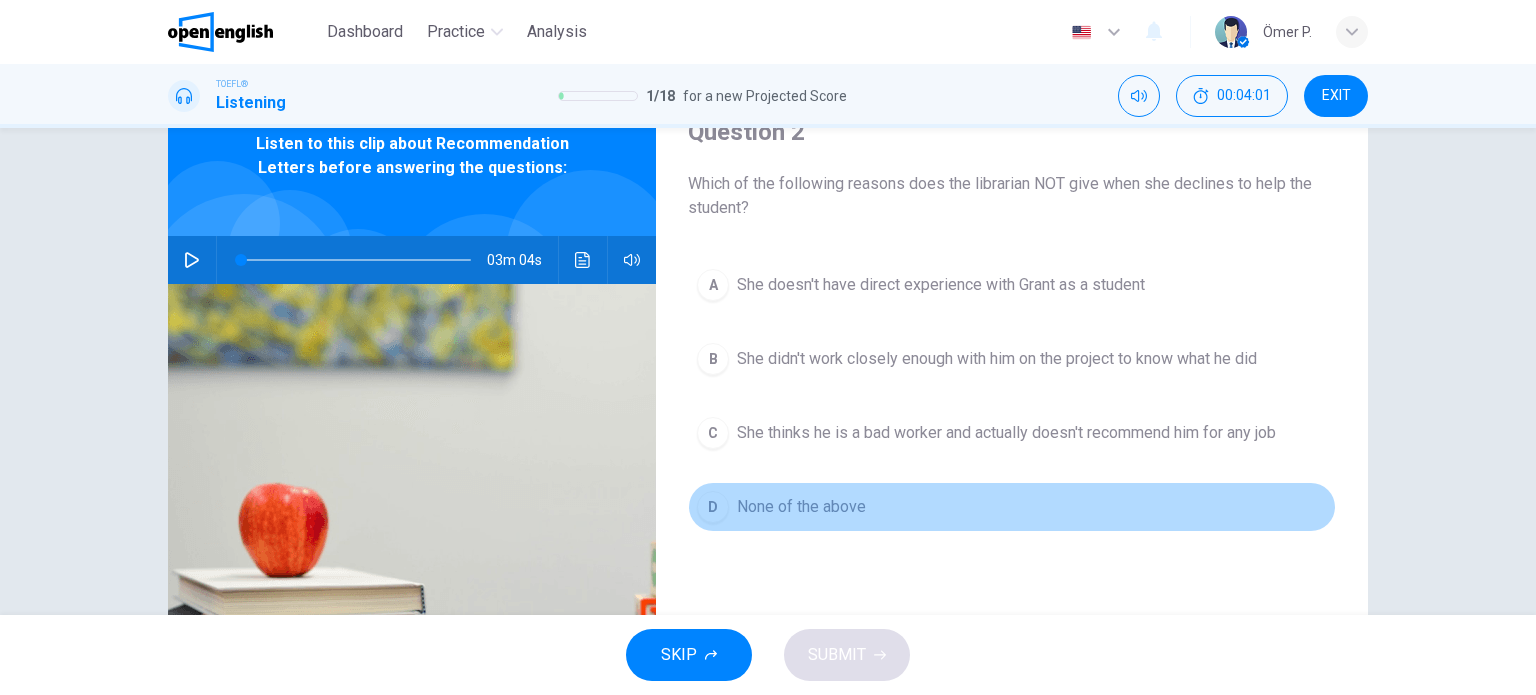 click on "D None of the above" at bounding box center (1012, 507) 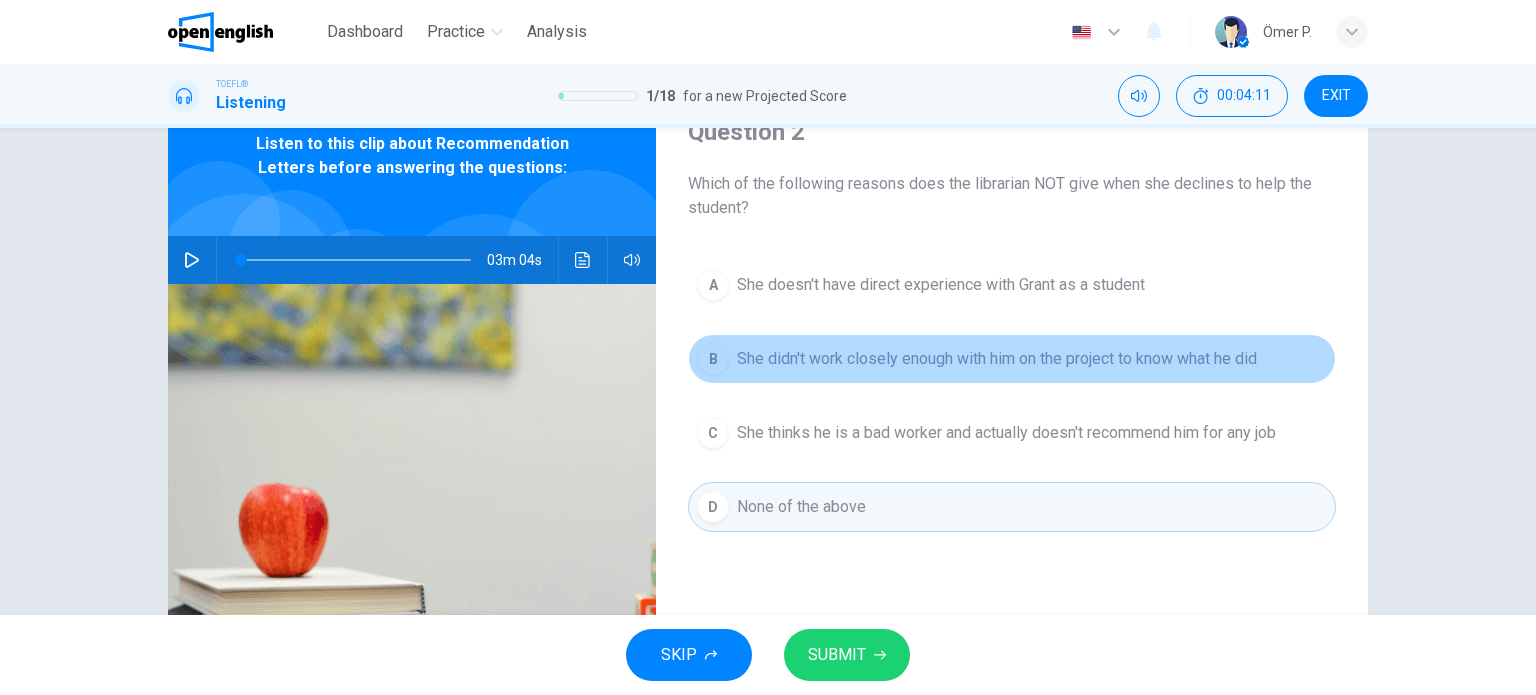 click on "She didn't work closely enough with him on the project to know what he did" at bounding box center [997, 359] 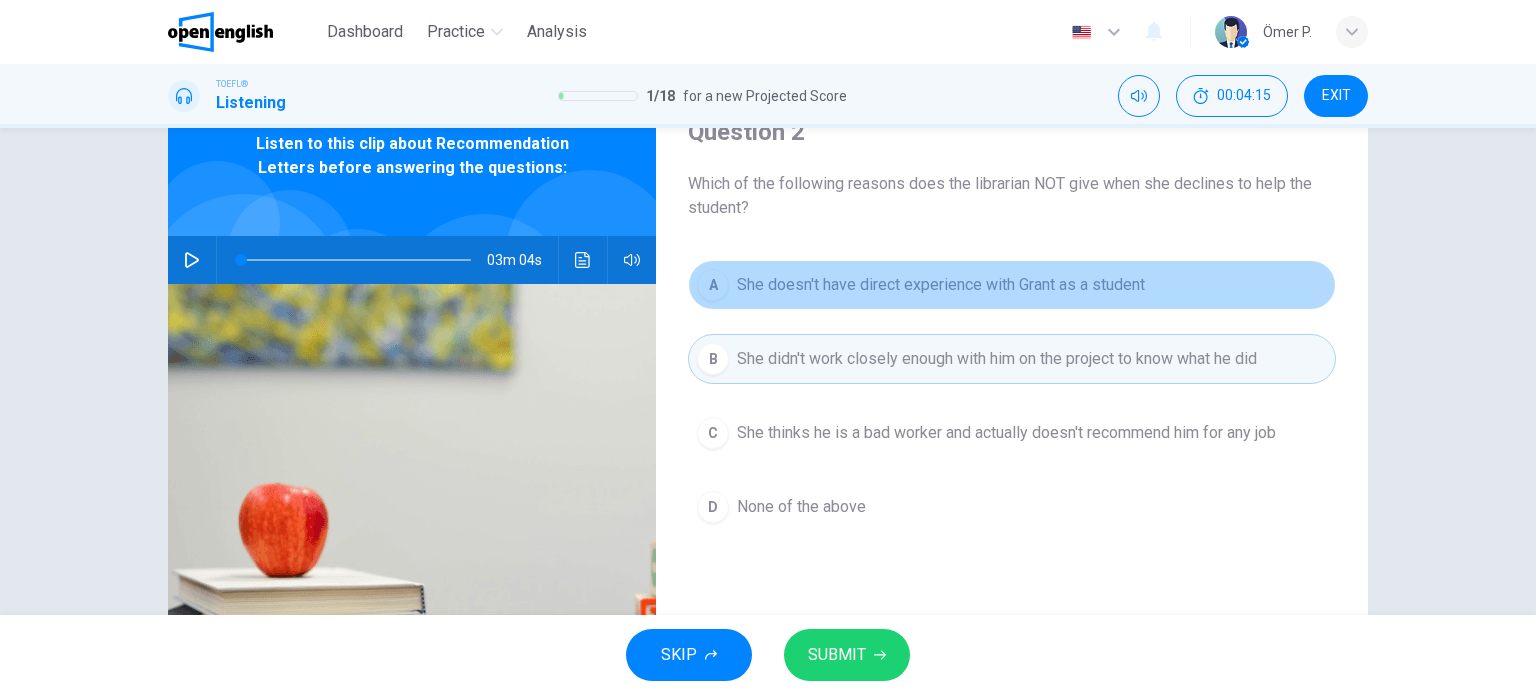 click on "A She doesn't have direct experience with Grant as a student" at bounding box center [1012, 285] 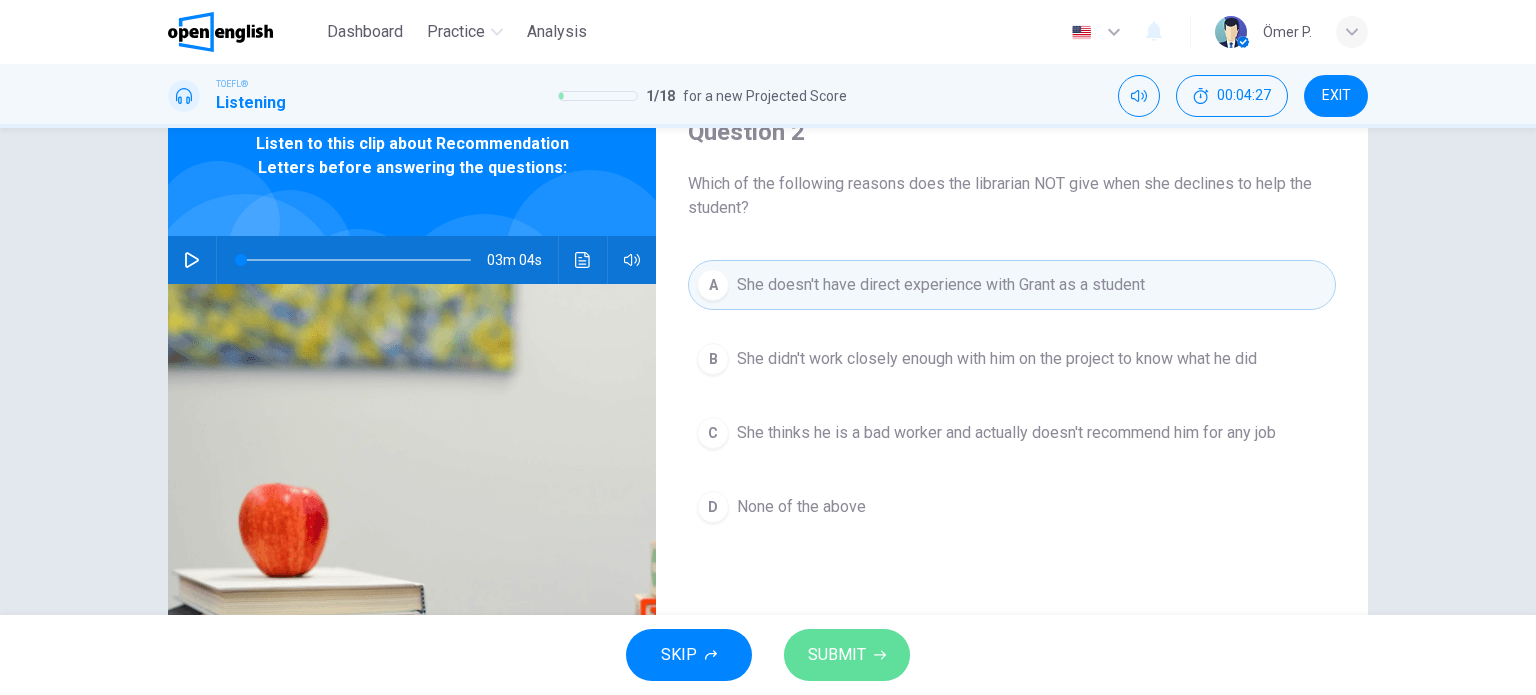 click on "SUBMIT" at bounding box center (837, 655) 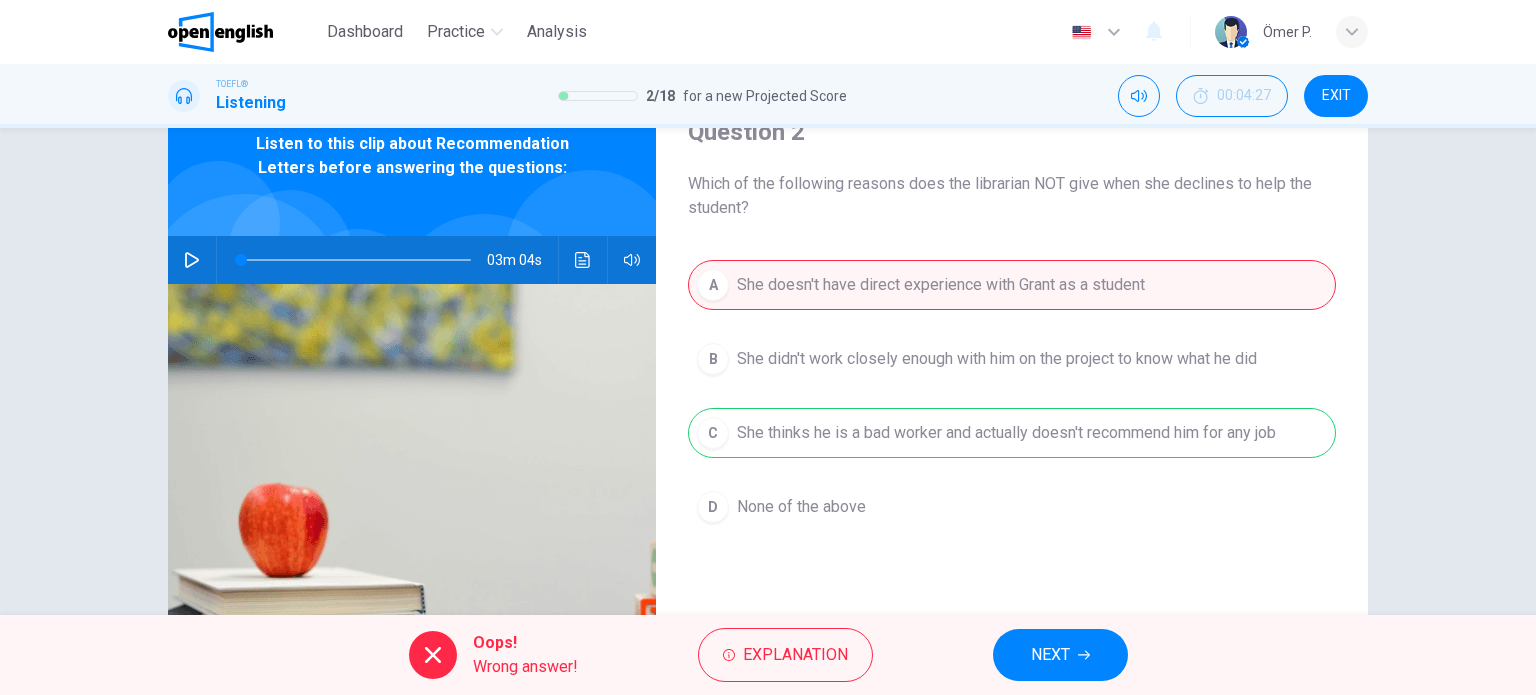 drag, startPoint x: 1087, startPoint y: 198, endPoint x: 973, endPoint y: 187, distance: 114.52947 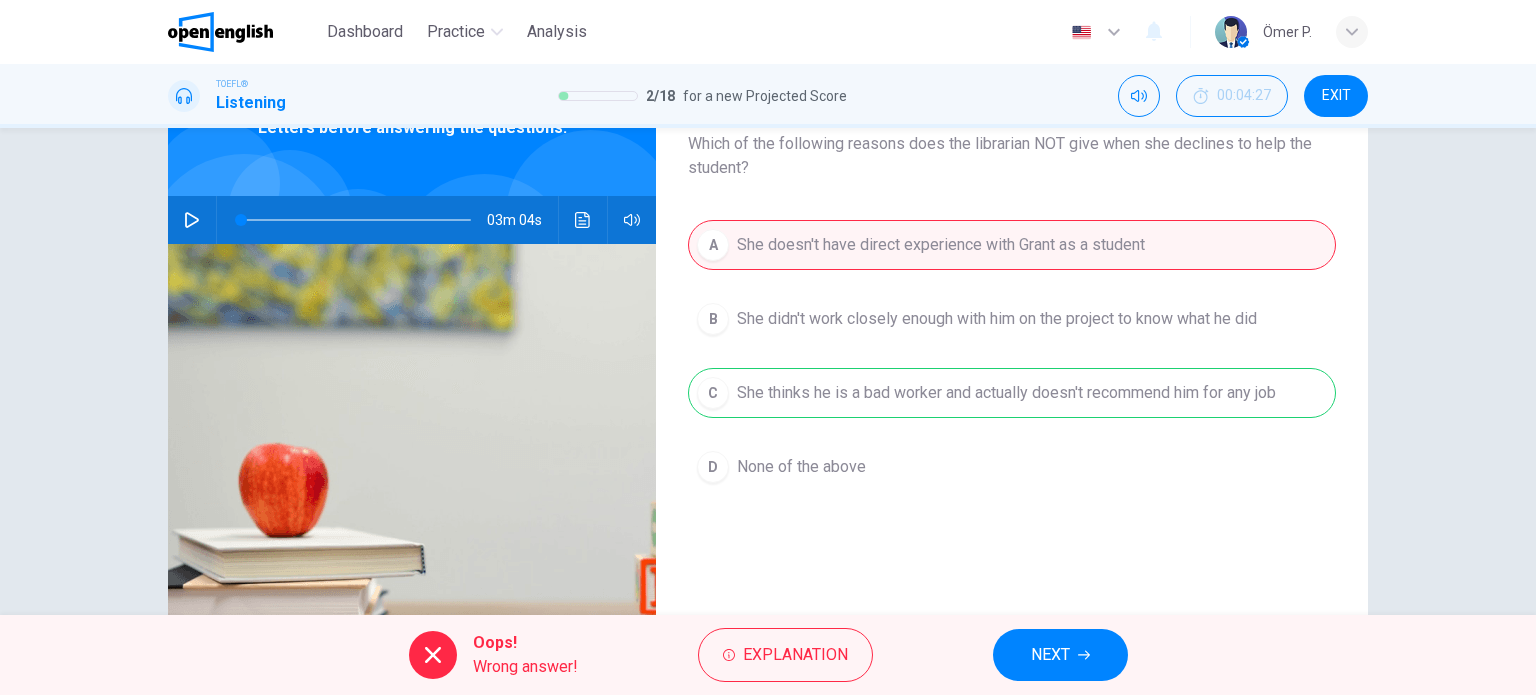 scroll, scrollTop: 122, scrollLeft: 0, axis: vertical 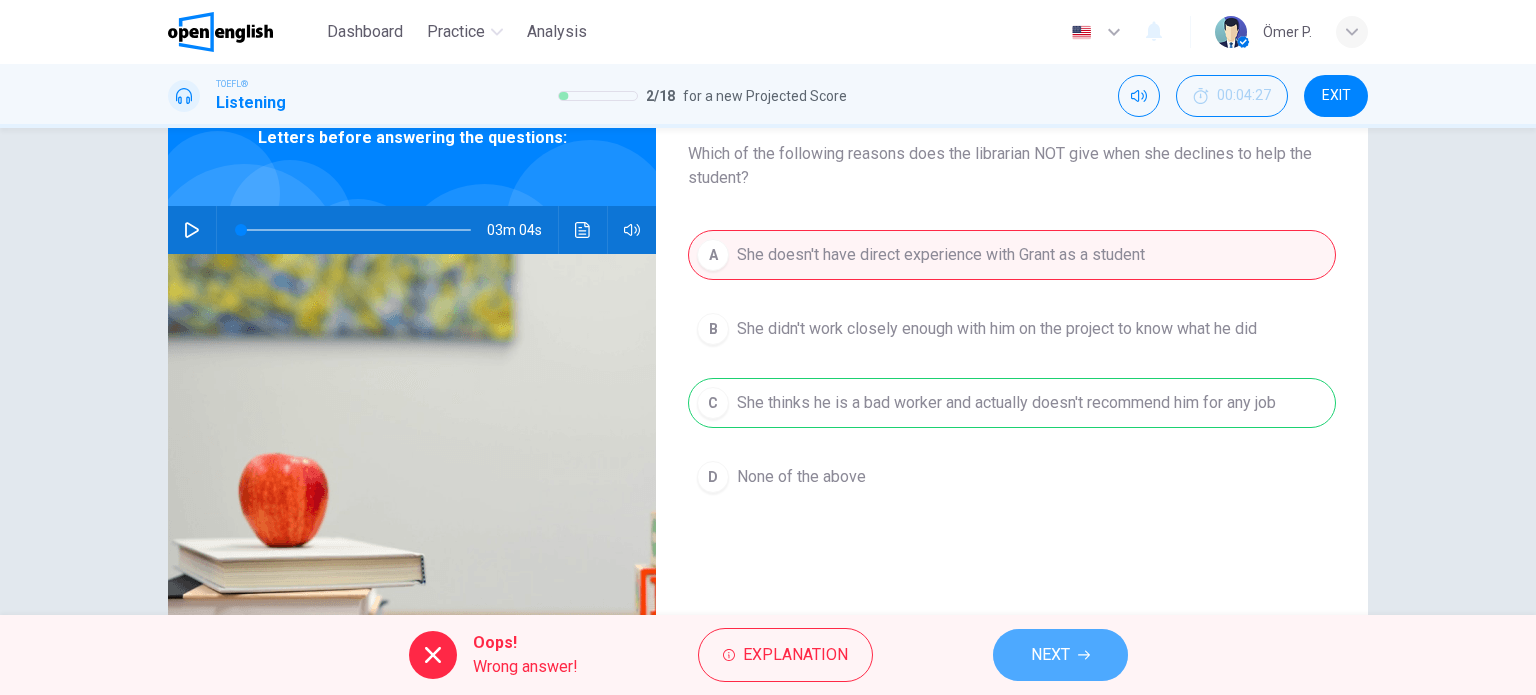 click 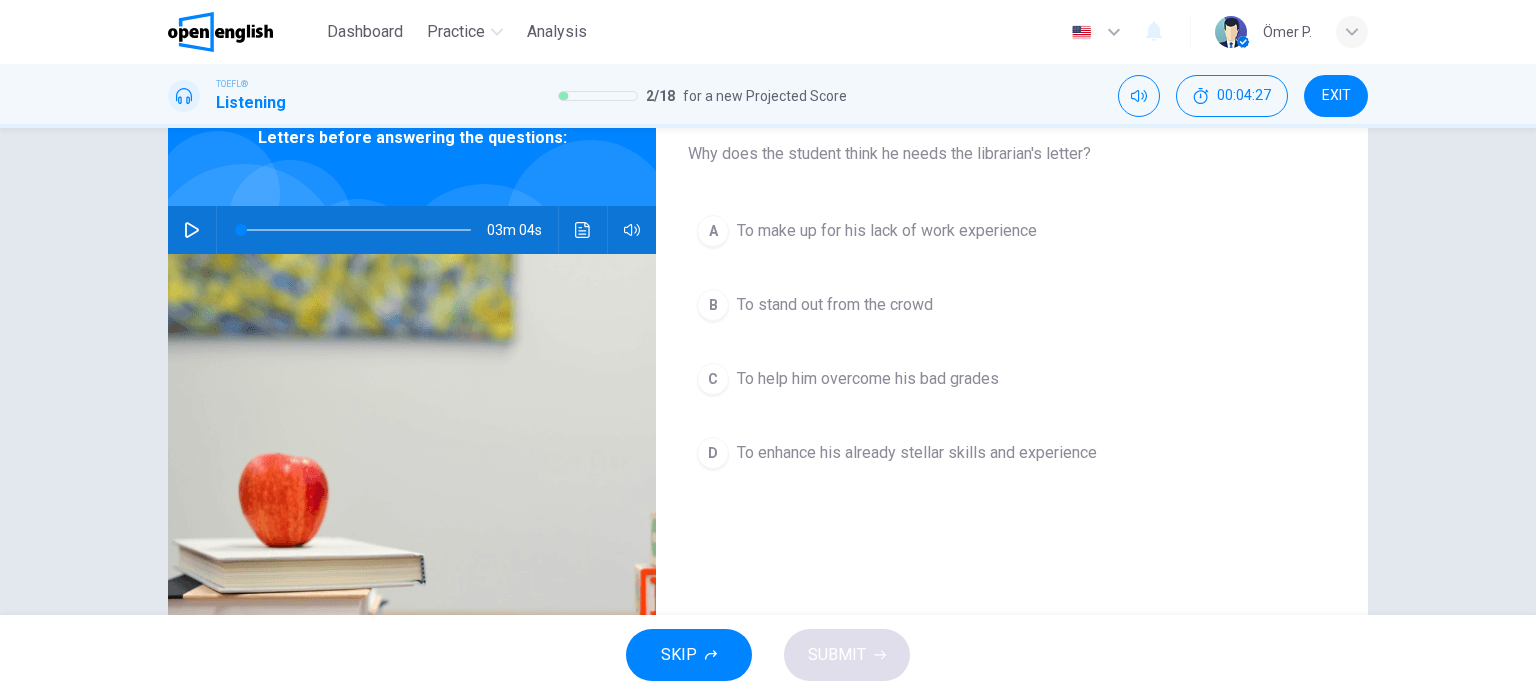 scroll, scrollTop: 92, scrollLeft: 0, axis: vertical 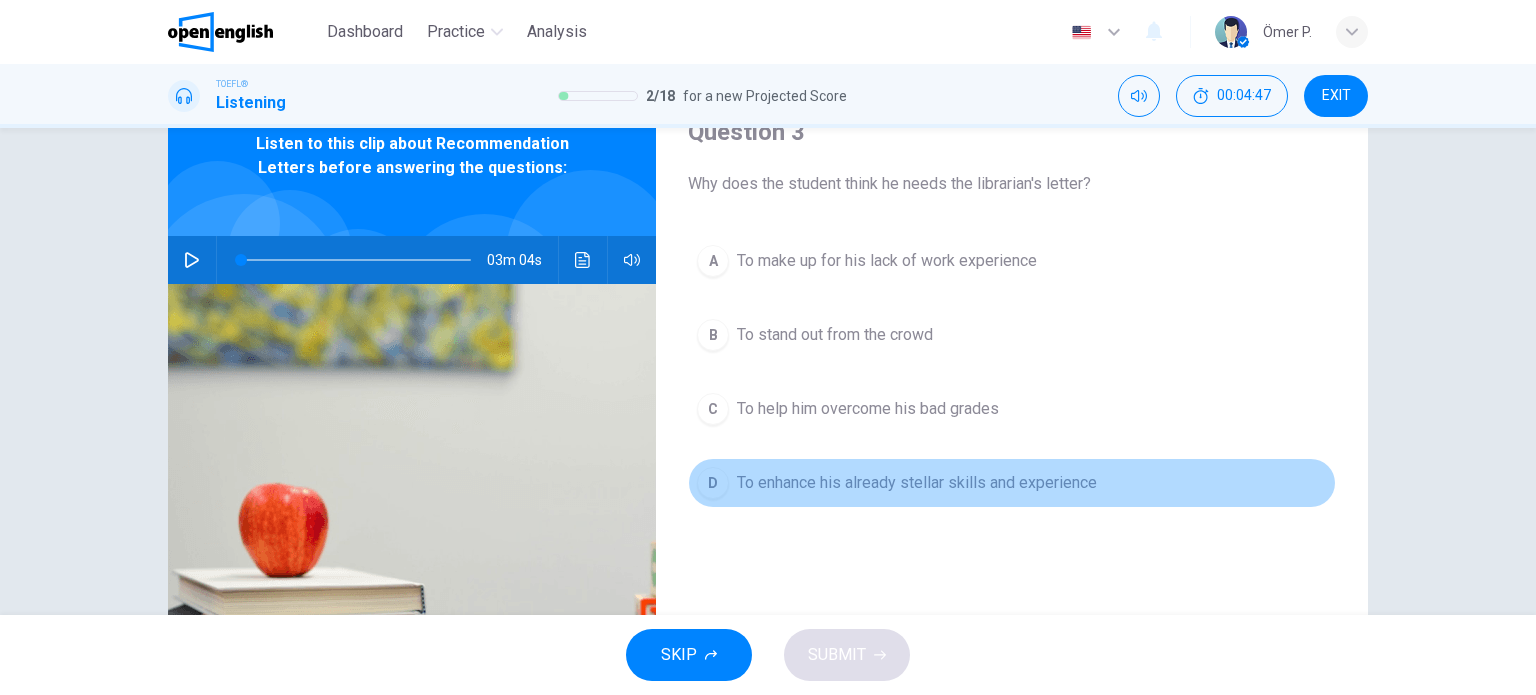 click on "To enhance his already stellar skills and experience" at bounding box center [917, 483] 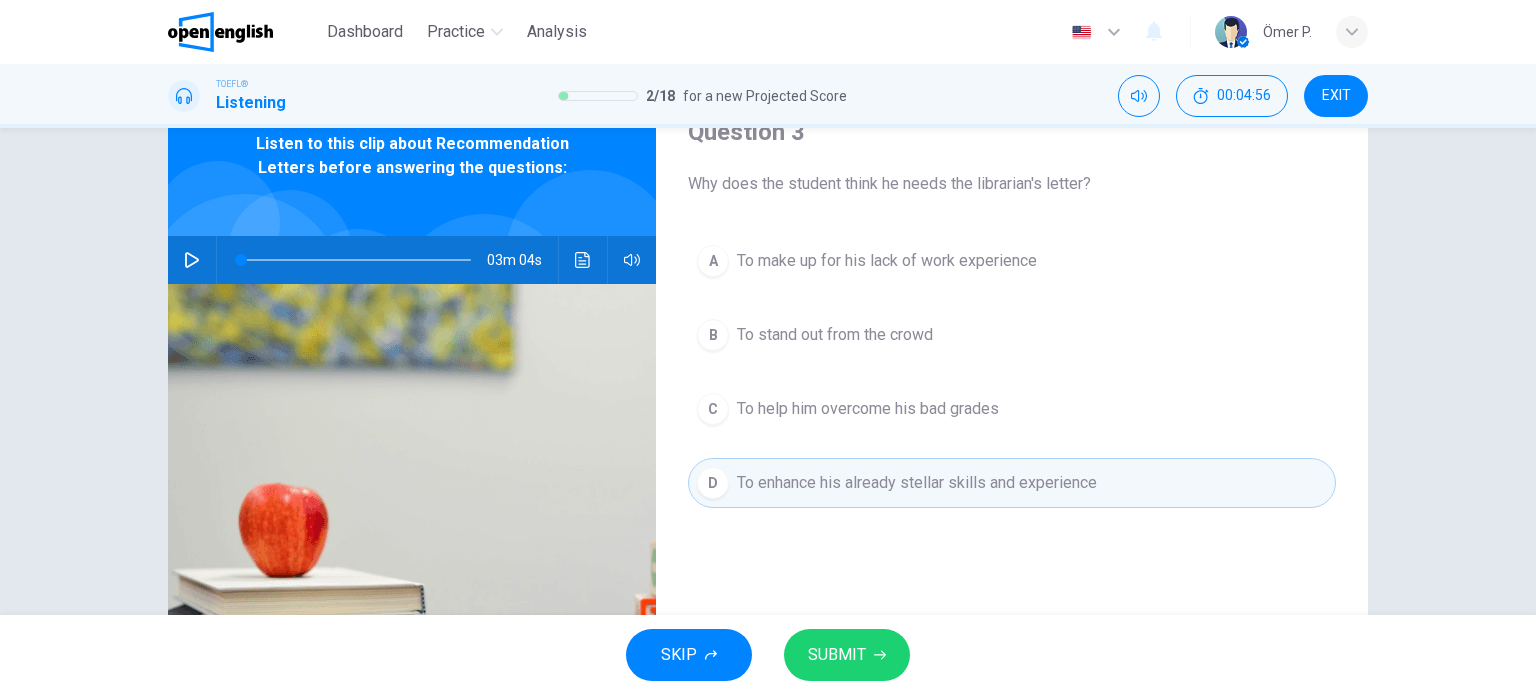 scroll, scrollTop: 80, scrollLeft: 0, axis: vertical 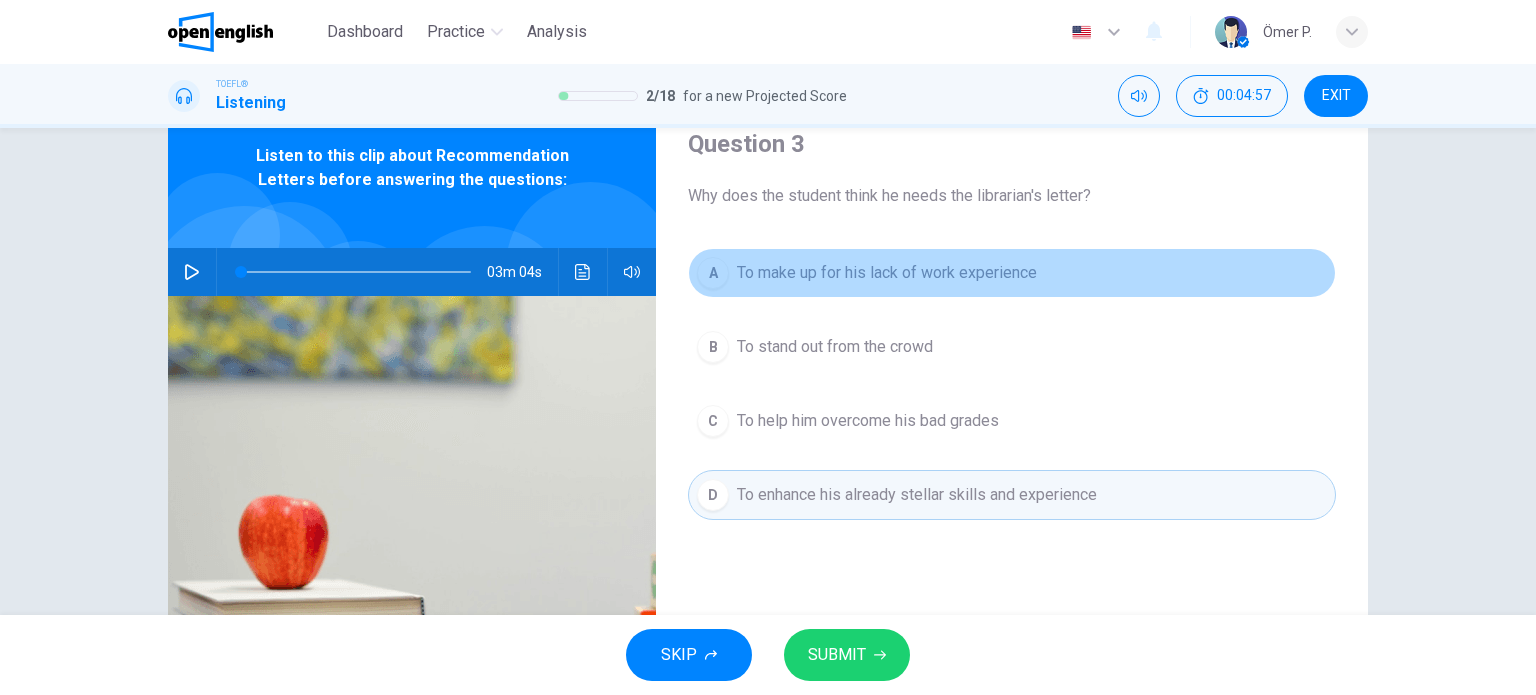 click on "To make up for his lack of work experience" at bounding box center (887, 273) 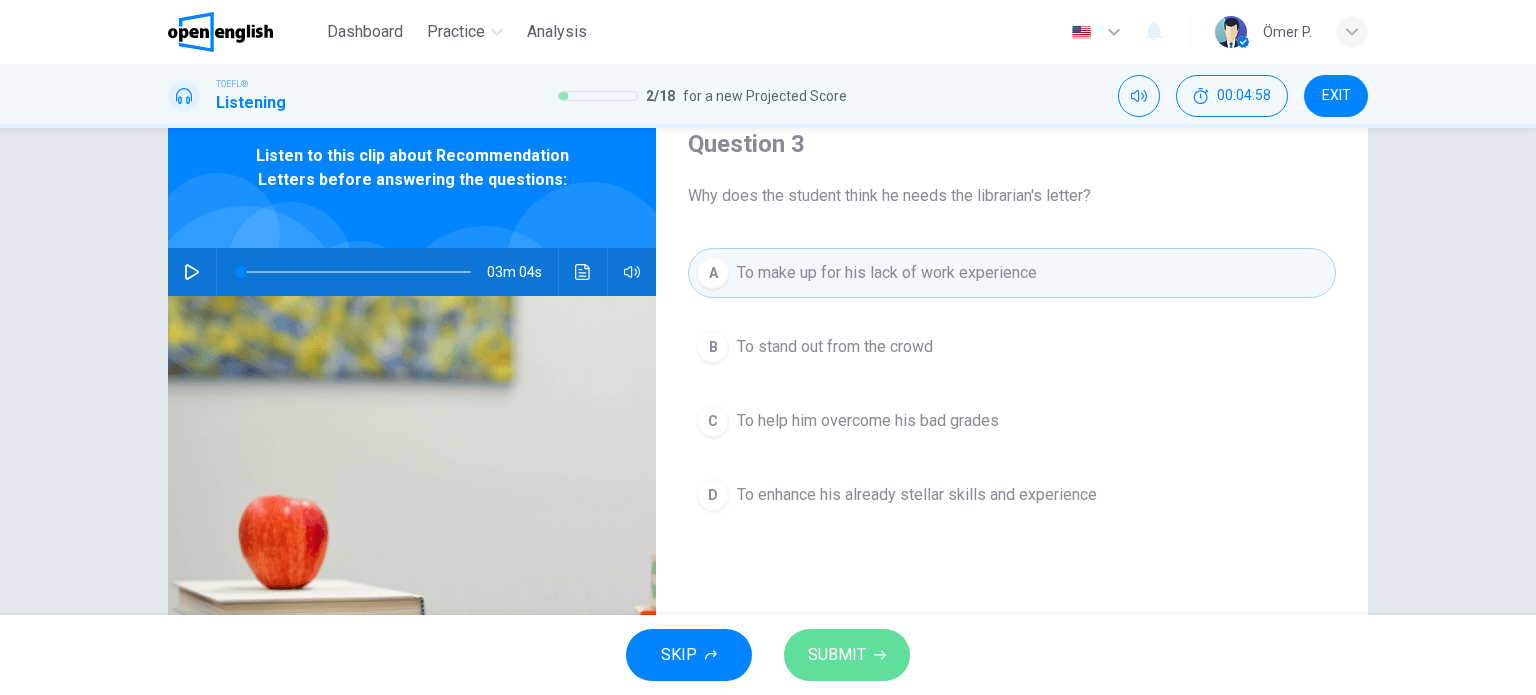 click on "SUBMIT" at bounding box center [847, 655] 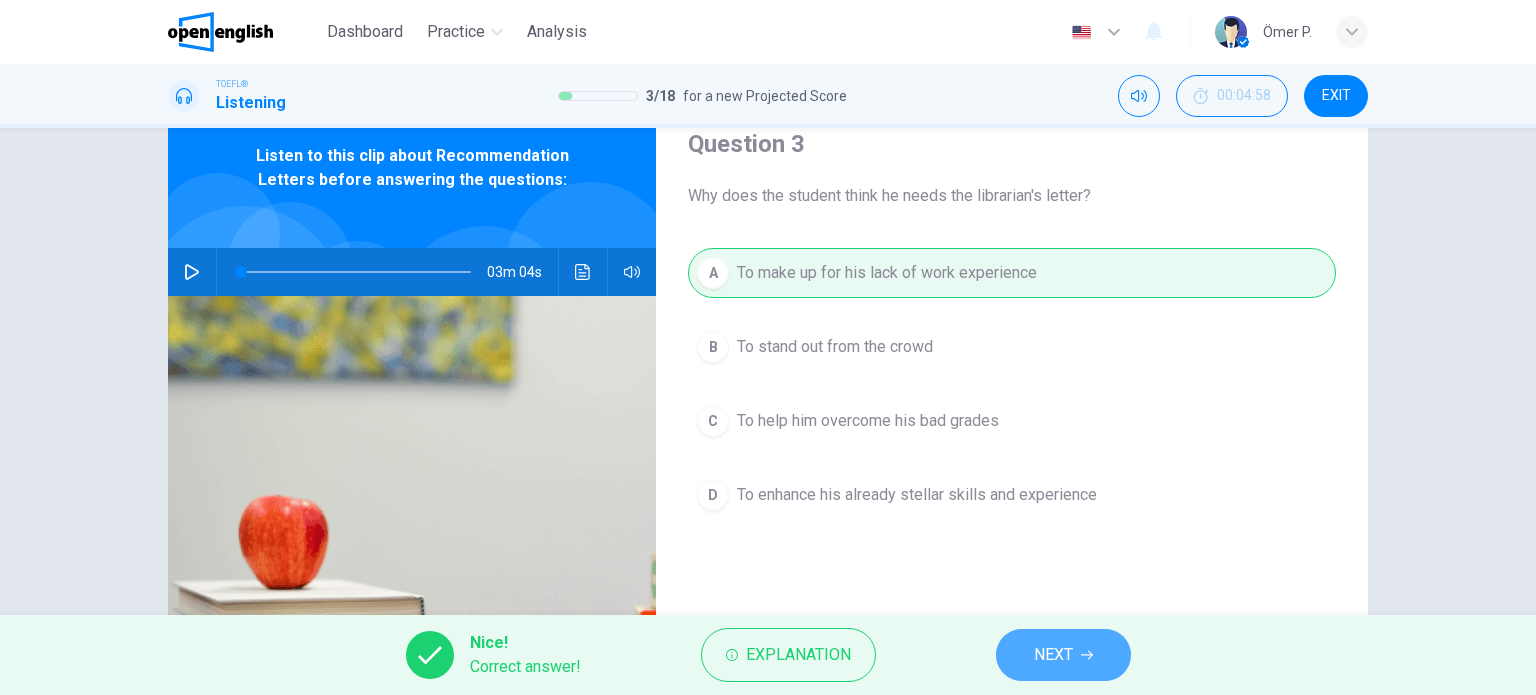 click on "NEXT" at bounding box center [1063, 655] 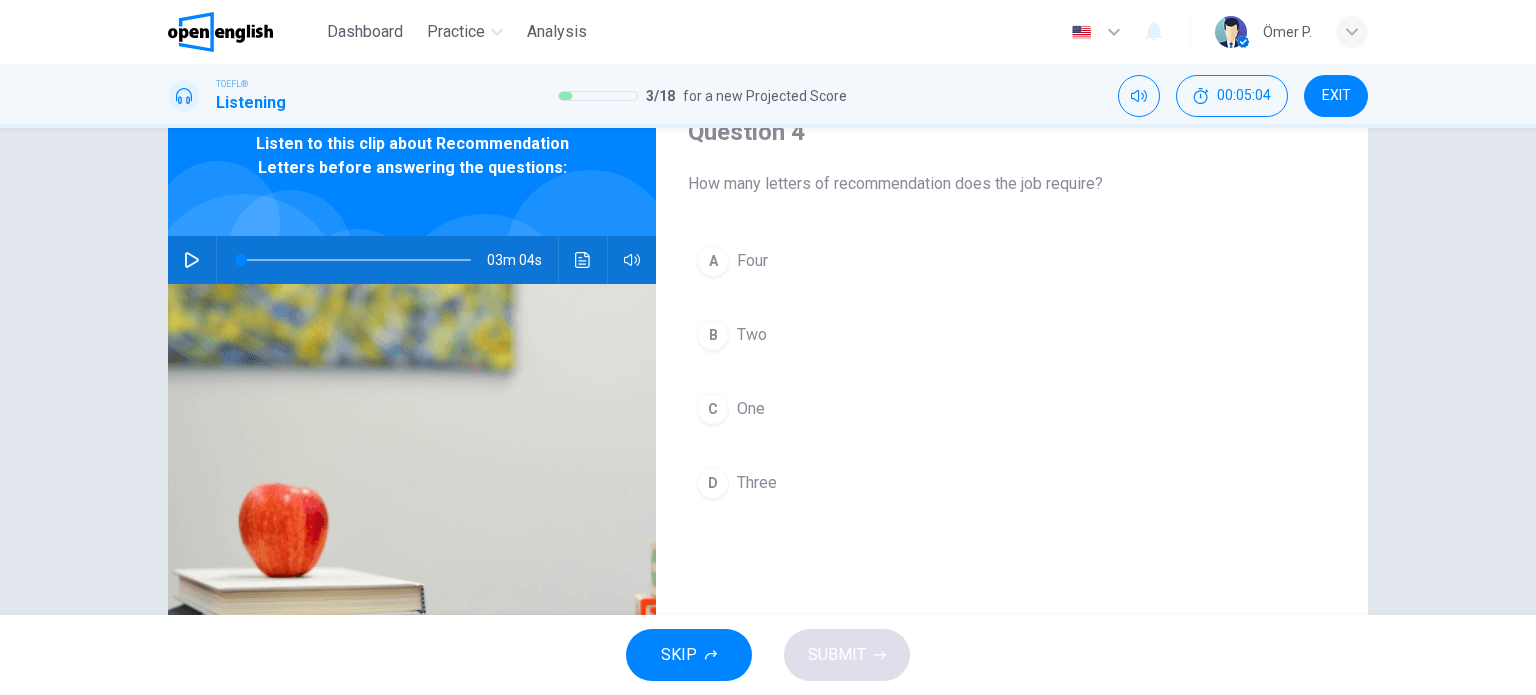 scroll, scrollTop: 91, scrollLeft: 0, axis: vertical 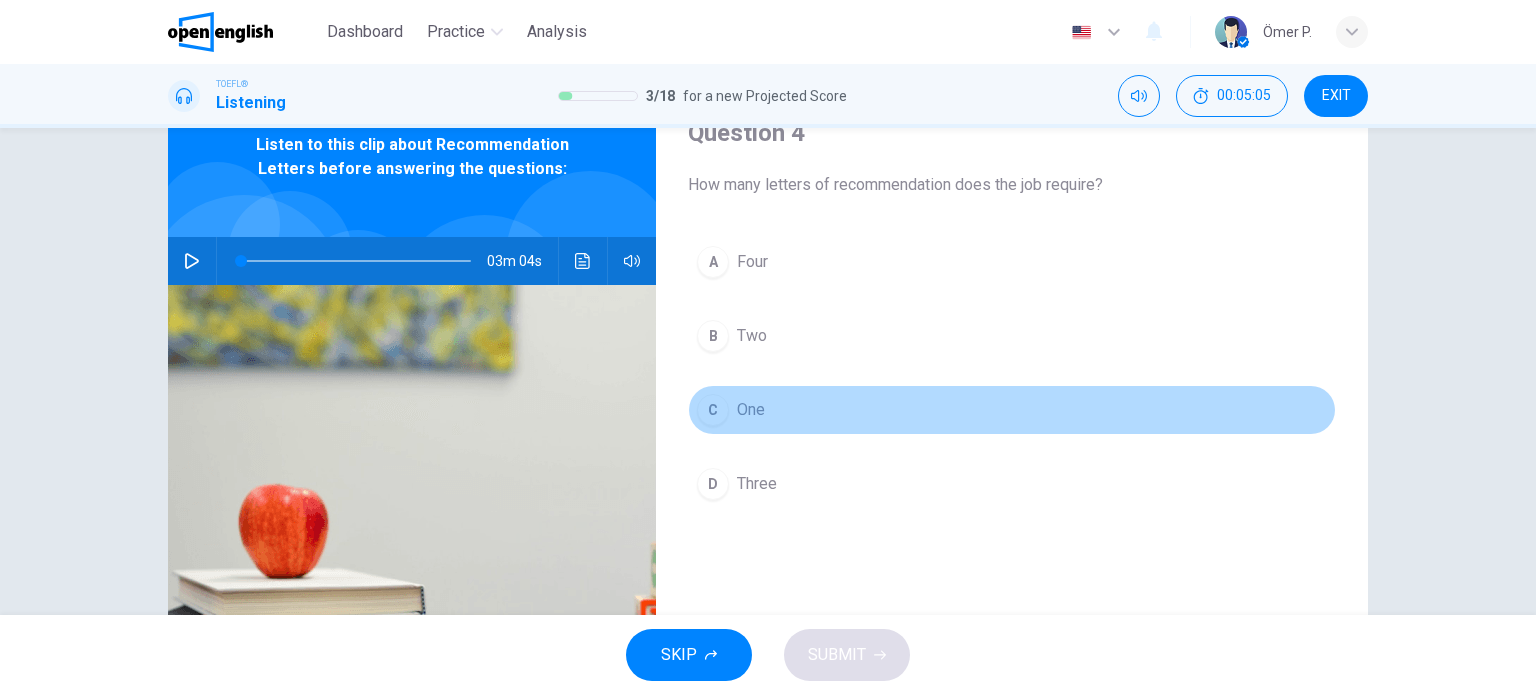 click on "C One" at bounding box center (1012, 410) 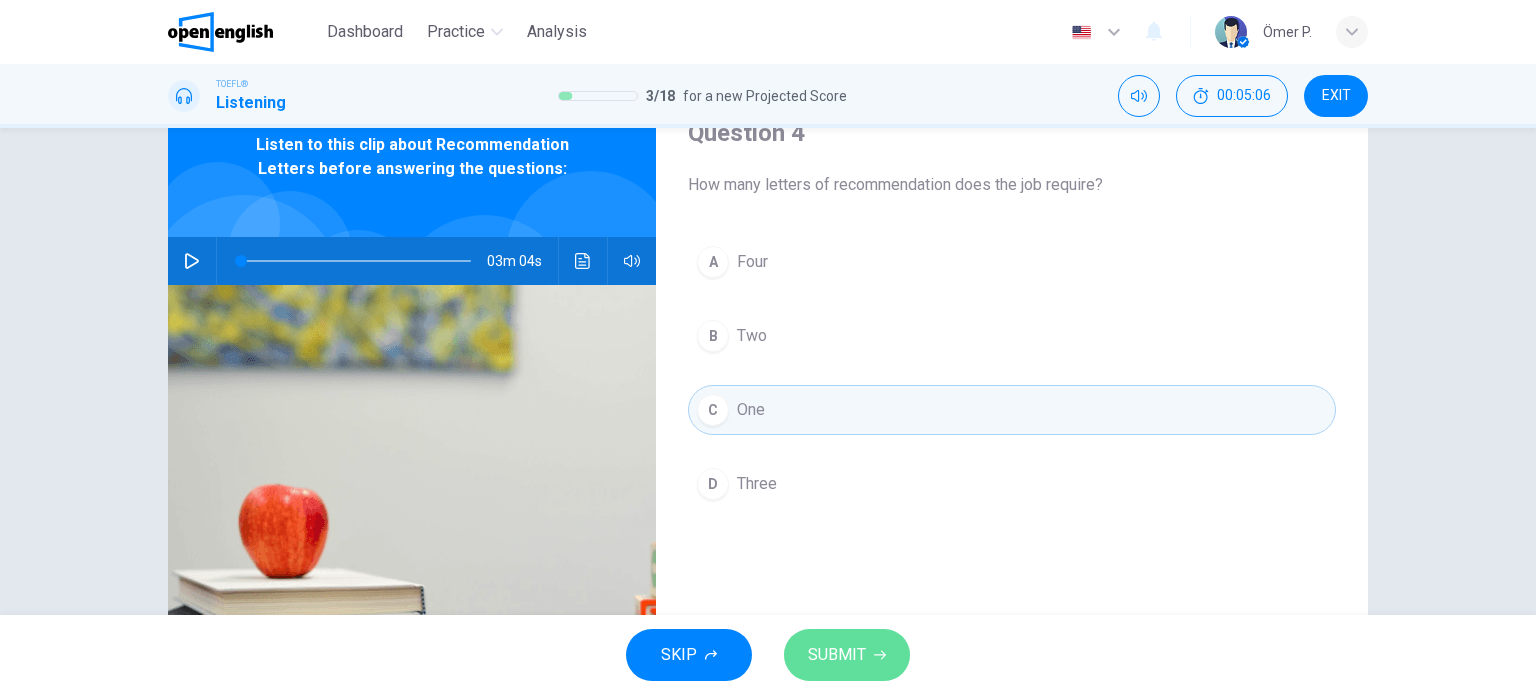 click on "SUBMIT" at bounding box center [847, 655] 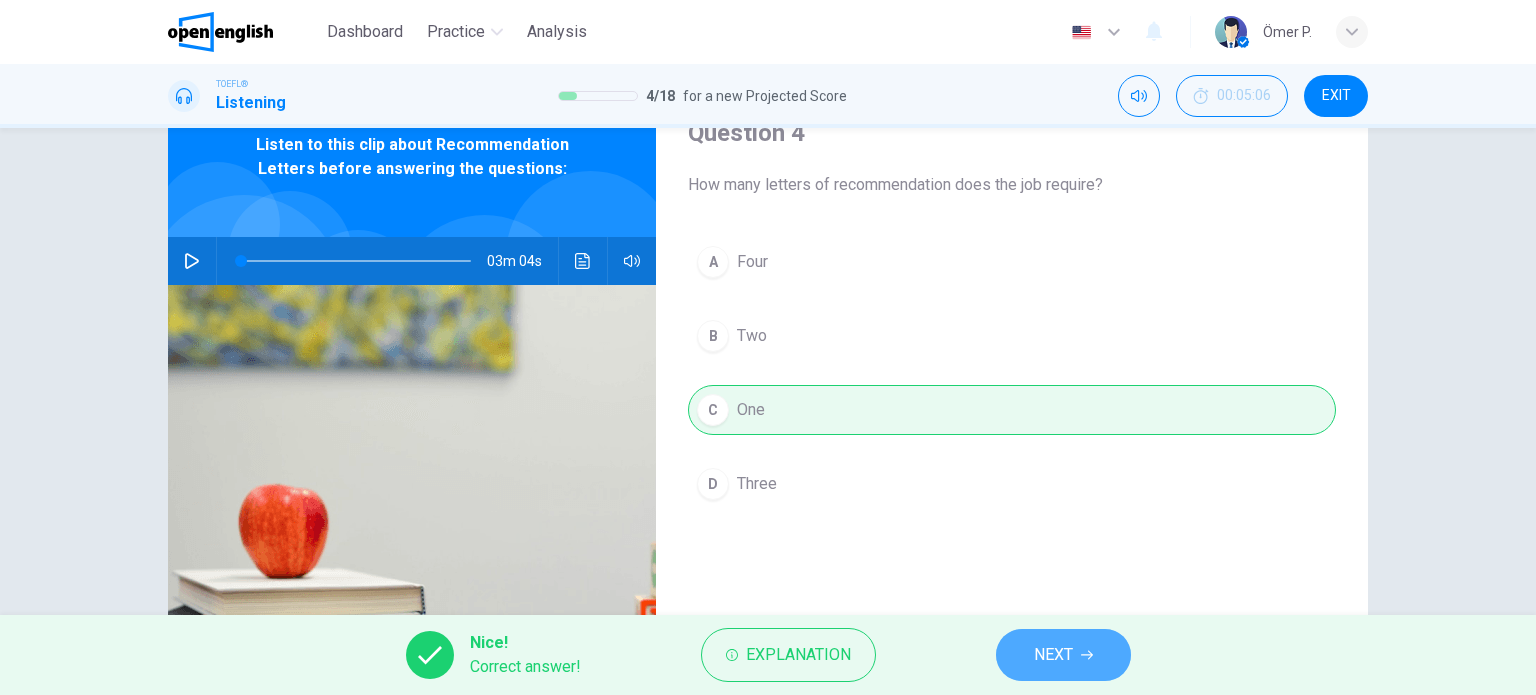 click on "NEXT" at bounding box center [1063, 655] 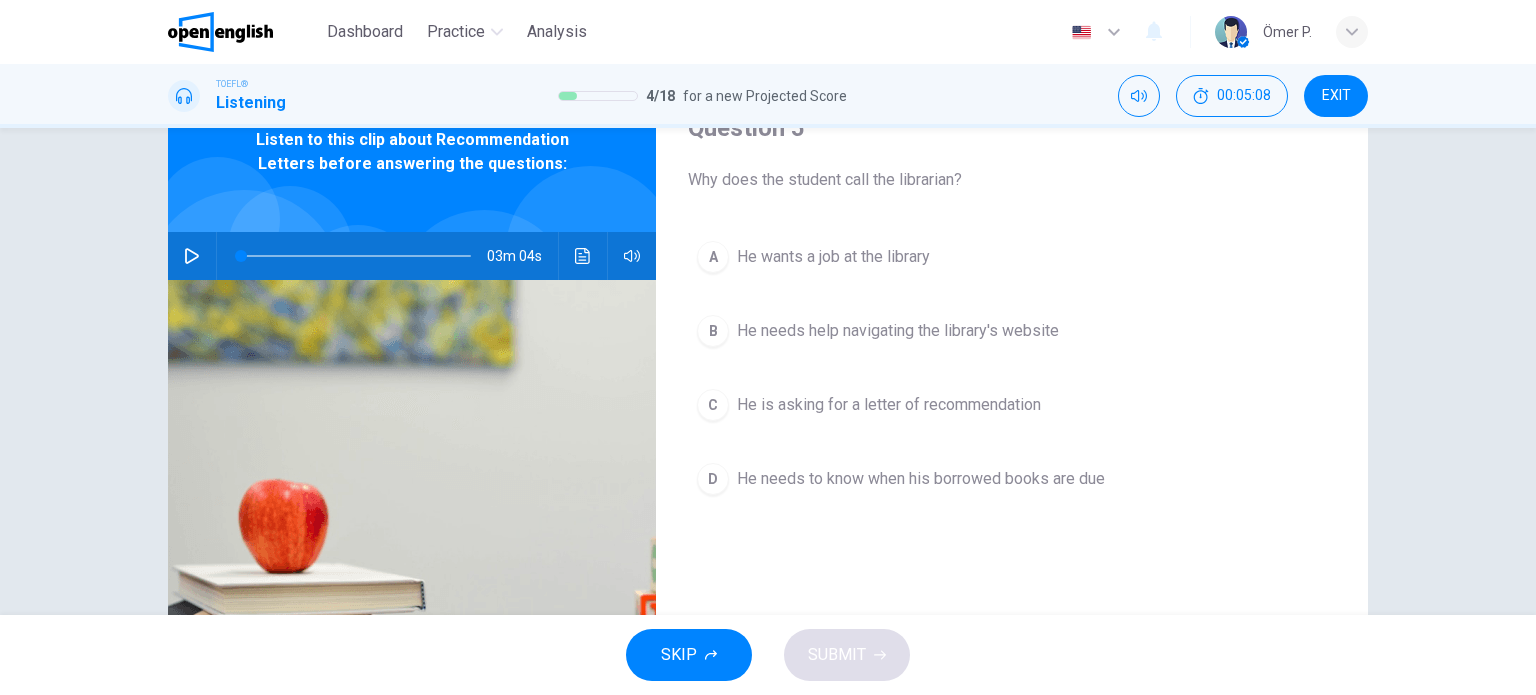 scroll, scrollTop: 98, scrollLeft: 0, axis: vertical 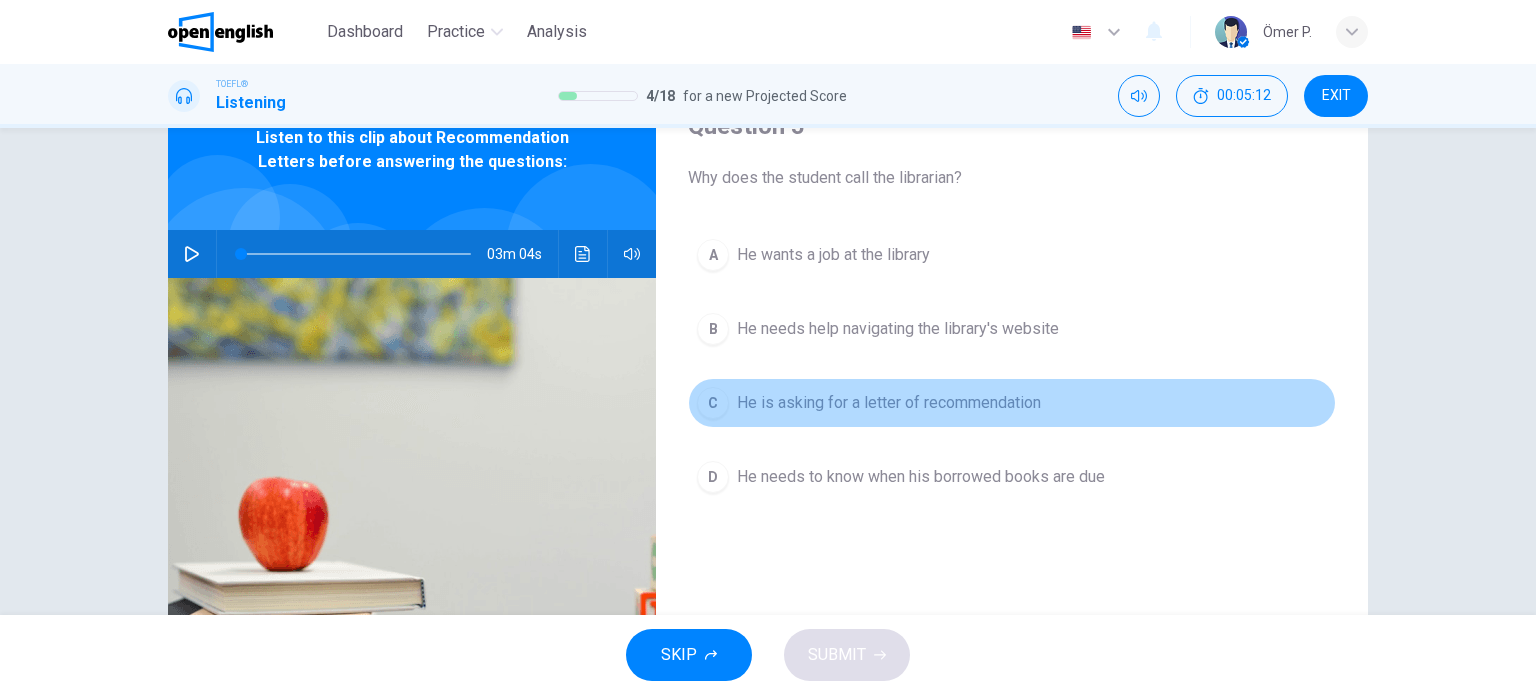 click on "C He is asking for a letter of recommendation" at bounding box center (1012, 403) 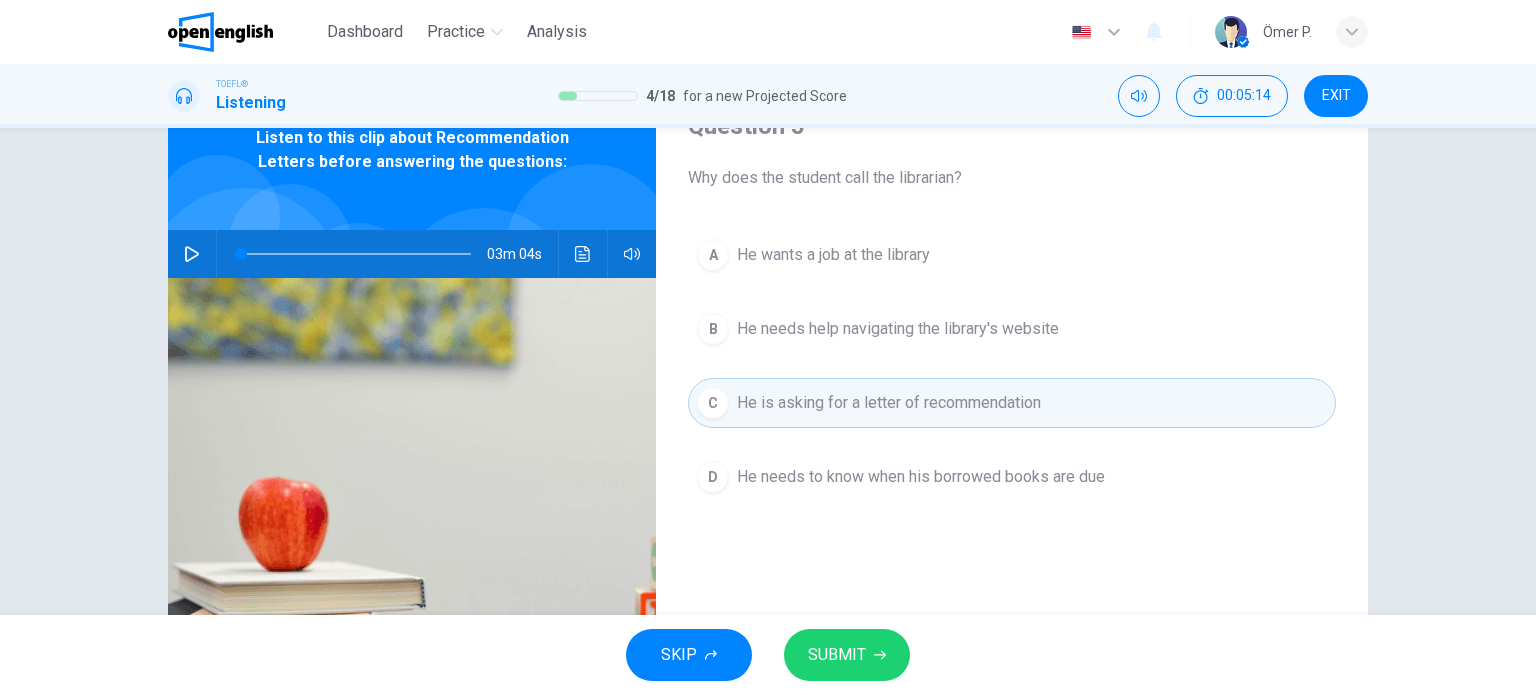 click on "SUBMIT" at bounding box center (847, 655) 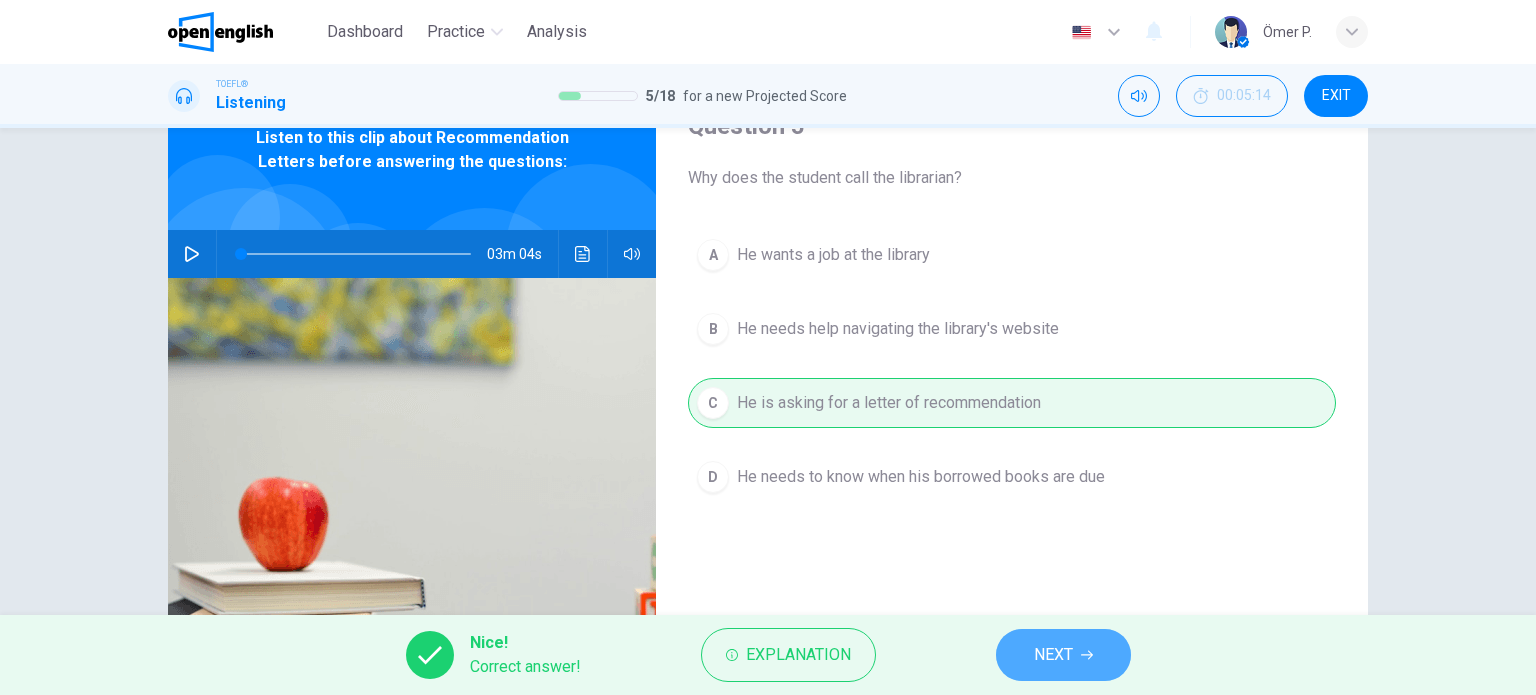 click on "NEXT" at bounding box center [1053, 655] 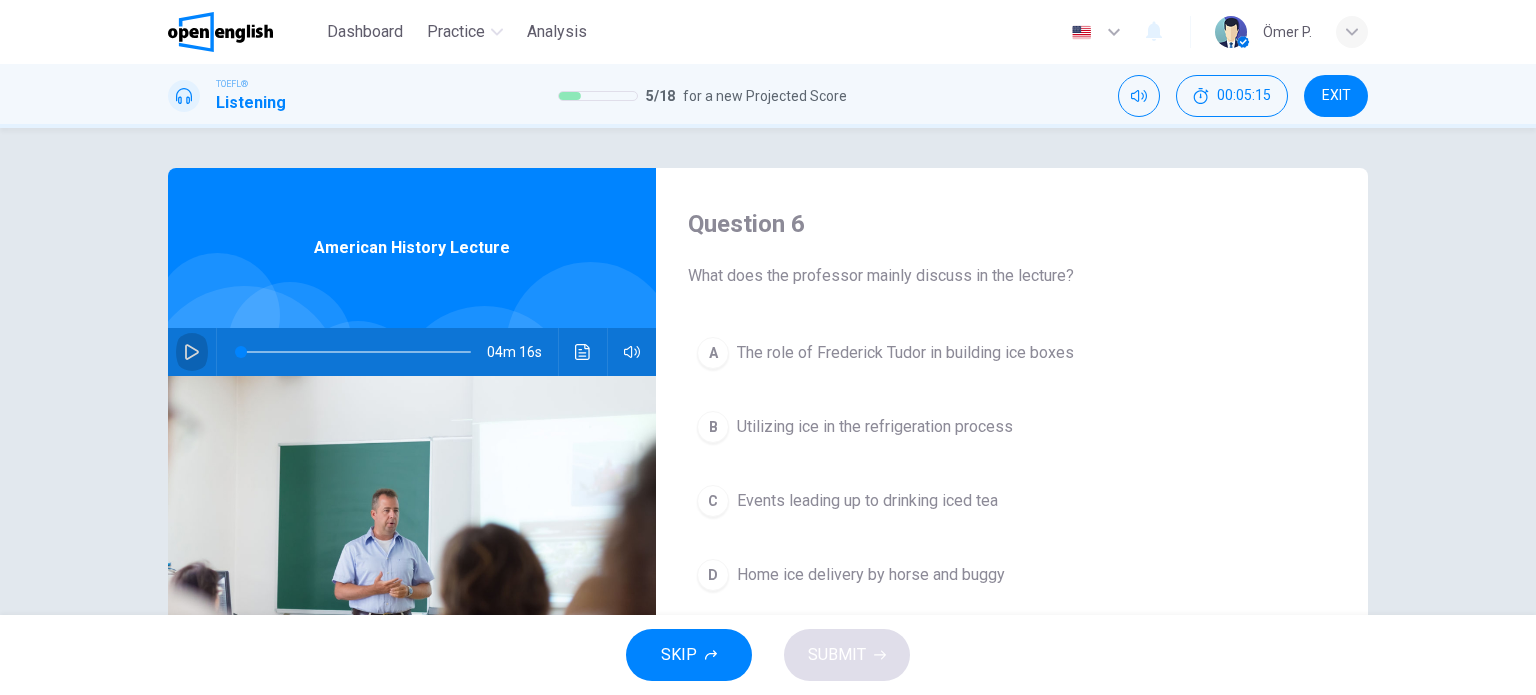 click at bounding box center [192, 352] 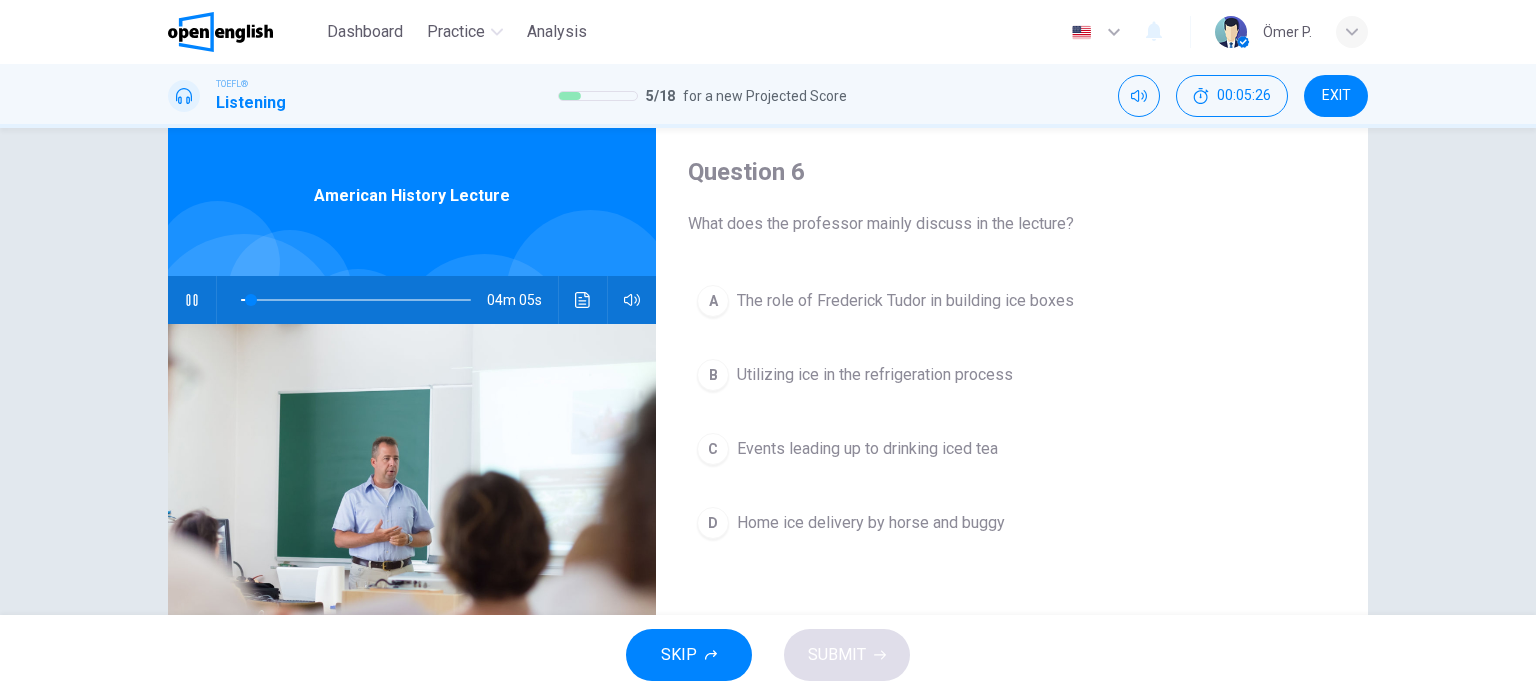 scroll, scrollTop: 52, scrollLeft: 0, axis: vertical 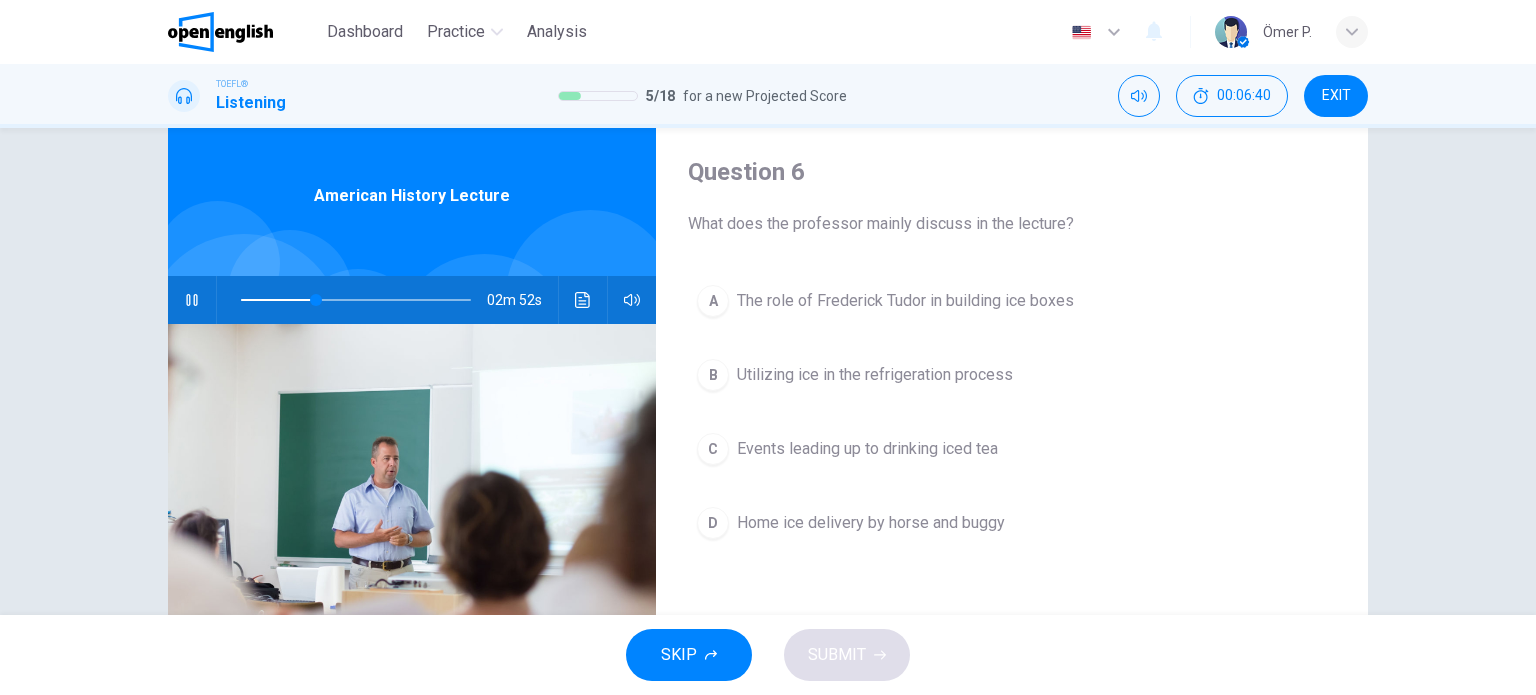 type on "**" 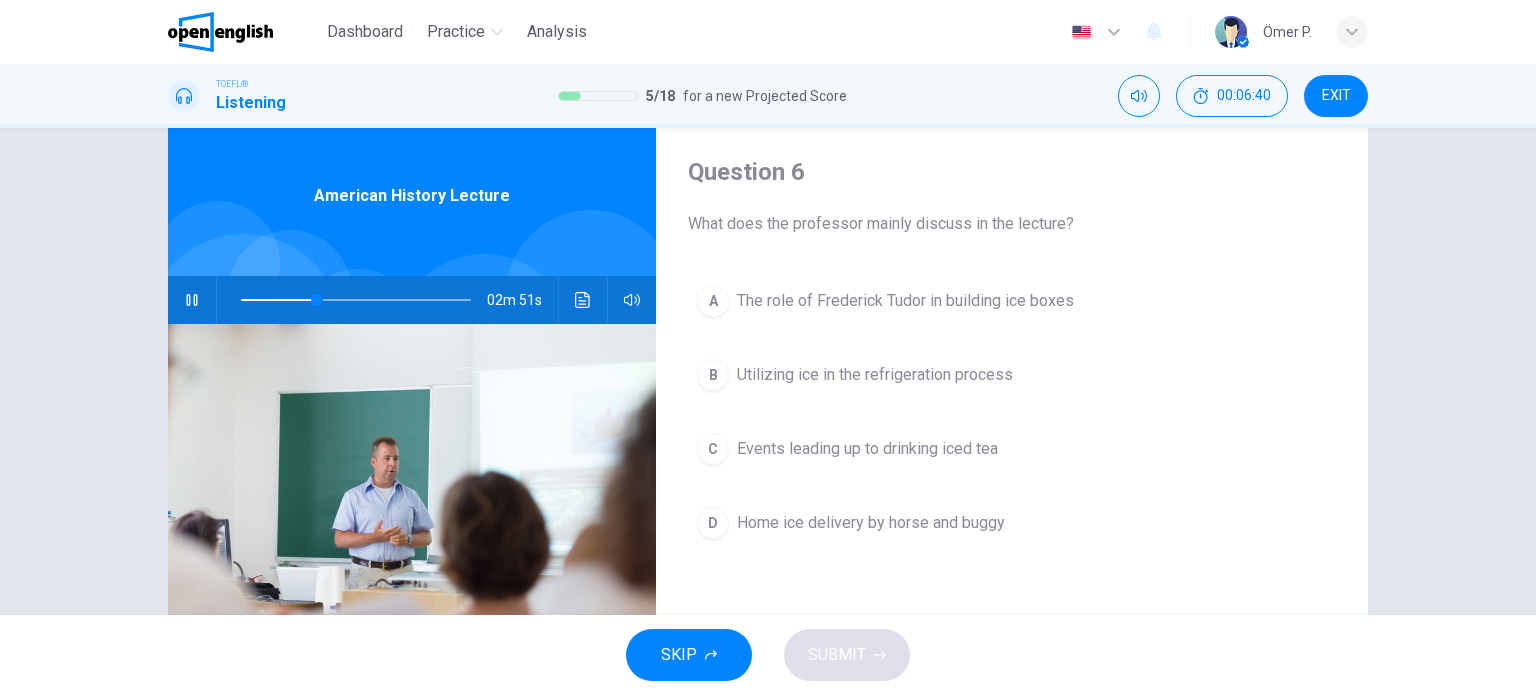 click at bounding box center [192, 300] 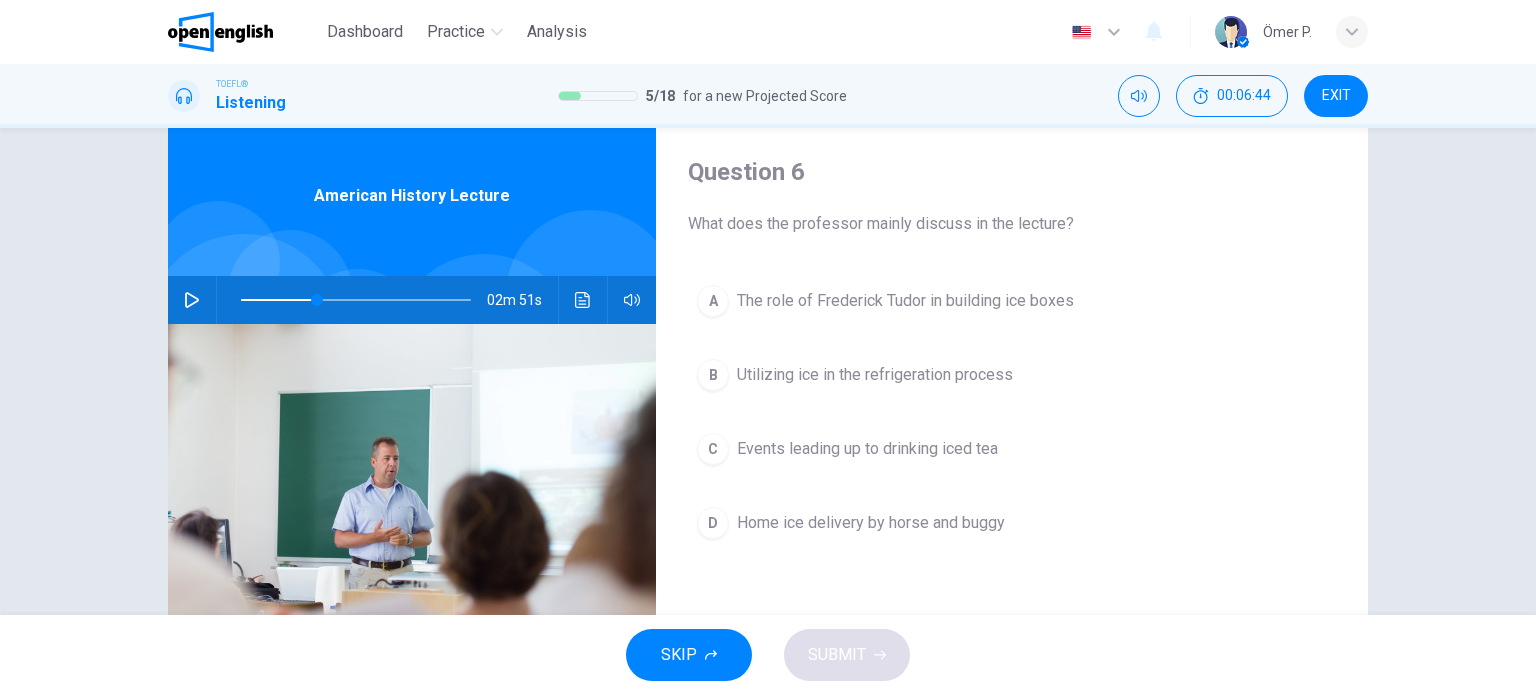 click at bounding box center [192, 300] 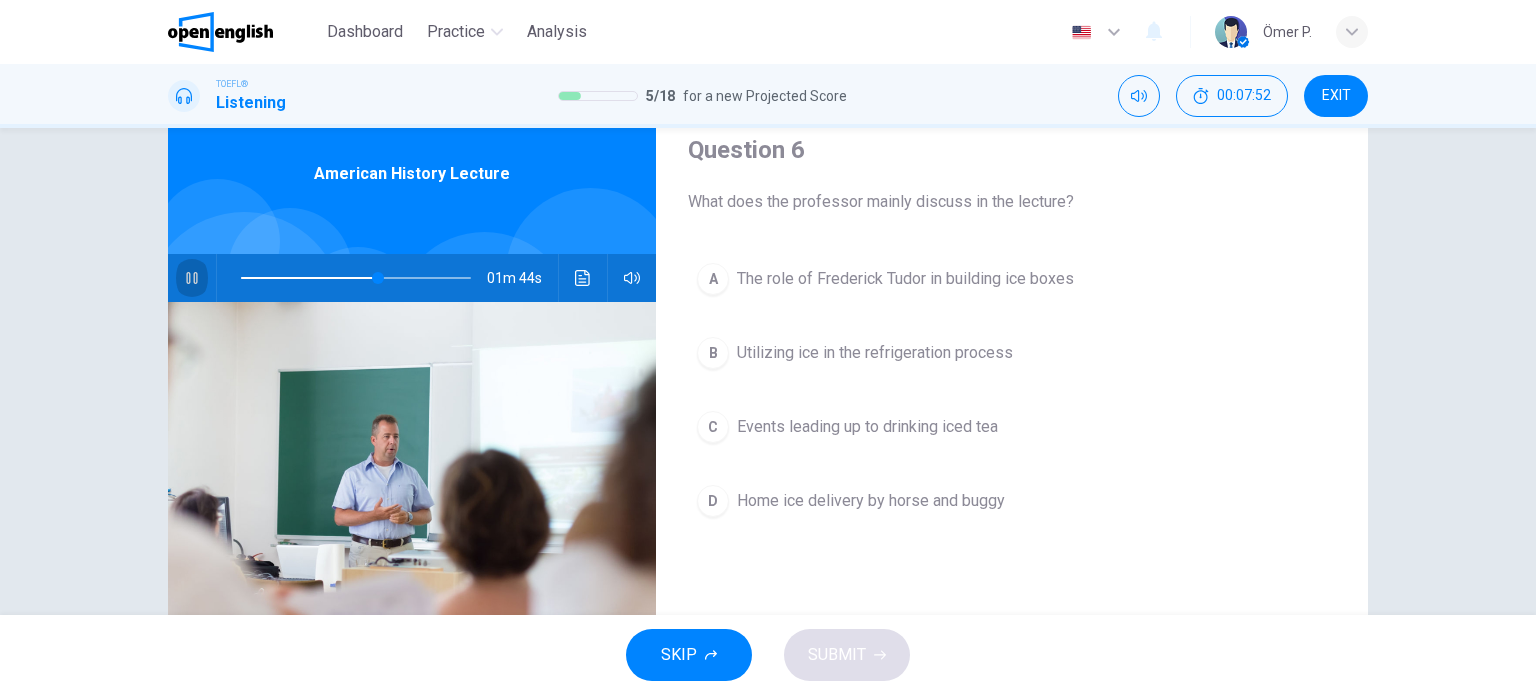 scroll, scrollTop: 72, scrollLeft: 0, axis: vertical 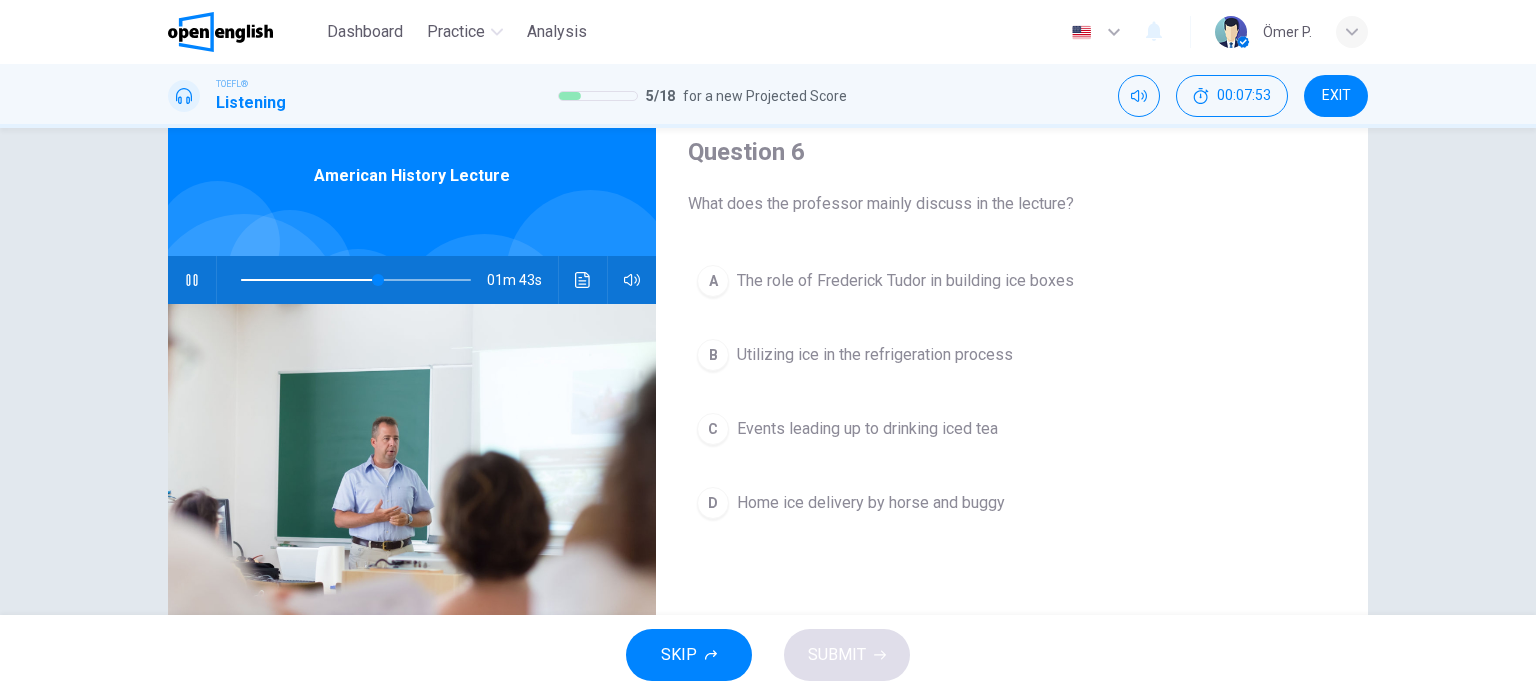 click on "American History Lecture" at bounding box center [412, 176] 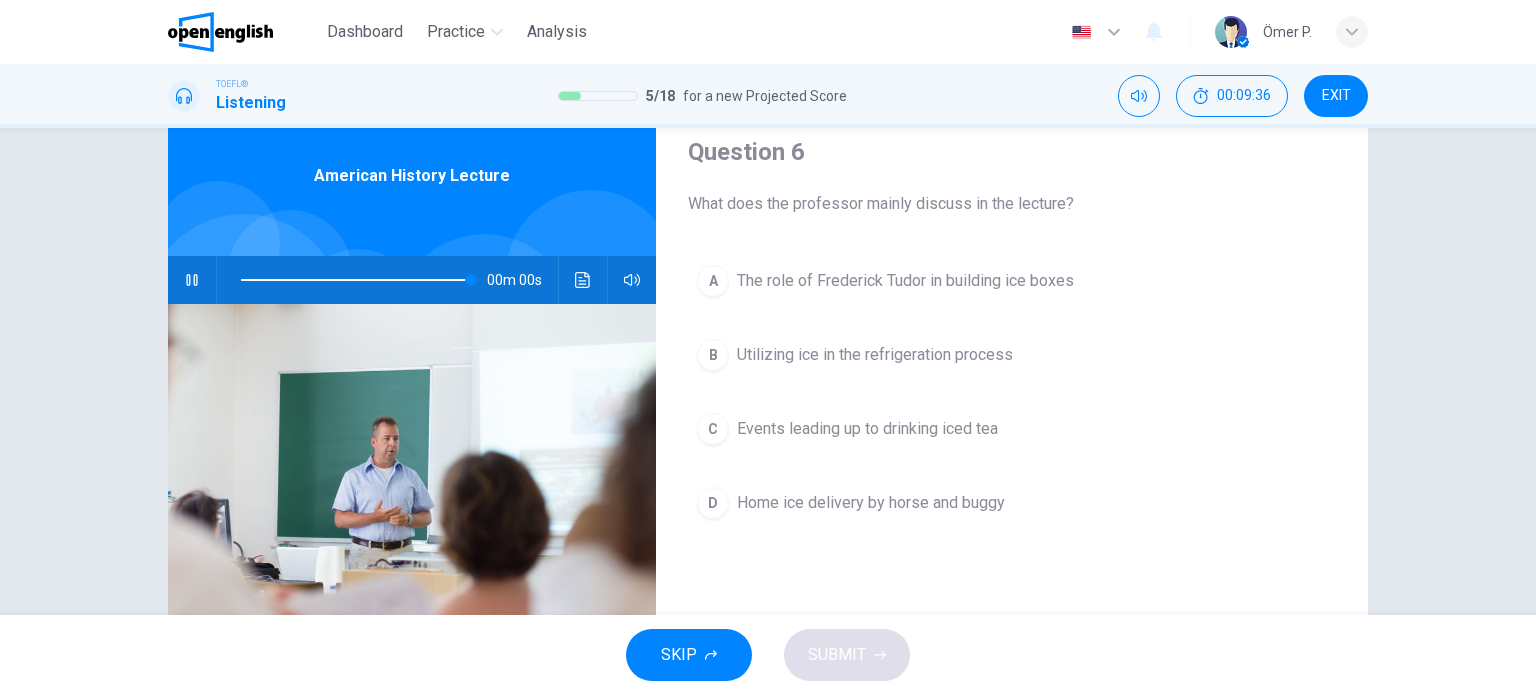 type on "*" 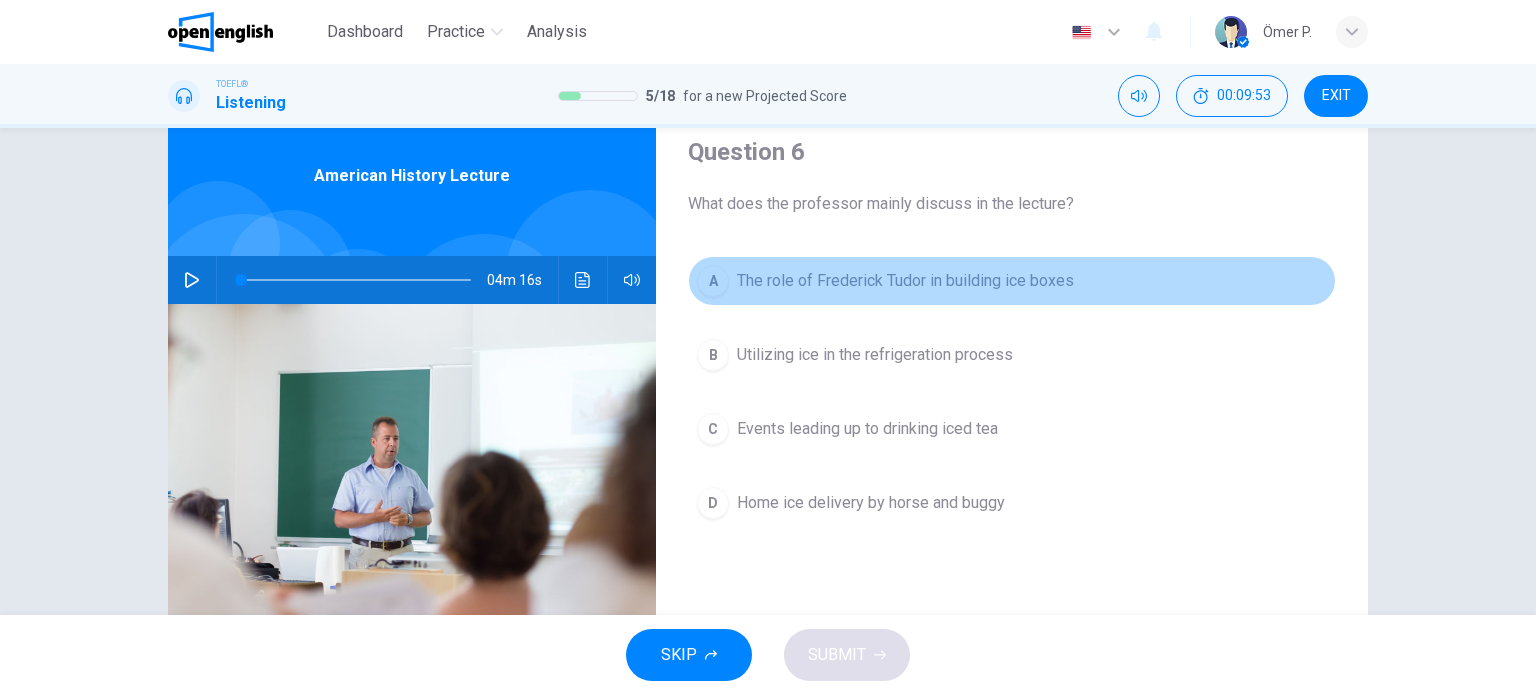 click on "The role of Frederick Tudor in building ice boxes" at bounding box center [905, 281] 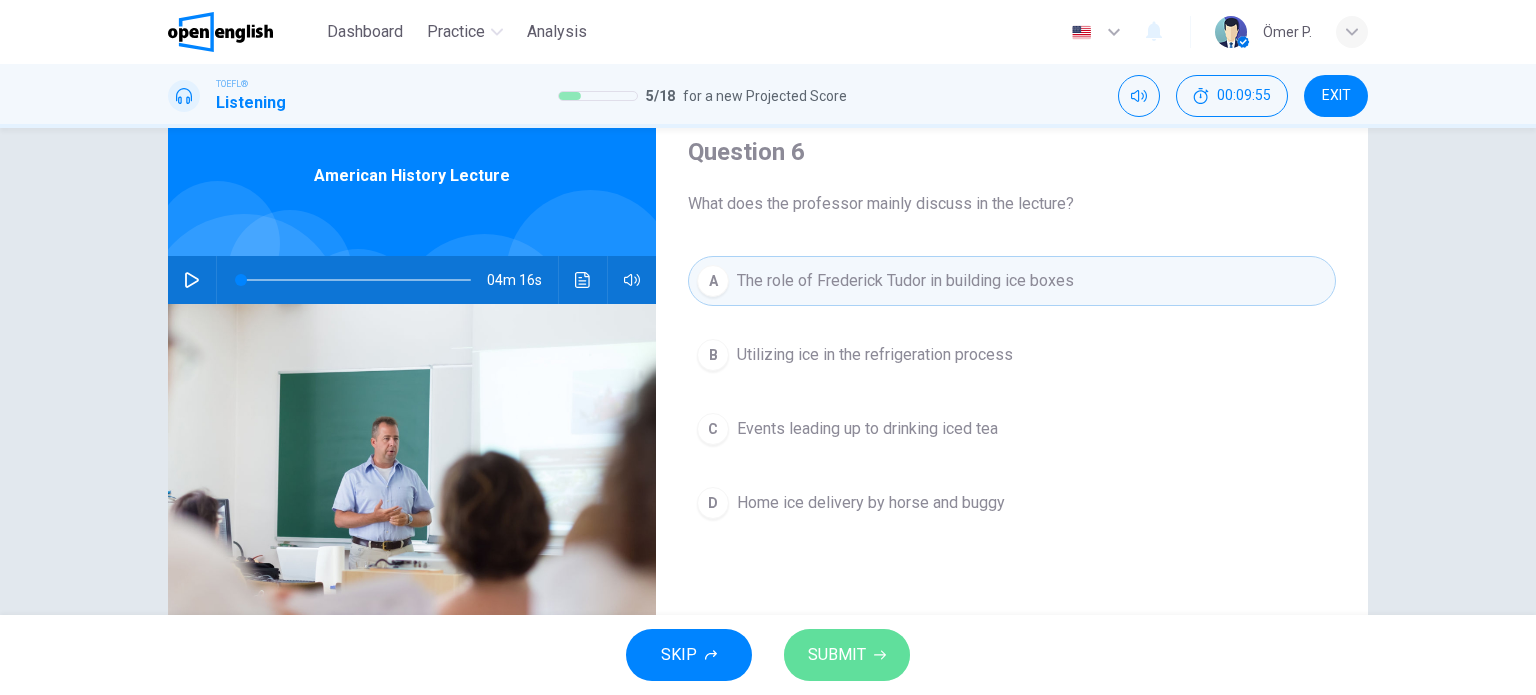 click on "SUBMIT" at bounding box center [847, 655] 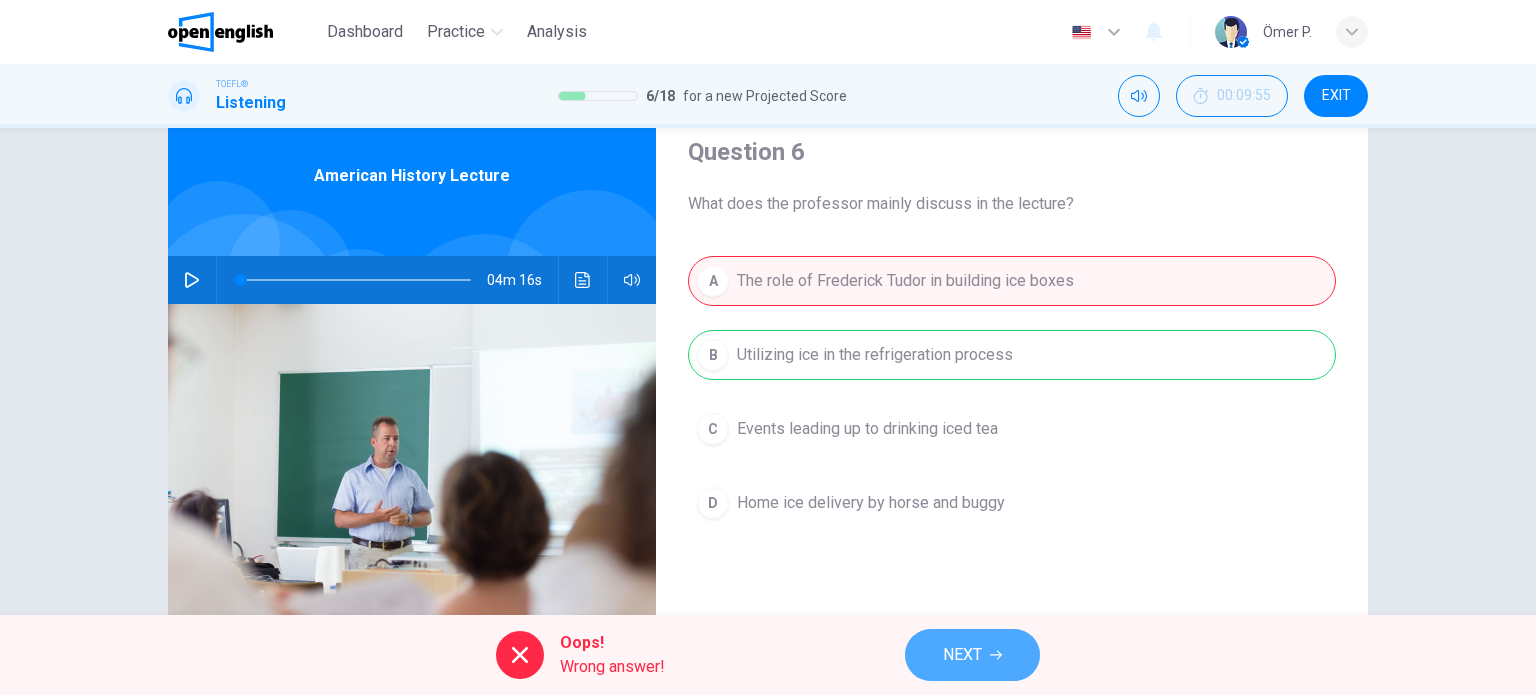 click on "NEXT" at bounding box center (962, 655) 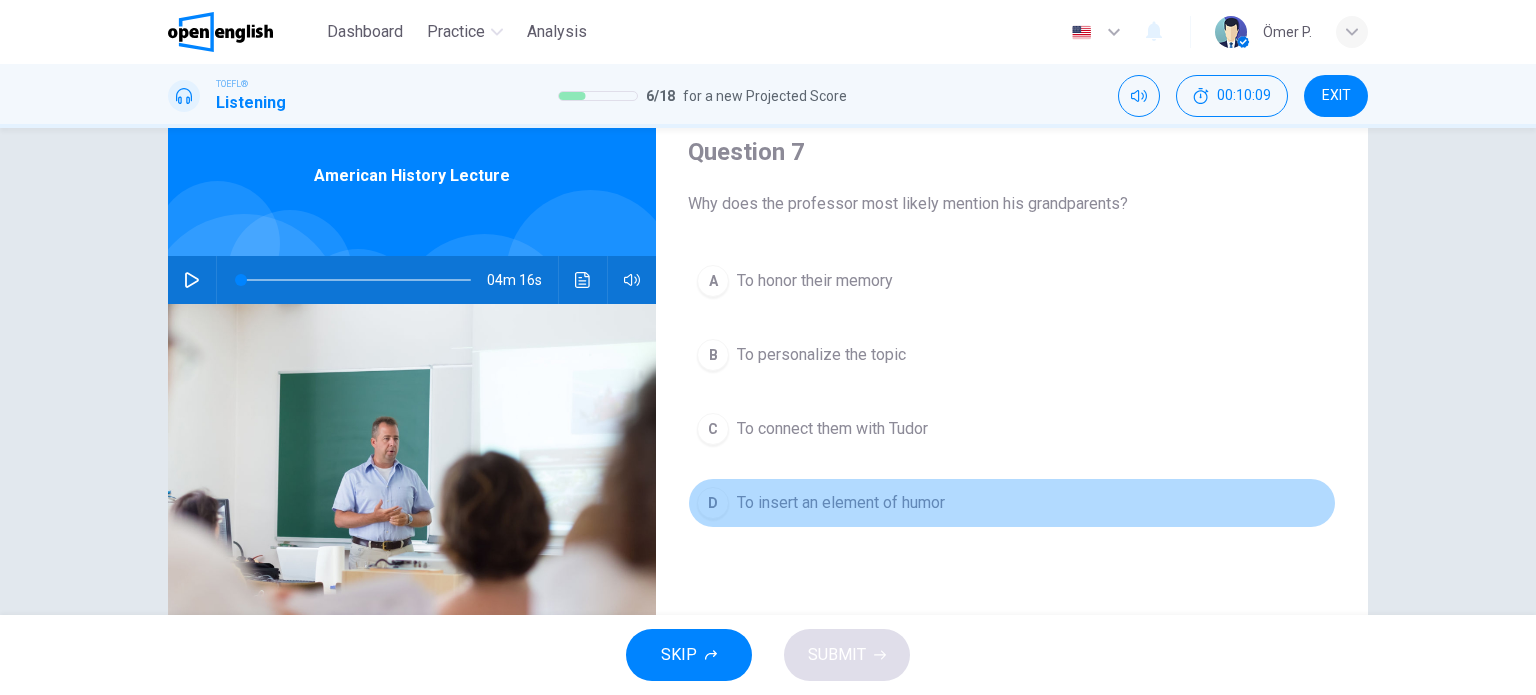 click on "D To insert an element of humor" at bounding box center [1012, 503] 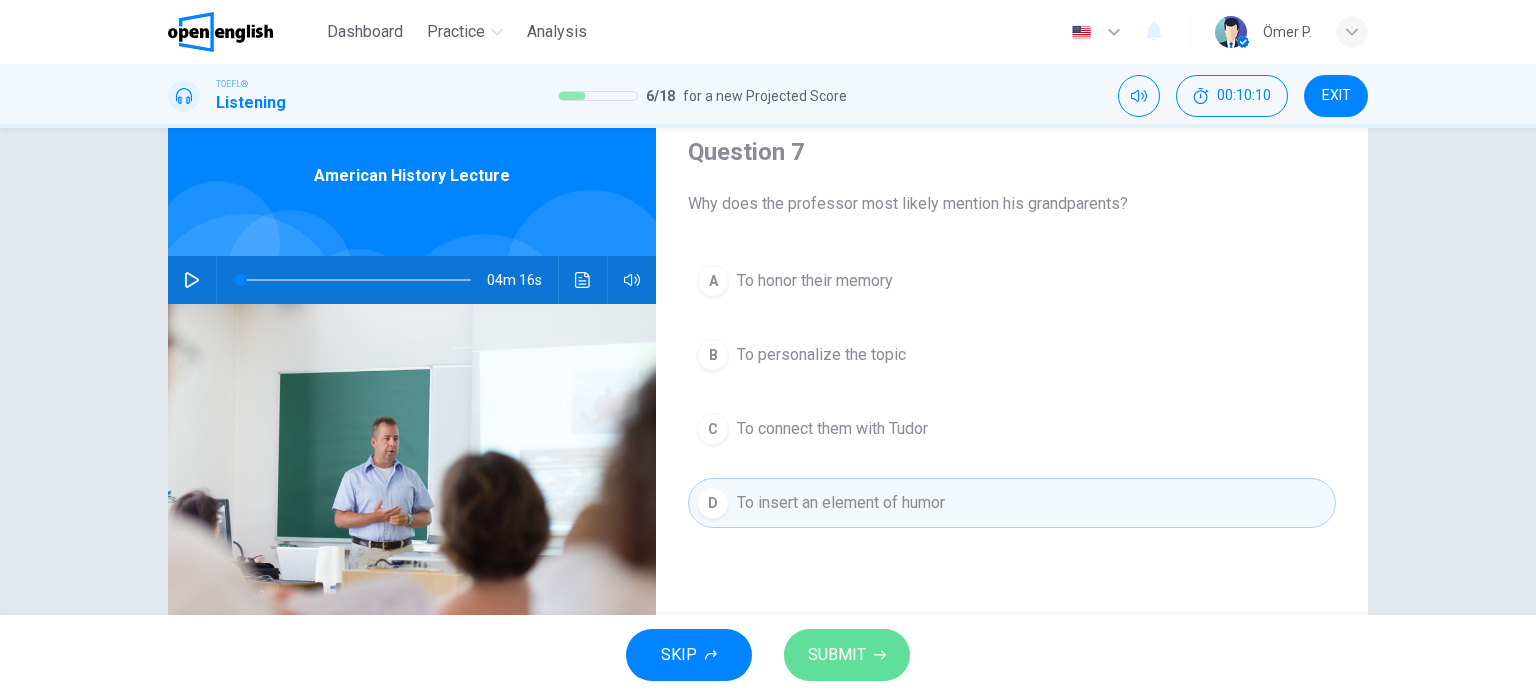 click on "SUBMIT" at bounding box center (847, 655) 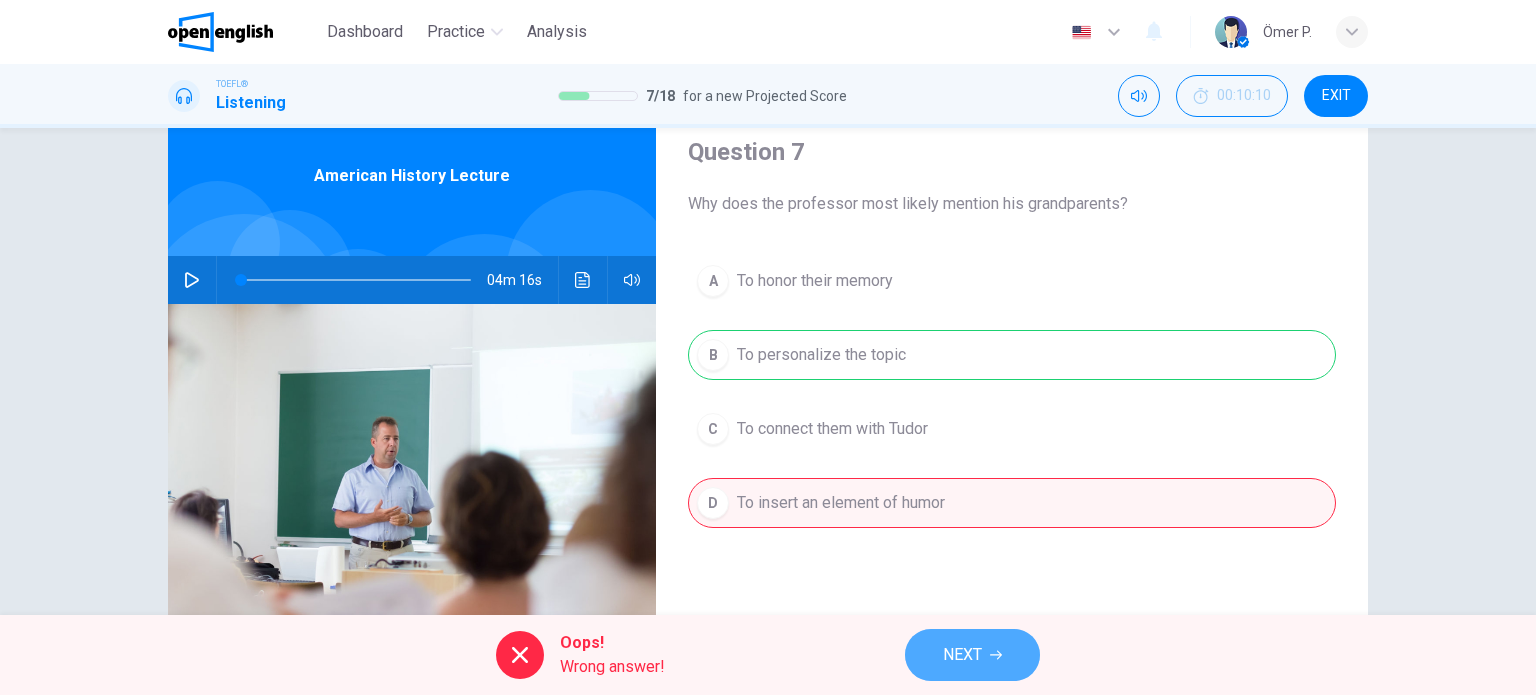 click on "NEXT" at bounding box center [962, 655] 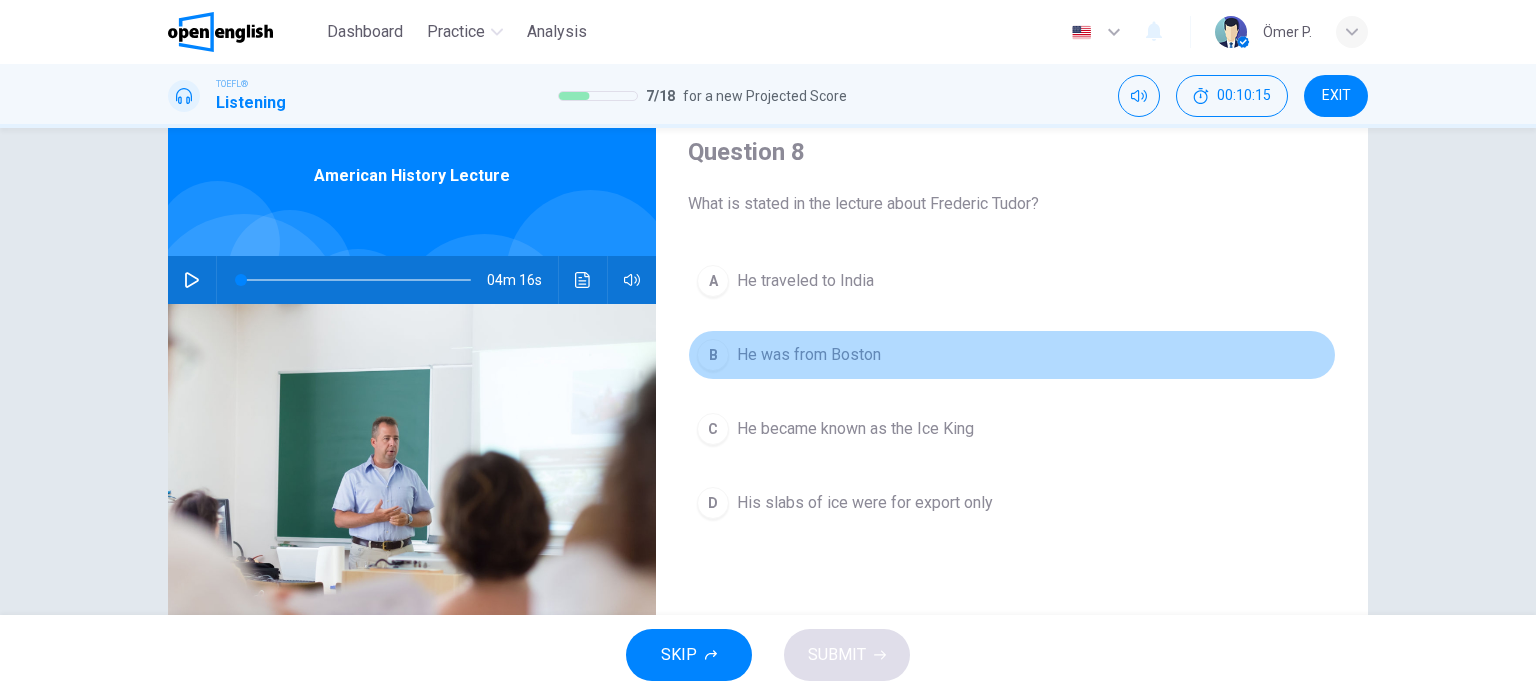 click on "He was from Boston" at bounding box center (809, 355) 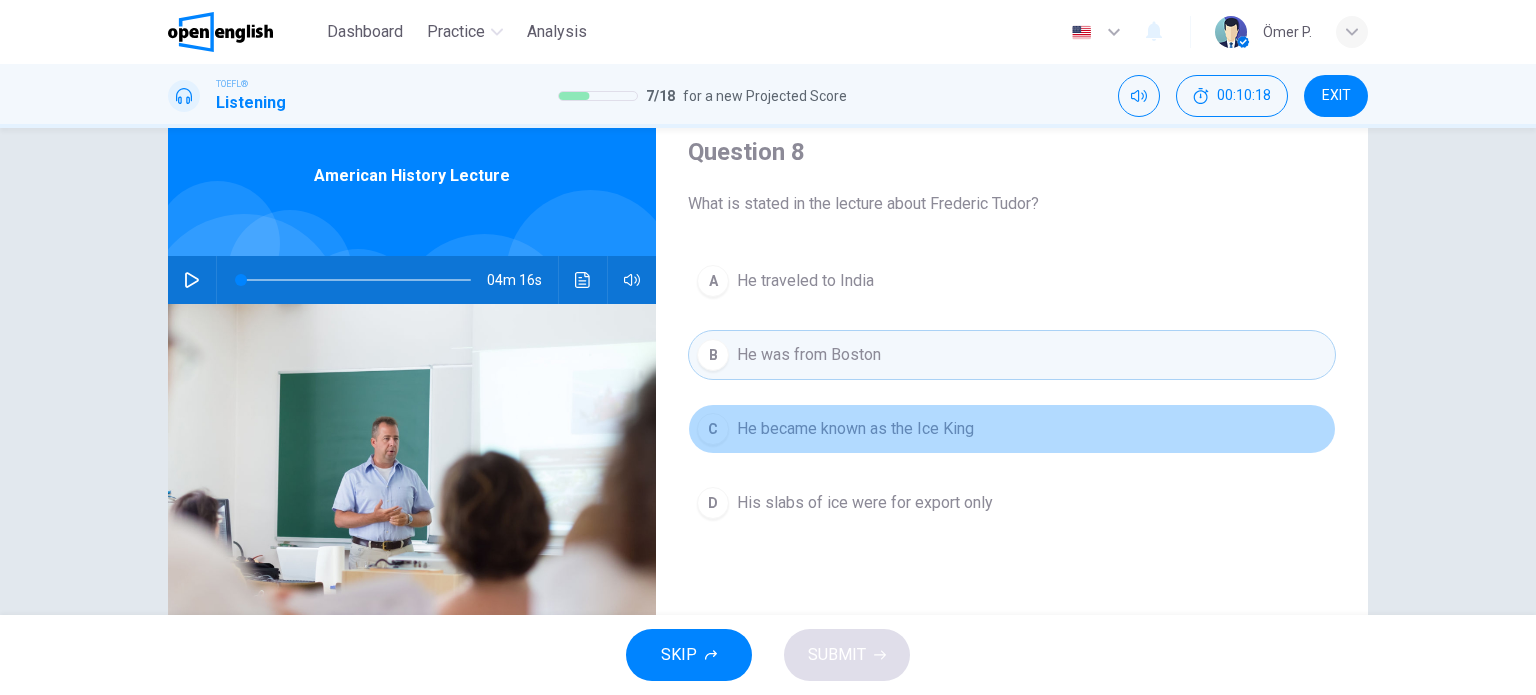 click on "C He became known as the Ice King" at bounding box center [1012, 429] 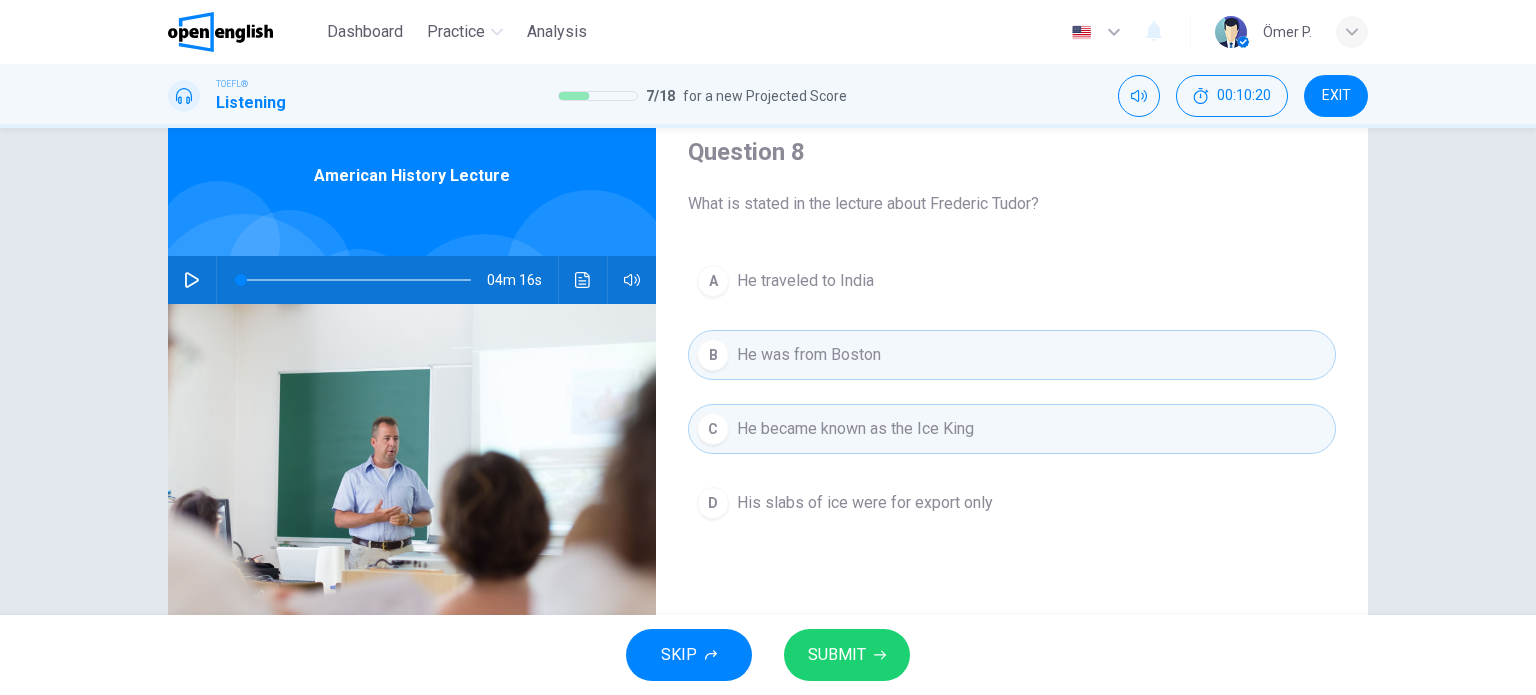 click on "B He was from Boston" at bounding box center (1012, 355) 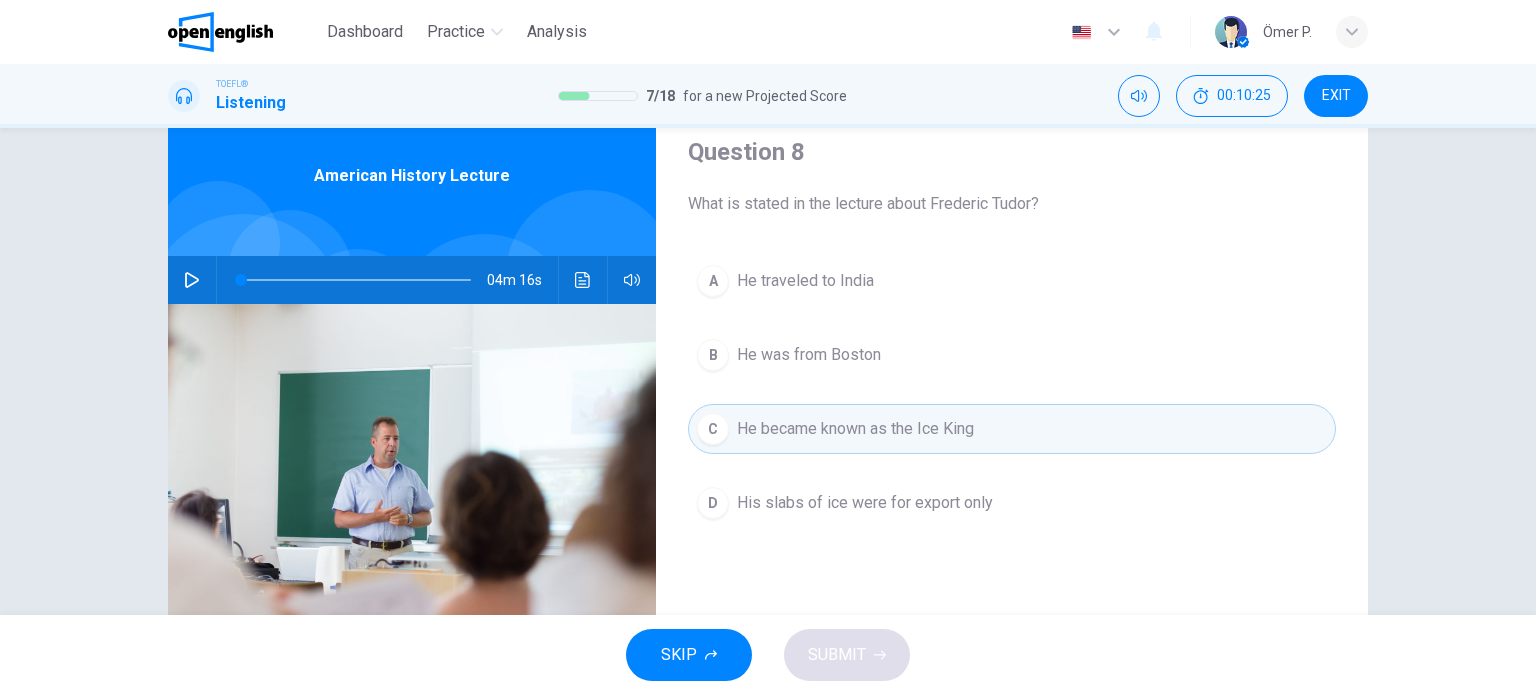 click on "A He traveled to India B He was from Boston C He became known as the Ice King D His slabs of ice were for export only" at bounding box center (1012, 412) 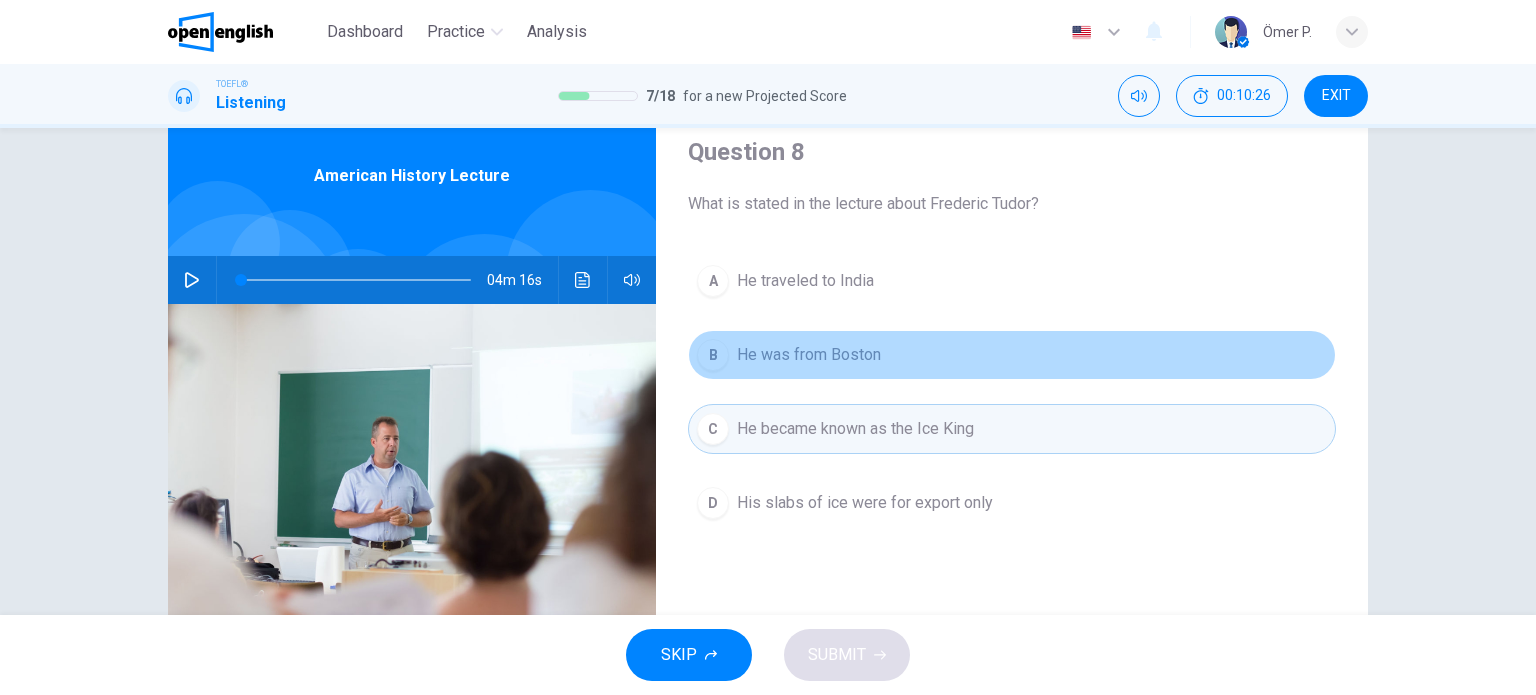 click on "B He was from Boston" at bounding box center (1012, 355) 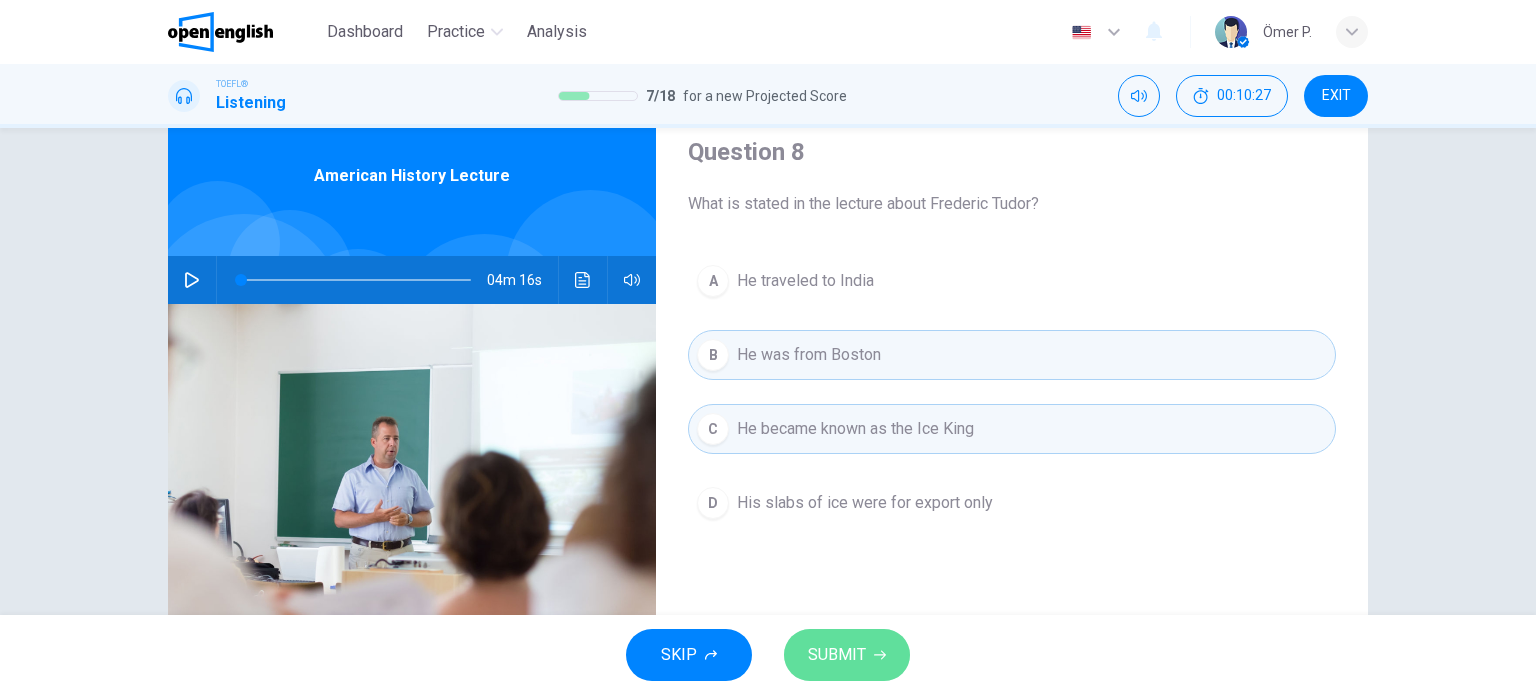 click on "SUBMIT" at bounding box center [837, 655] 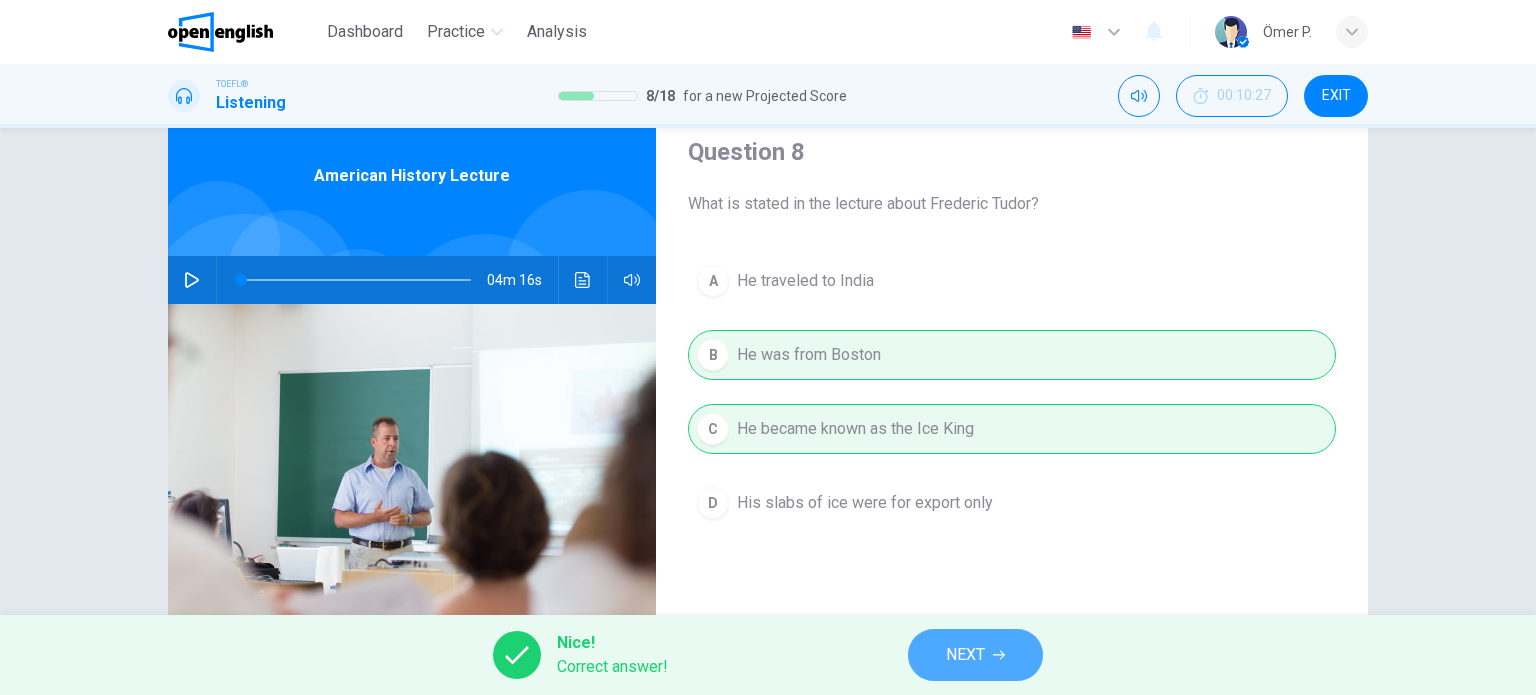 click on "NEXT" at bounding box center [975, 655] 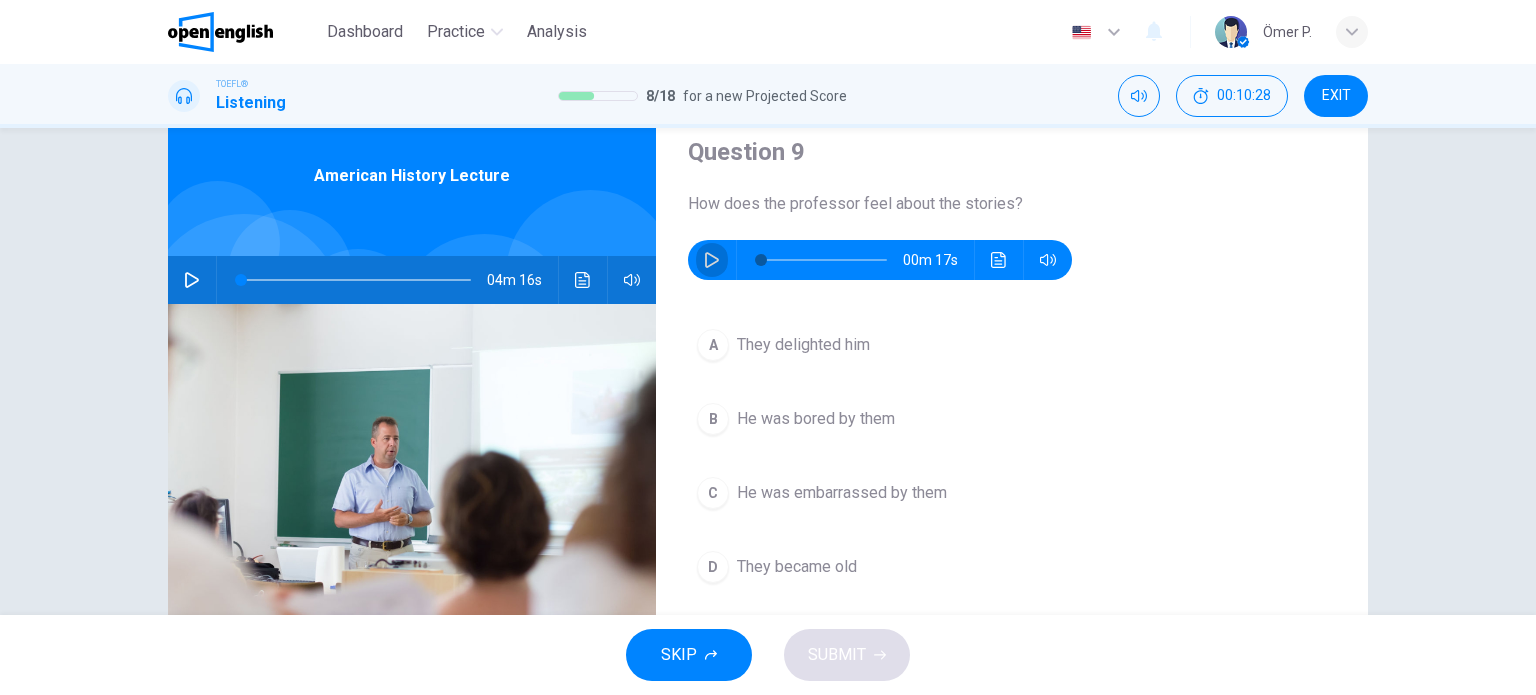 click 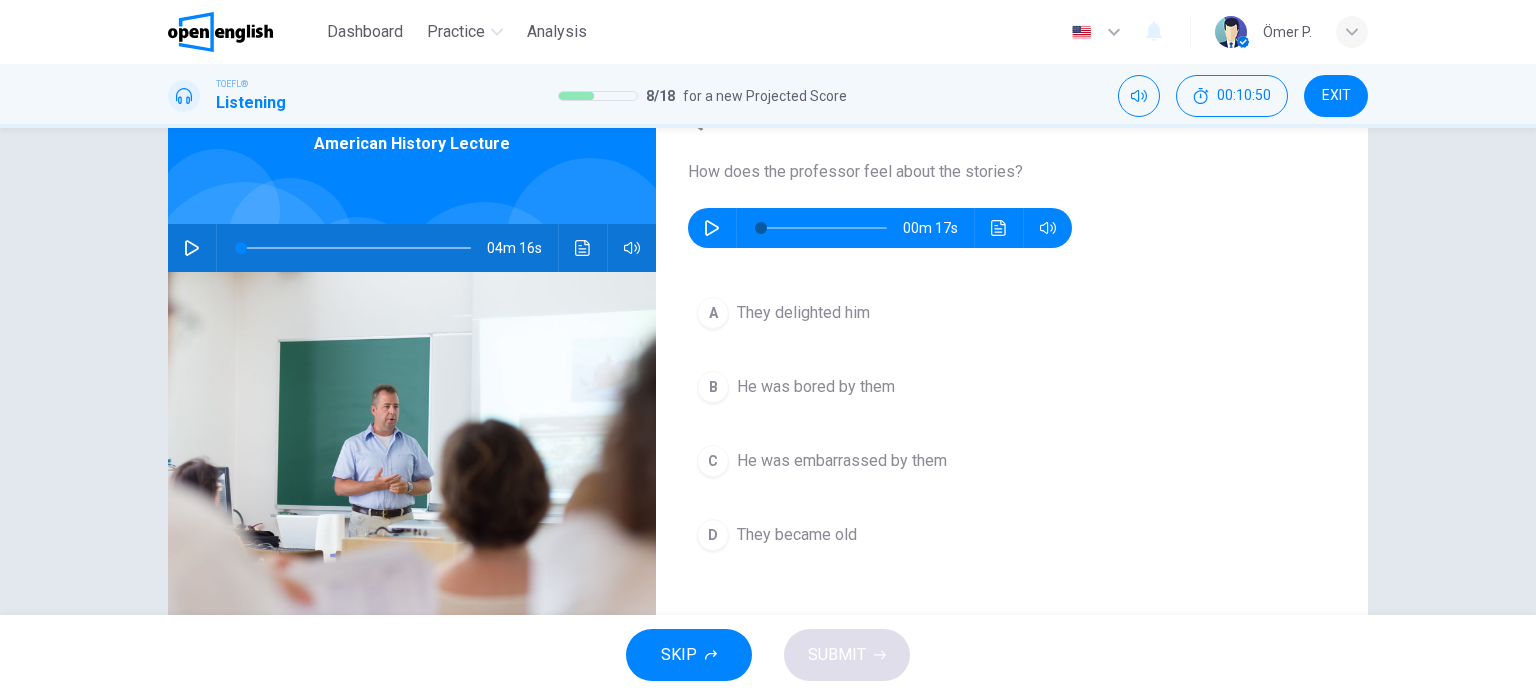 scroll, scrollTop: 104, scrollLeft: 0, axis: vertical 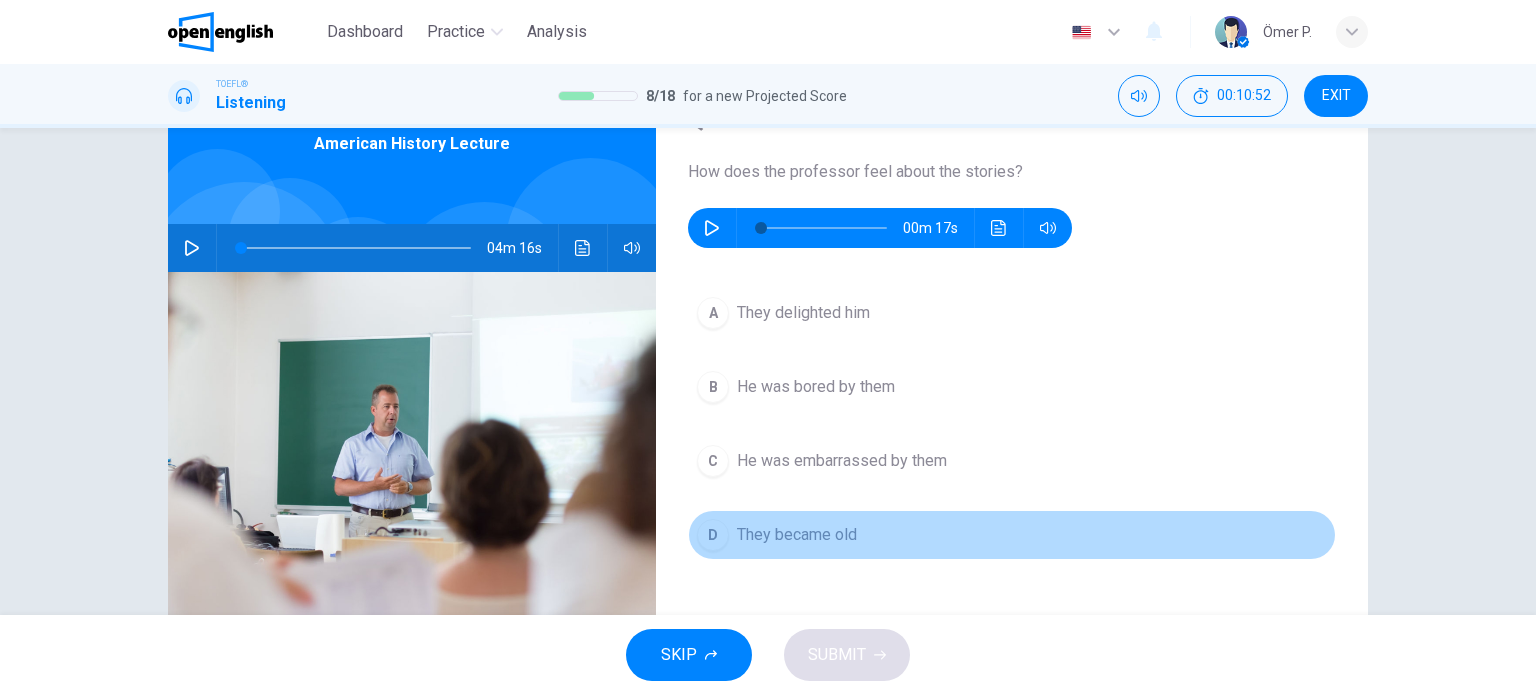 click on "They became old" at bounding box center (797, 535) 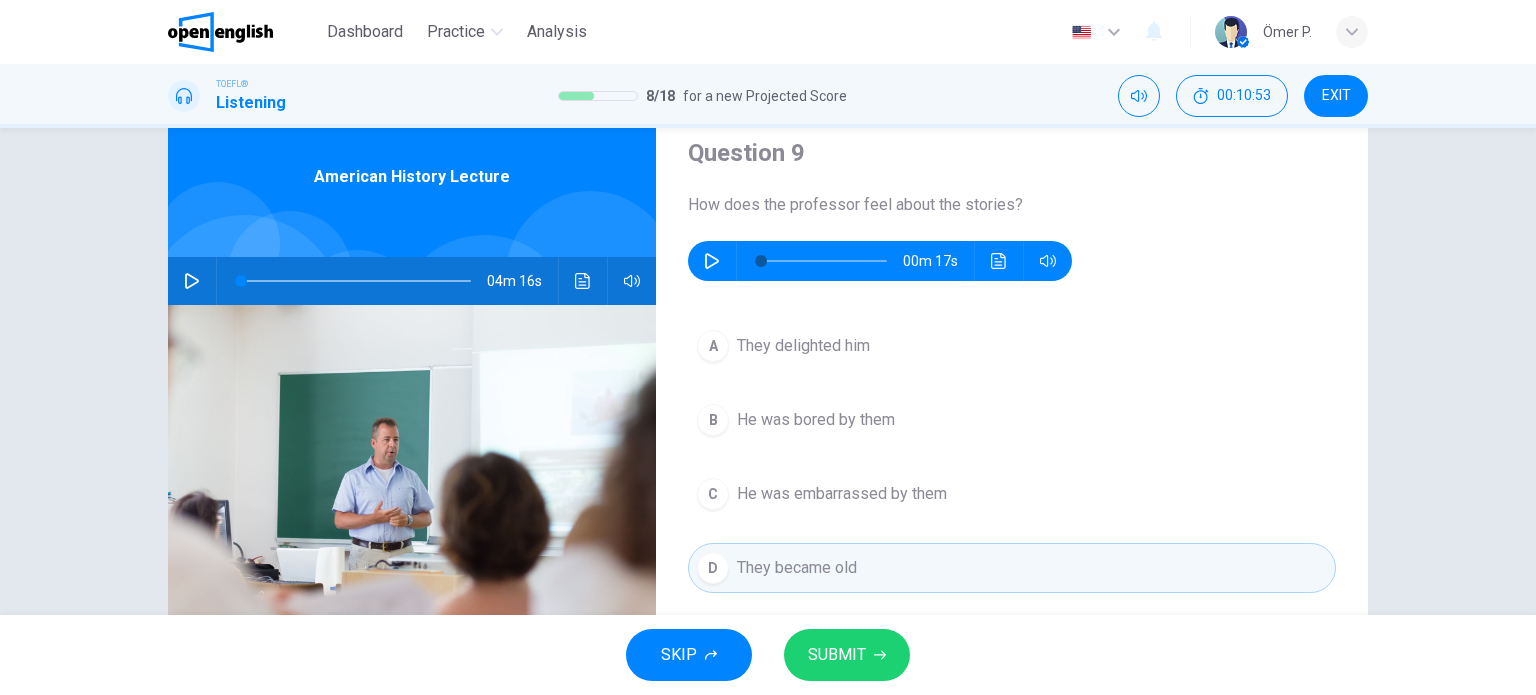 scroll, scrollTop: 72, scrollLeft: 0, axis: vertical 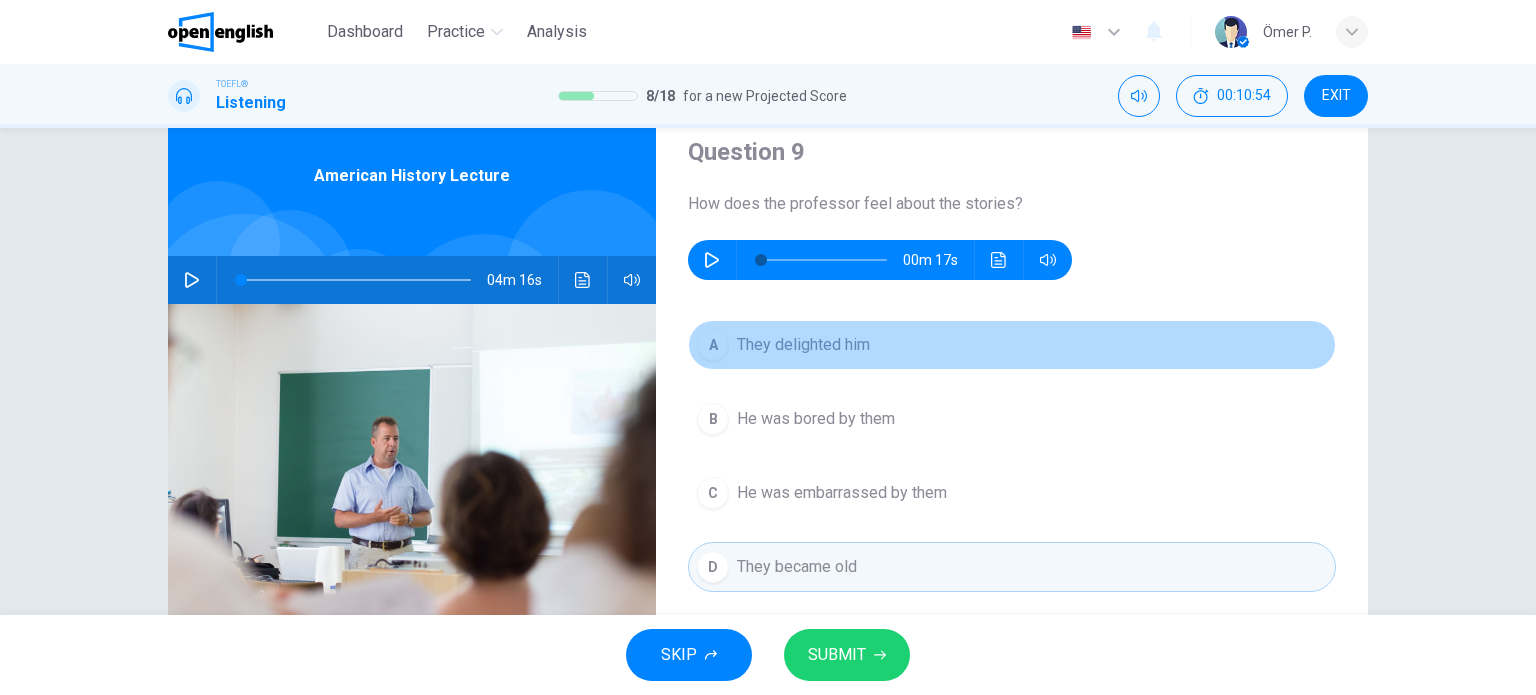 click on "They delighted him" at bounding box center [803, 345] 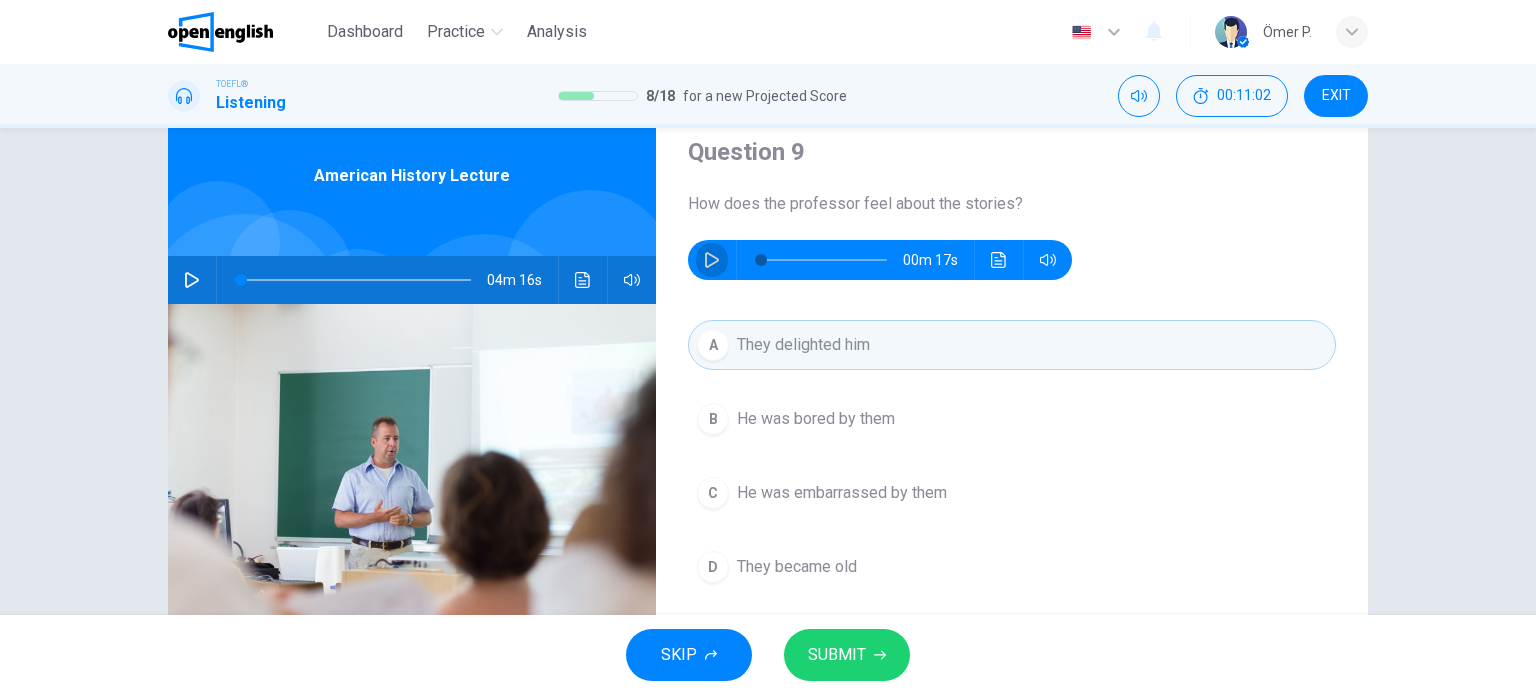 click at bounding box center [712, 260] 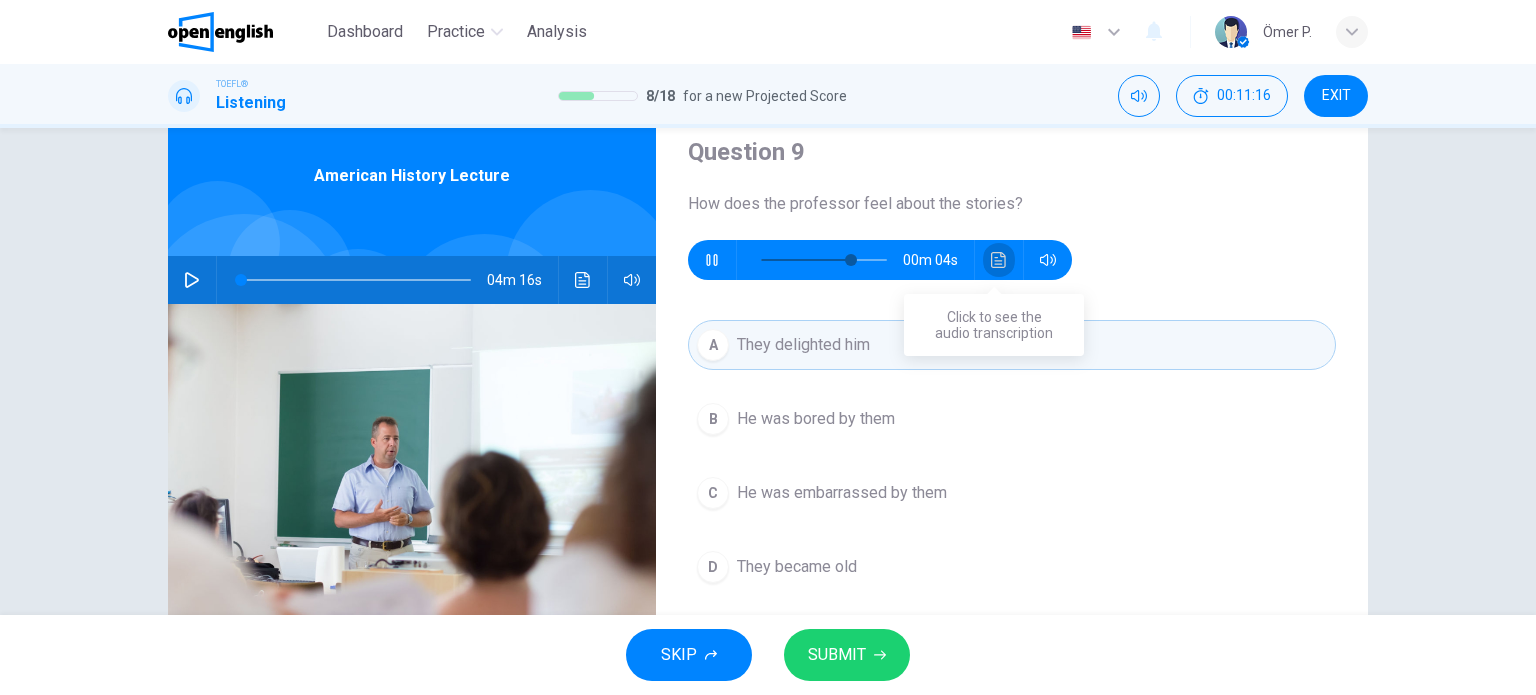 click at bounding box center (999, 260) 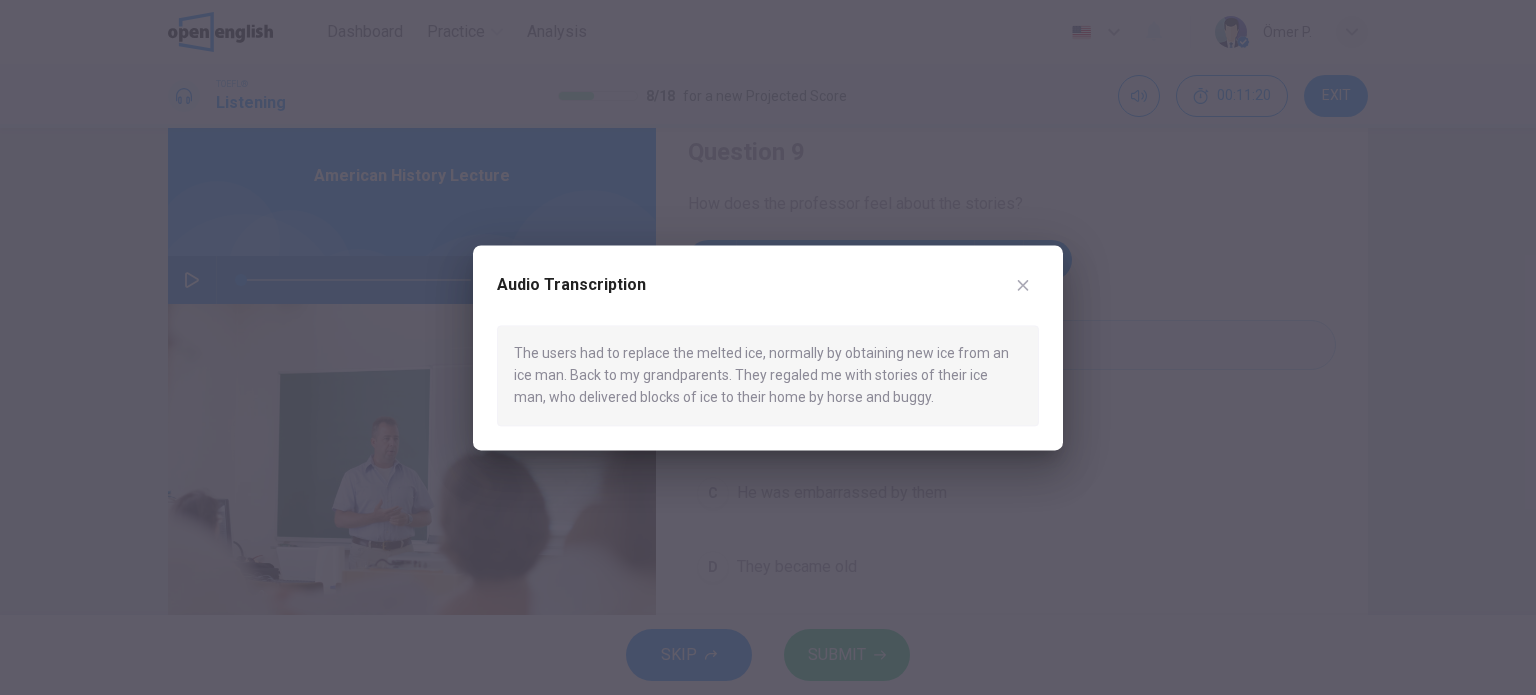 type on "*" 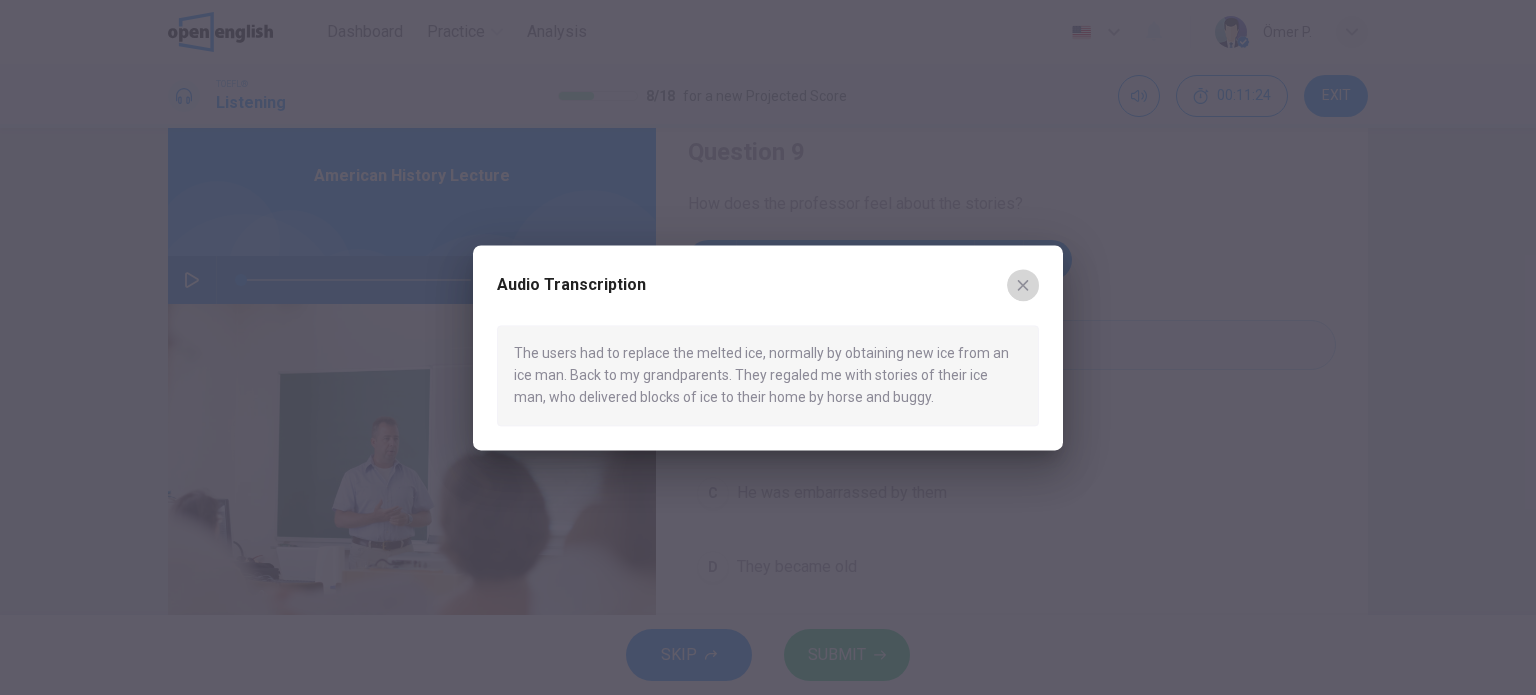 click at bounding box center (1023, 285) 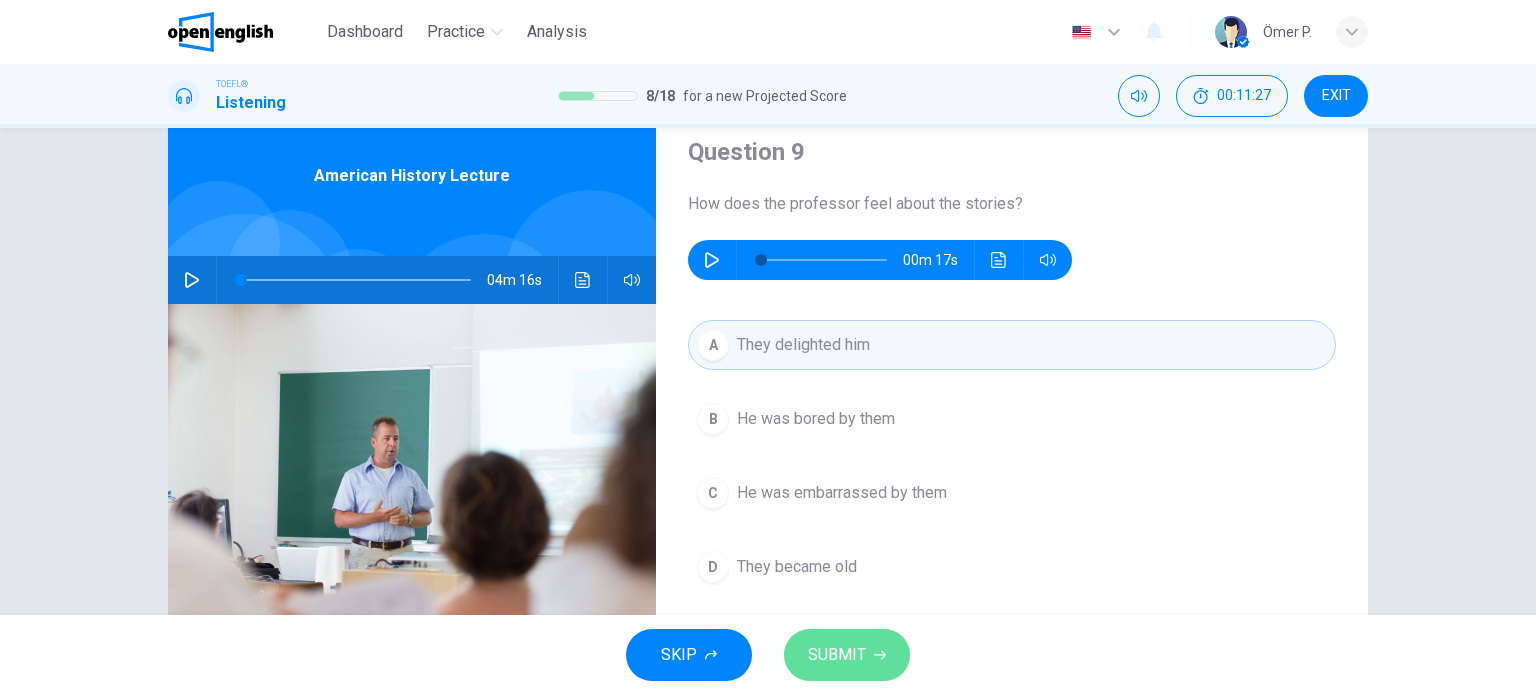 click on "SUBMIT" at bounding box center (837, 655) 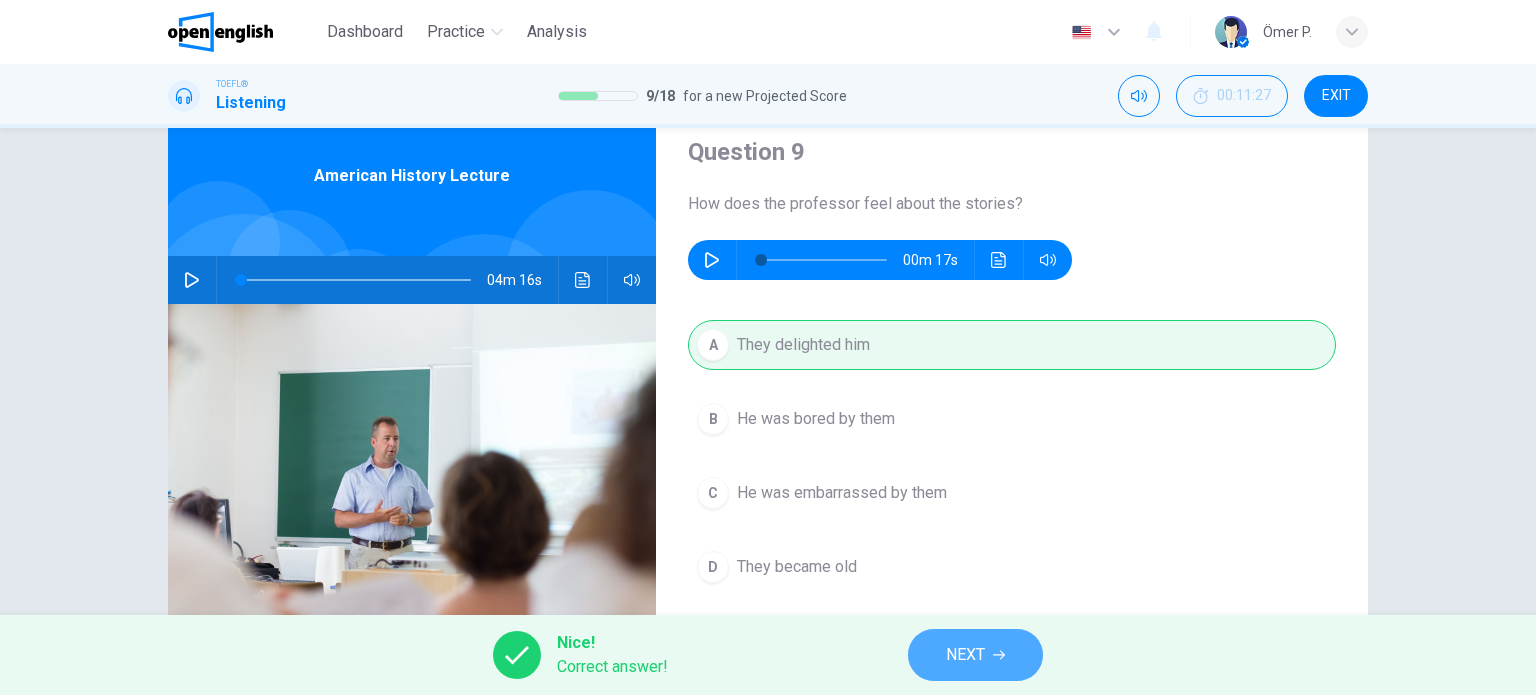 click on "NEXT" at bounding box center [975, 655] 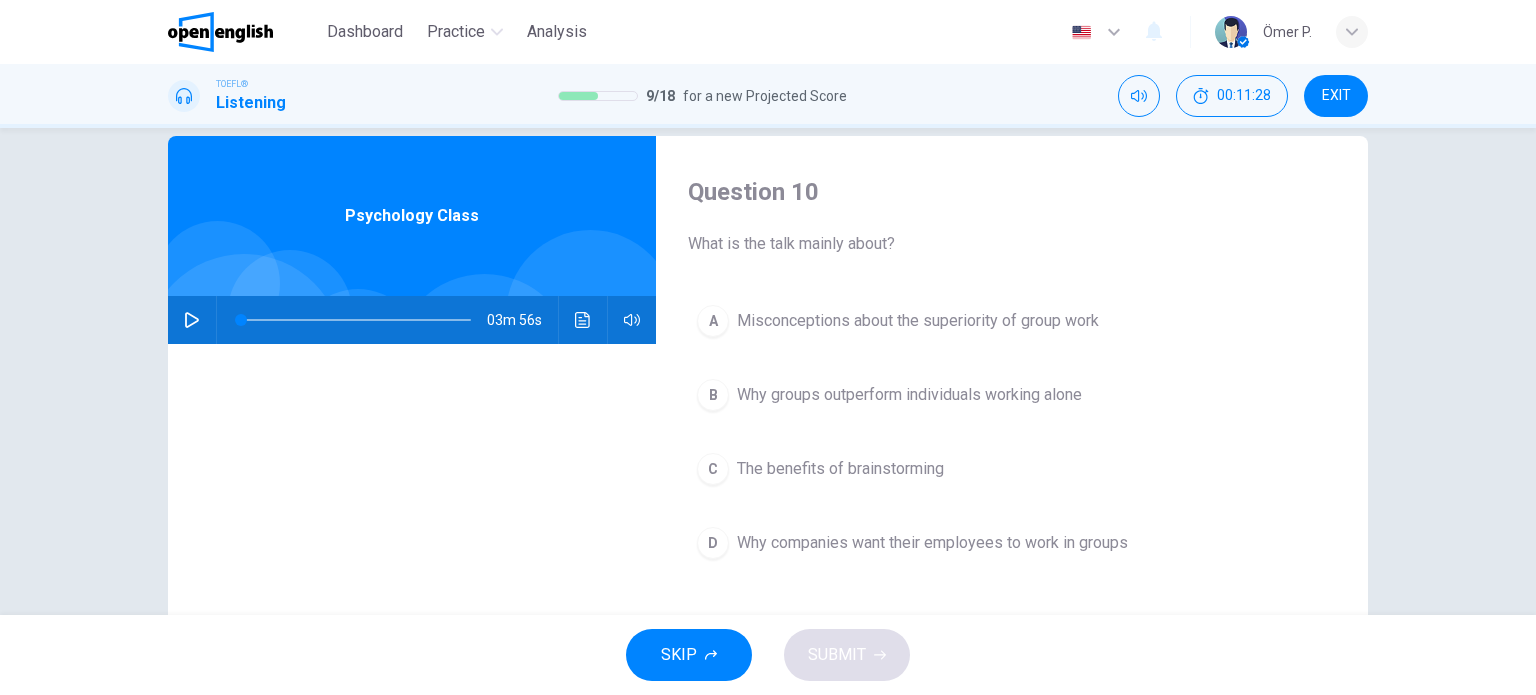 scroll, scrollTop: 0, scrollLeft: 0, axis: both 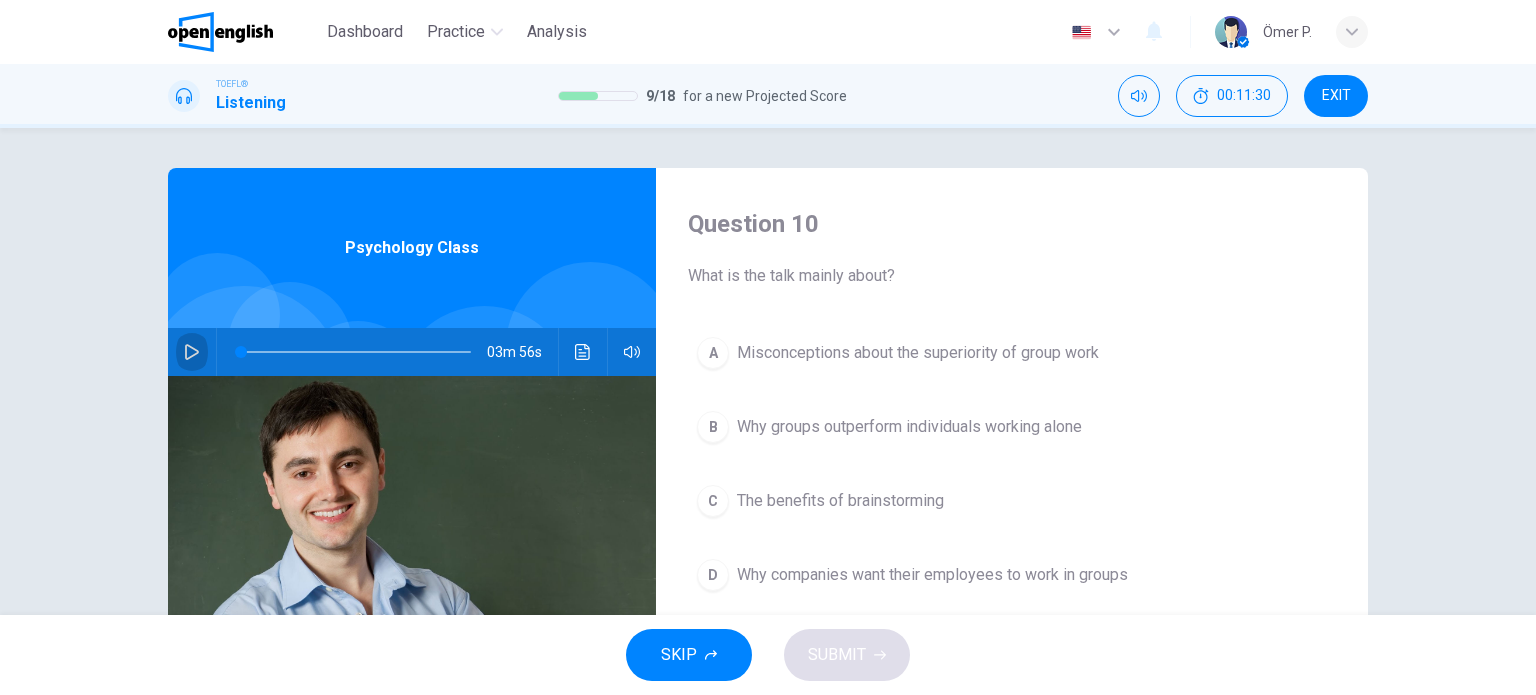 click at bounding box center (192, 352) 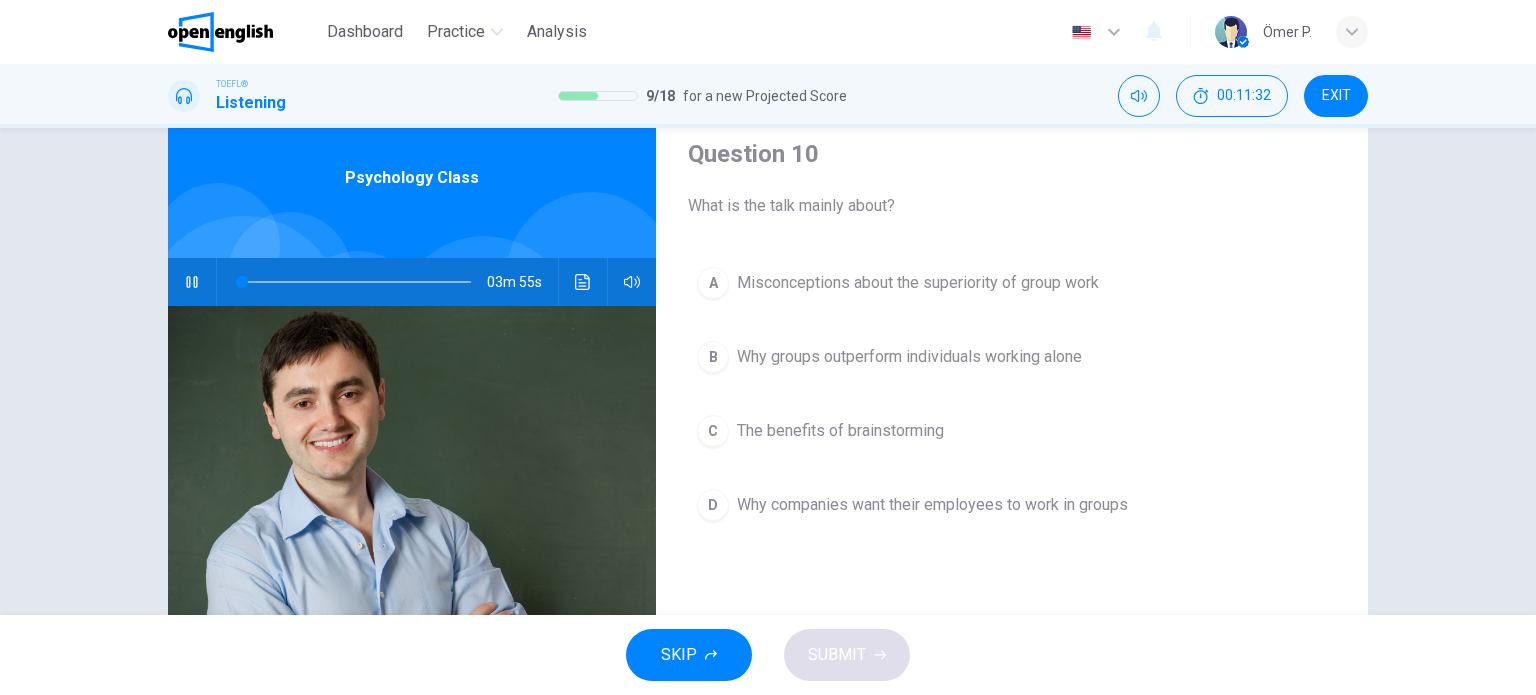 scroll, scrollTop: 68, scrollLeft: 0, axis: vertical 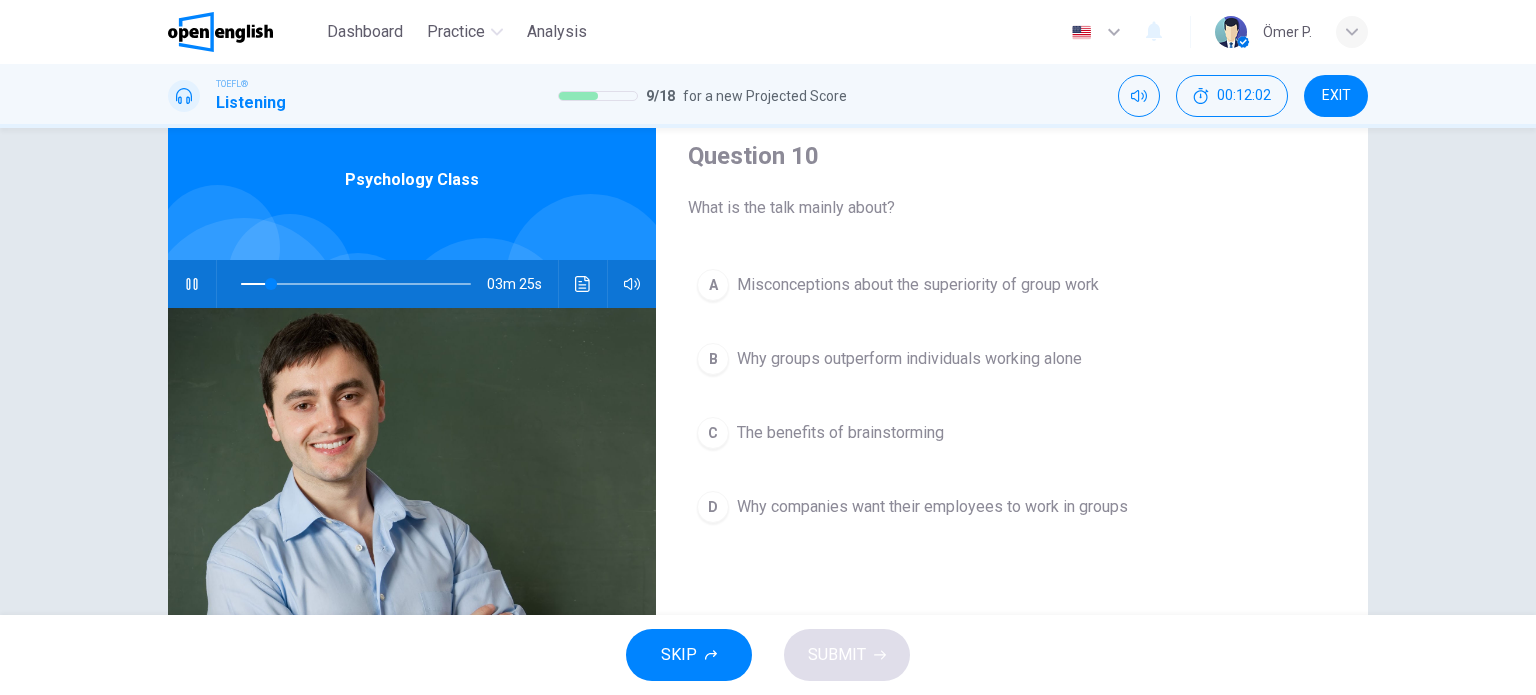 click at bounding box center (412, 551) 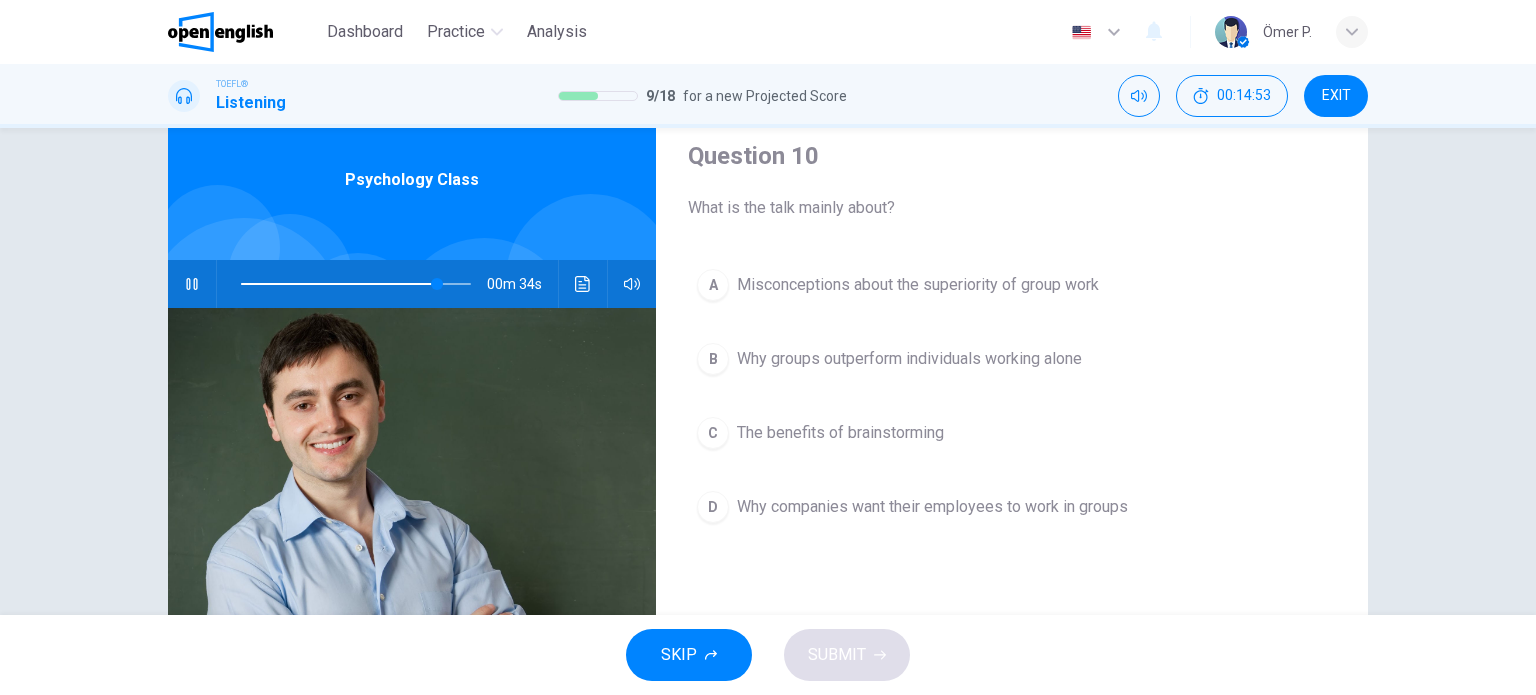 click on "Question 10 What is the talk mainly about? A Misconceptions about the superiority of group work B Why groups outperform individuals working alone C The benefits of brainstorming D Why companies want their employees to work in groups" at bounding box center [1012, 447] 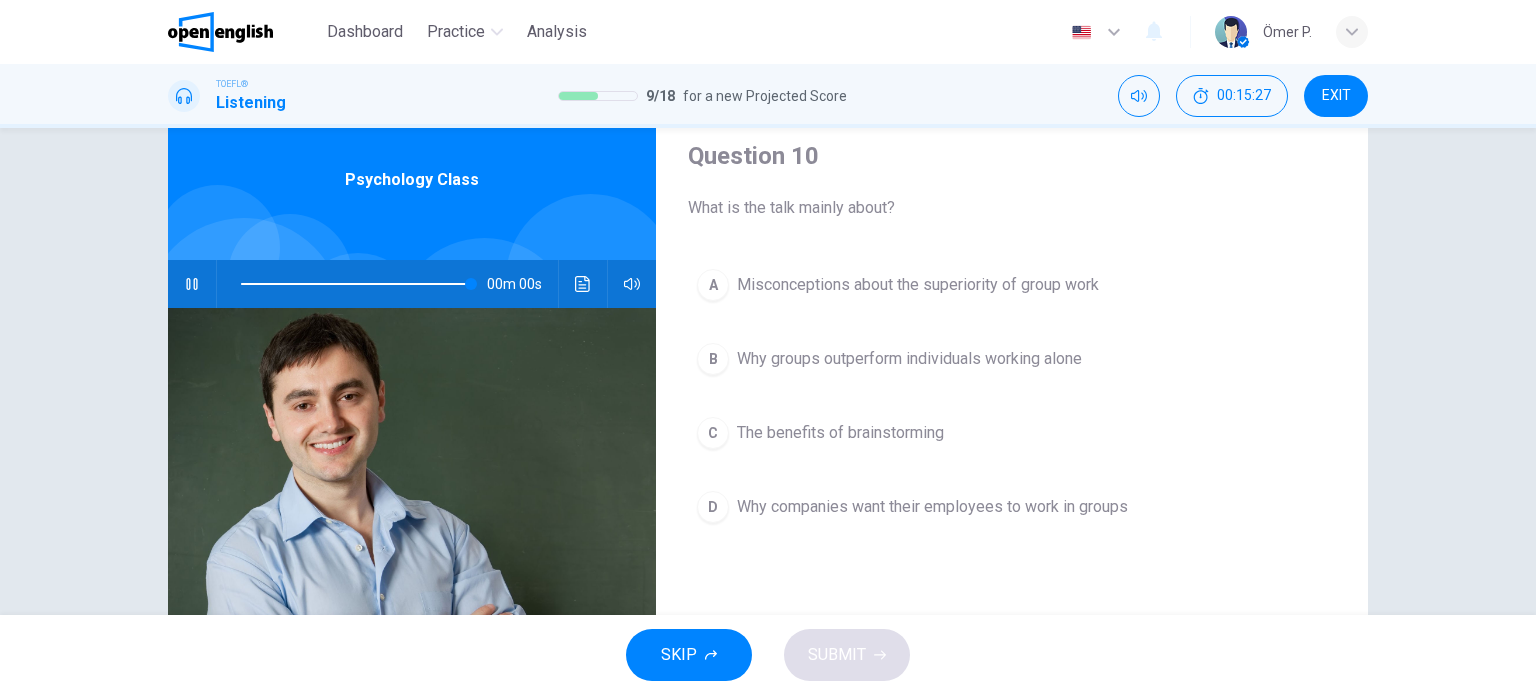 type on "*" 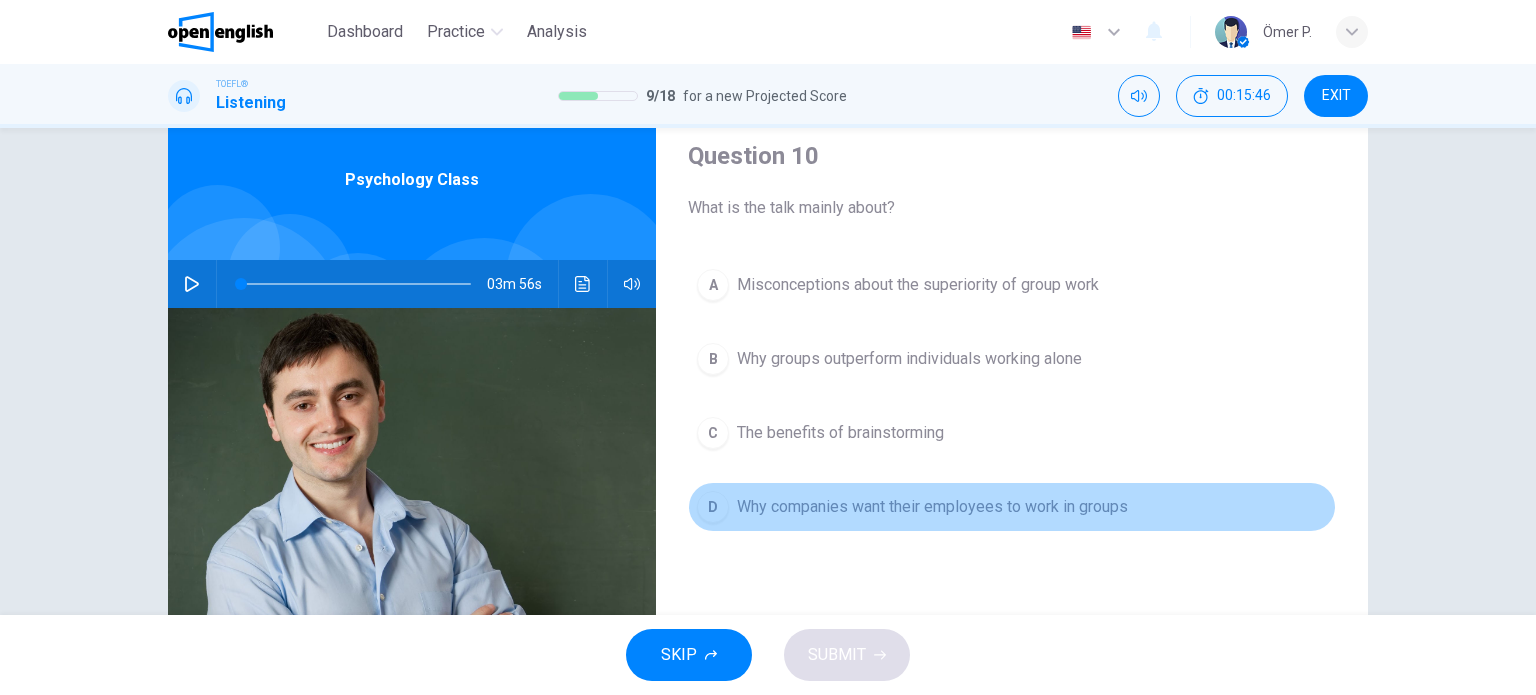 click on "Why companies want their employees to work in groups" at bounding box center (932, 507) 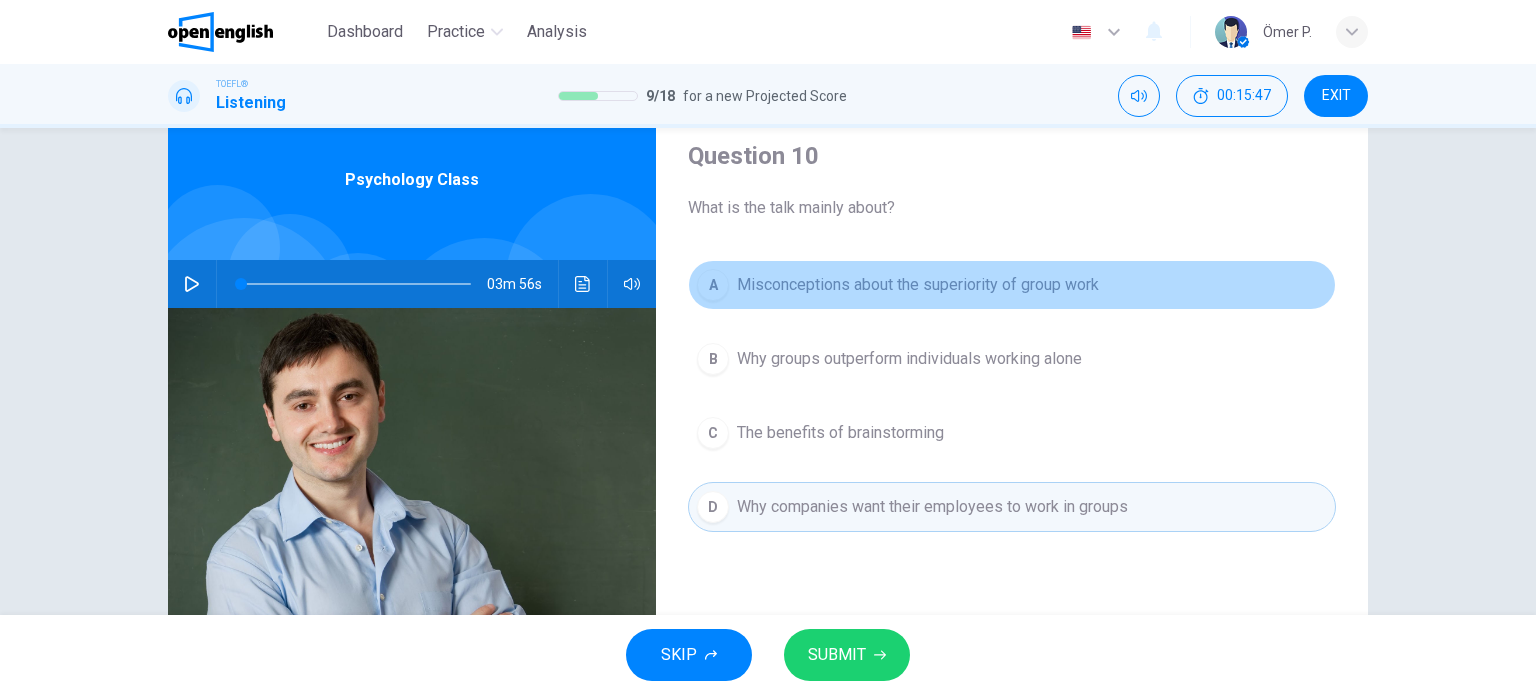 click on "Misconceptions about the superiority of group work" at bounding box center [918, 285] 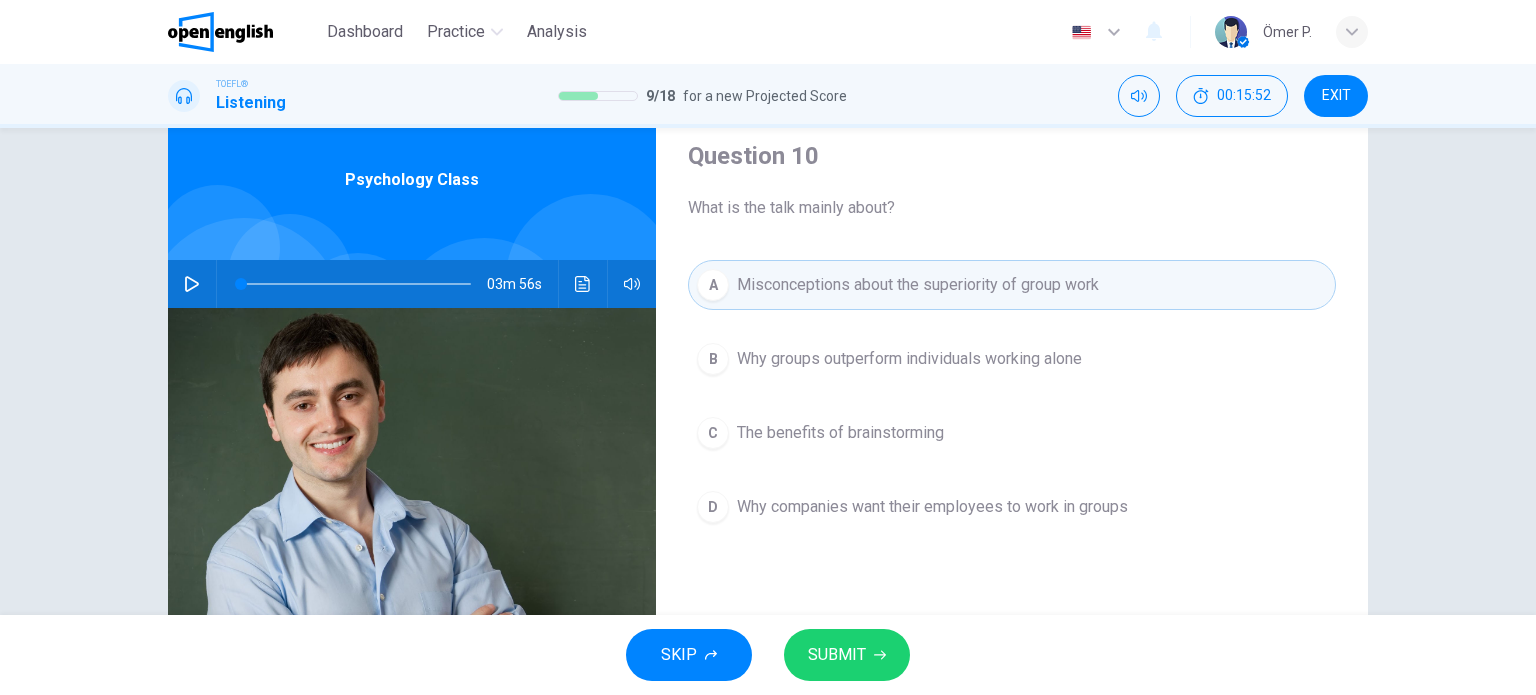 click on "A Misconceptions about the superiority of group work B Why groups outperform individuals working alone C The benefits of brainstorming D Why companies want their employees to work in groups" at bounding box center (1012, 416) 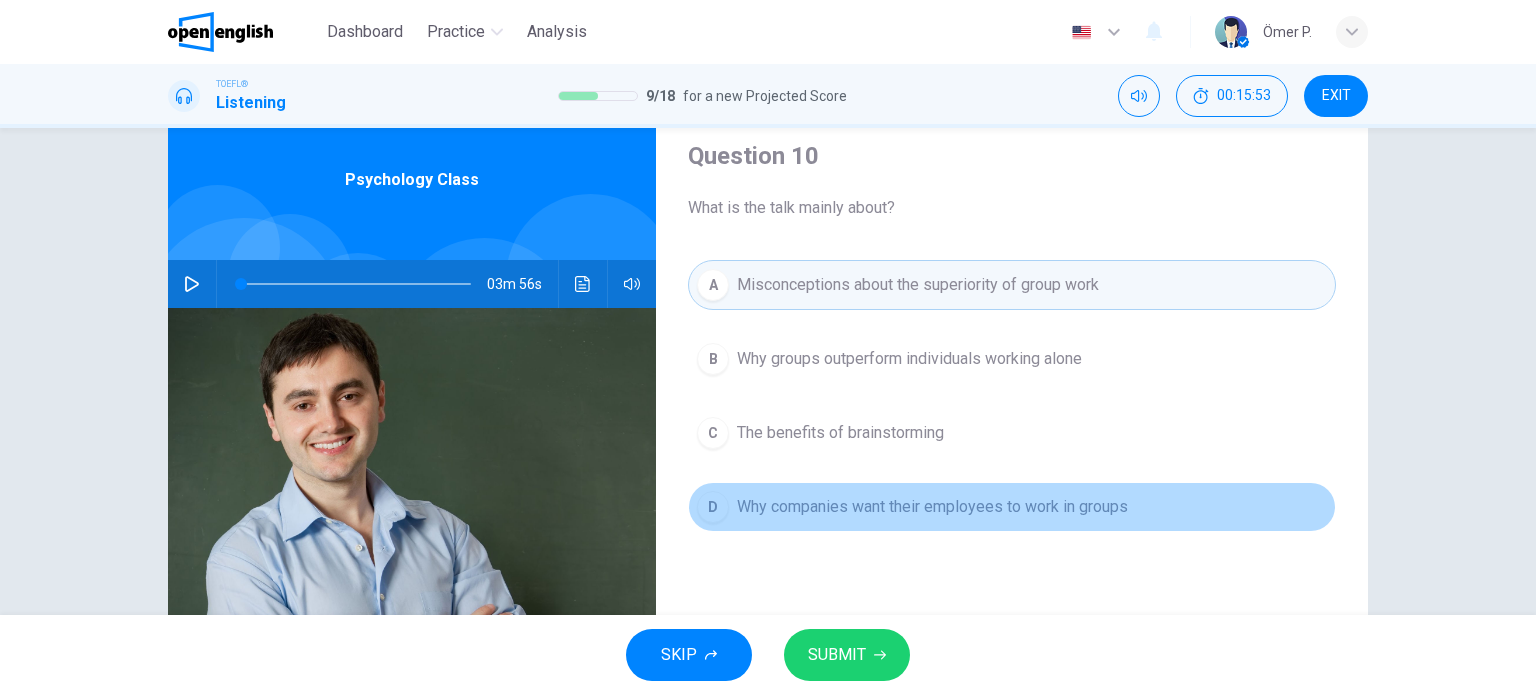 click on "Why companies want their employees to work in groups" at bounding box center [932, 507] 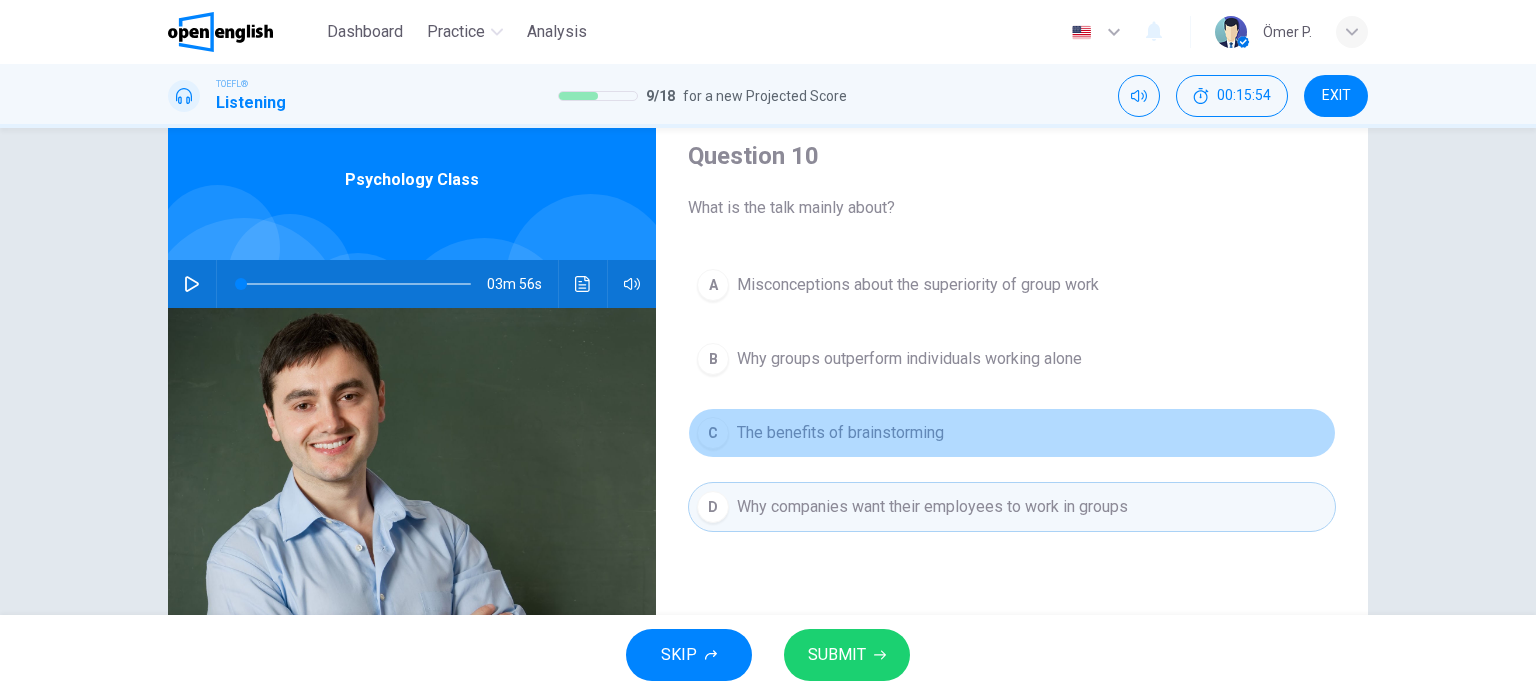 click on "C The benefits of brainstorming" at bounding box center [1012, 433] 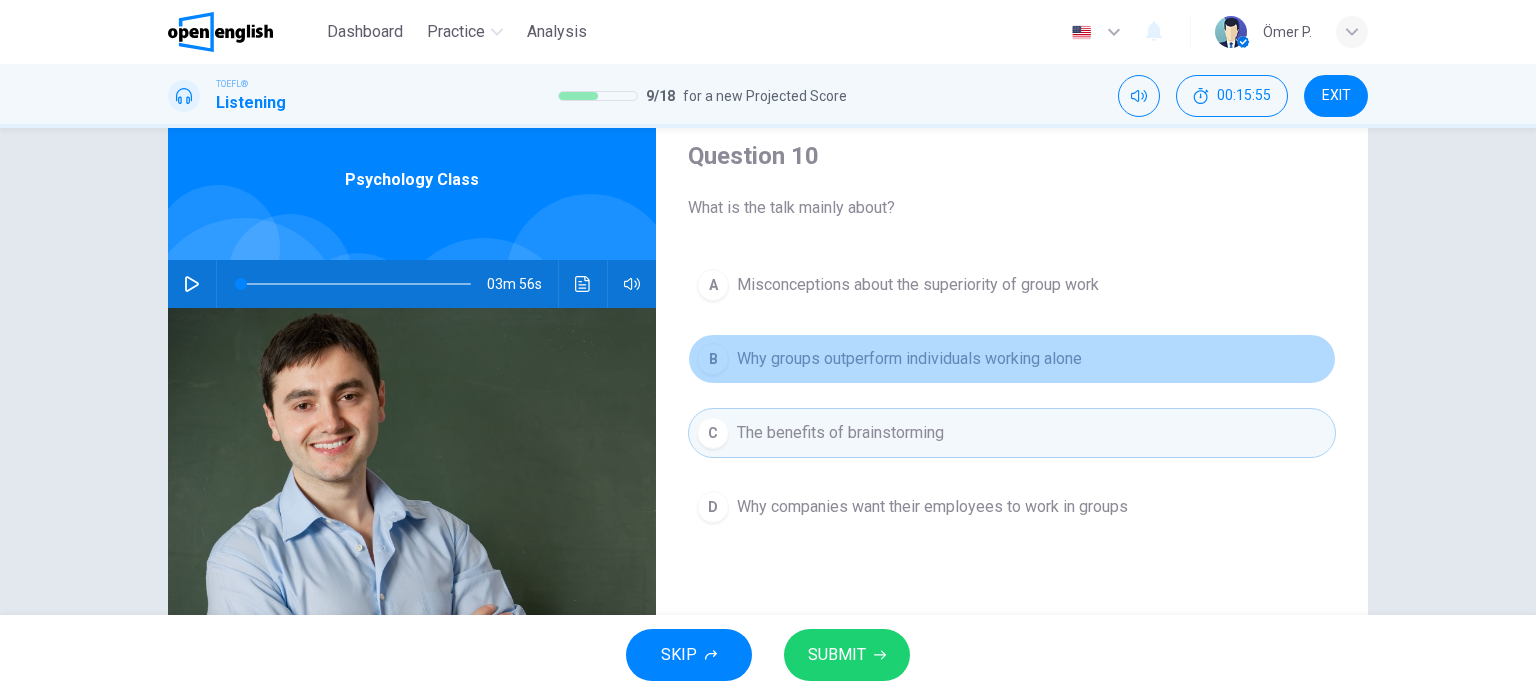 click on "B Why groups outperform individuals working alone" at bounding box center (1012, 359) 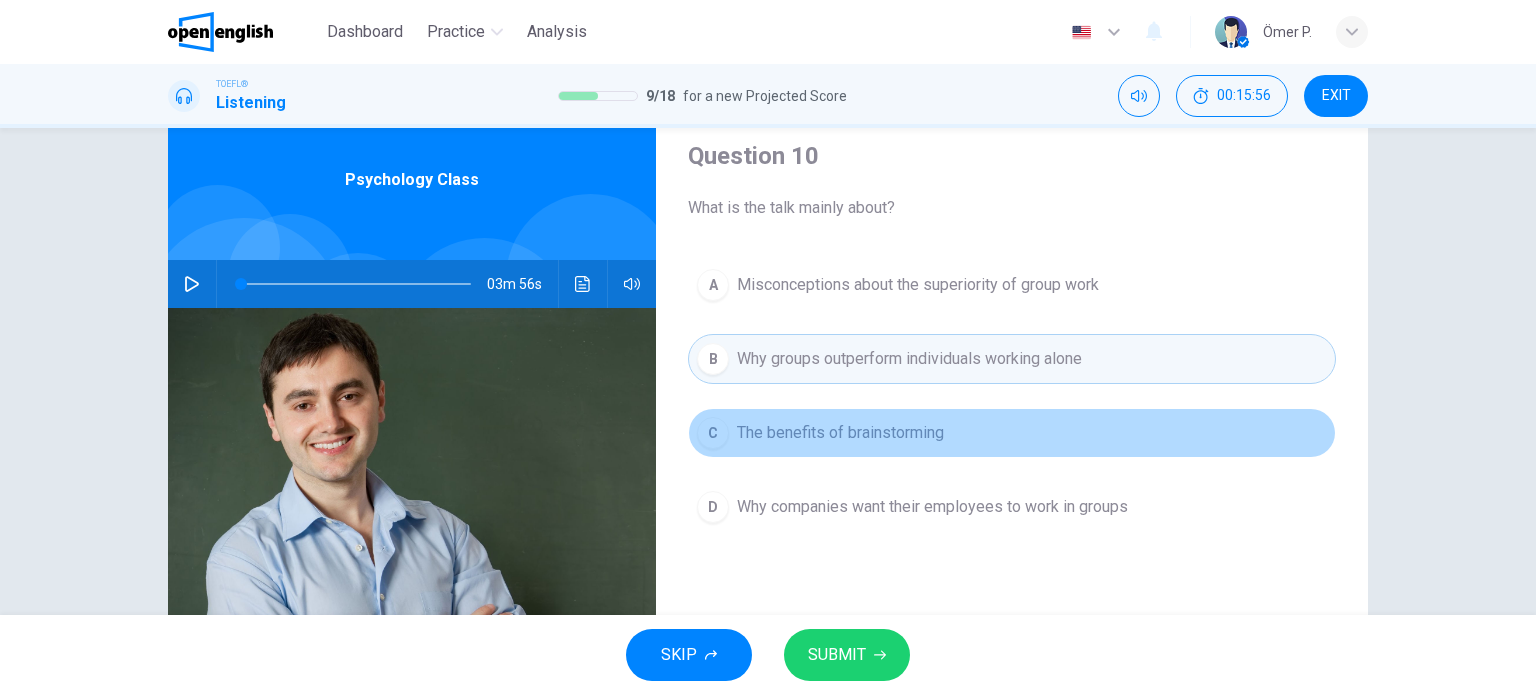 click on "The benefits of brainstorming" at bounding box center (840, 433) 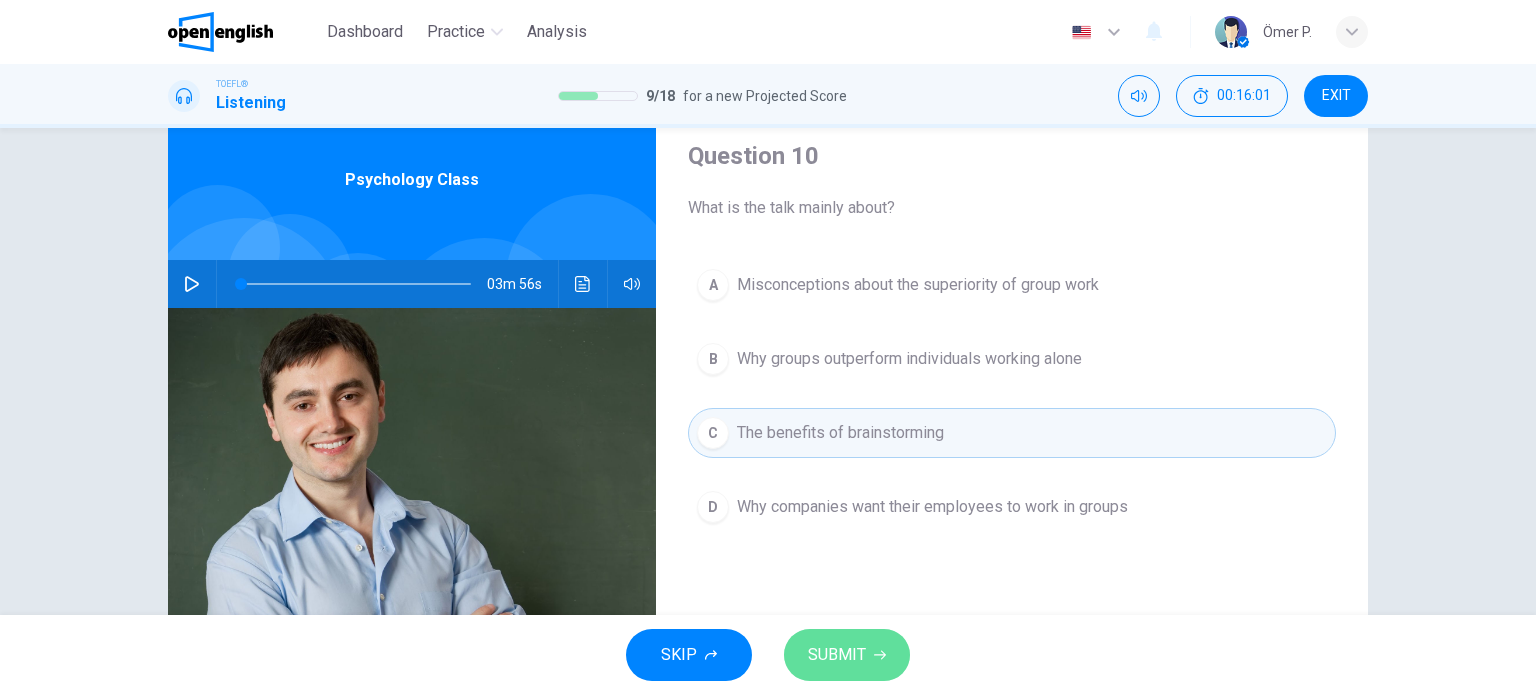 click on "SUBMIT" at bounding box center (847, 655) 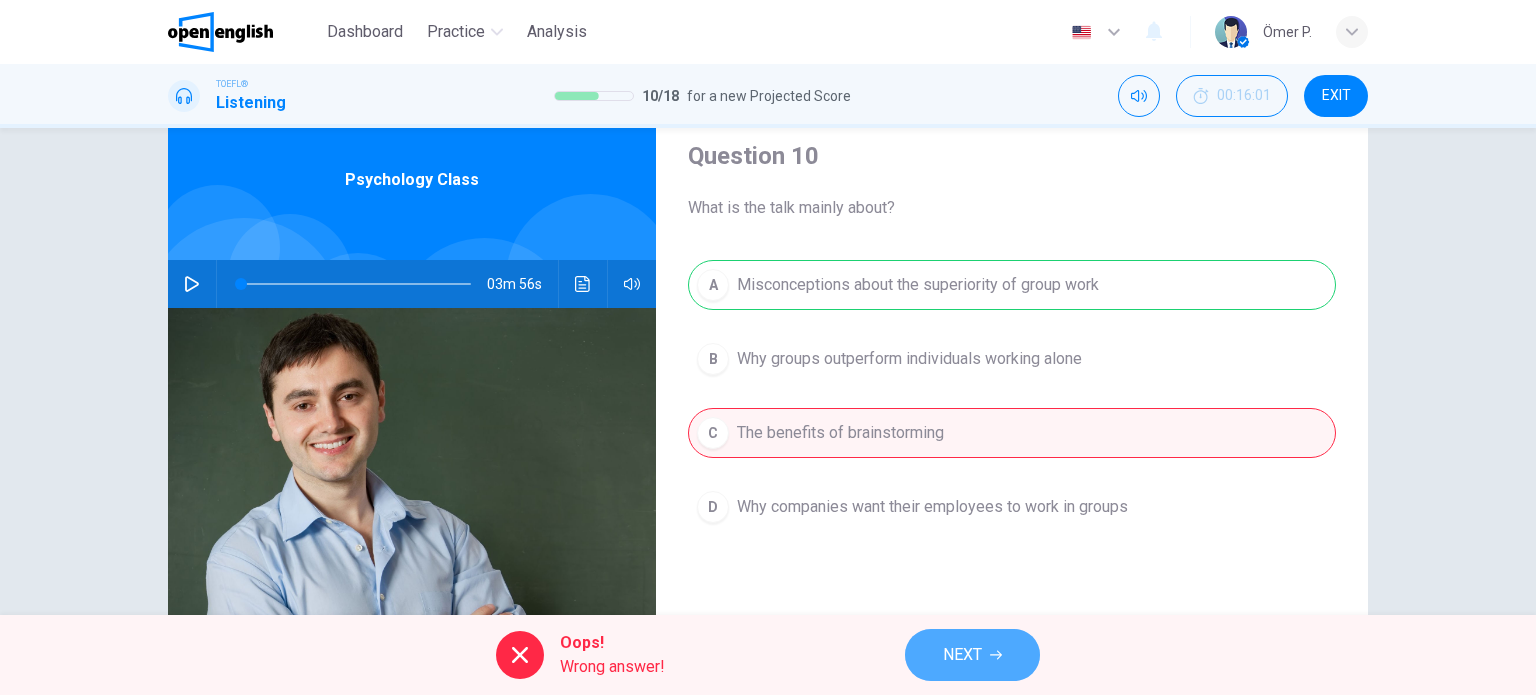 click on "NEXT" at bounding box center [962, 655] 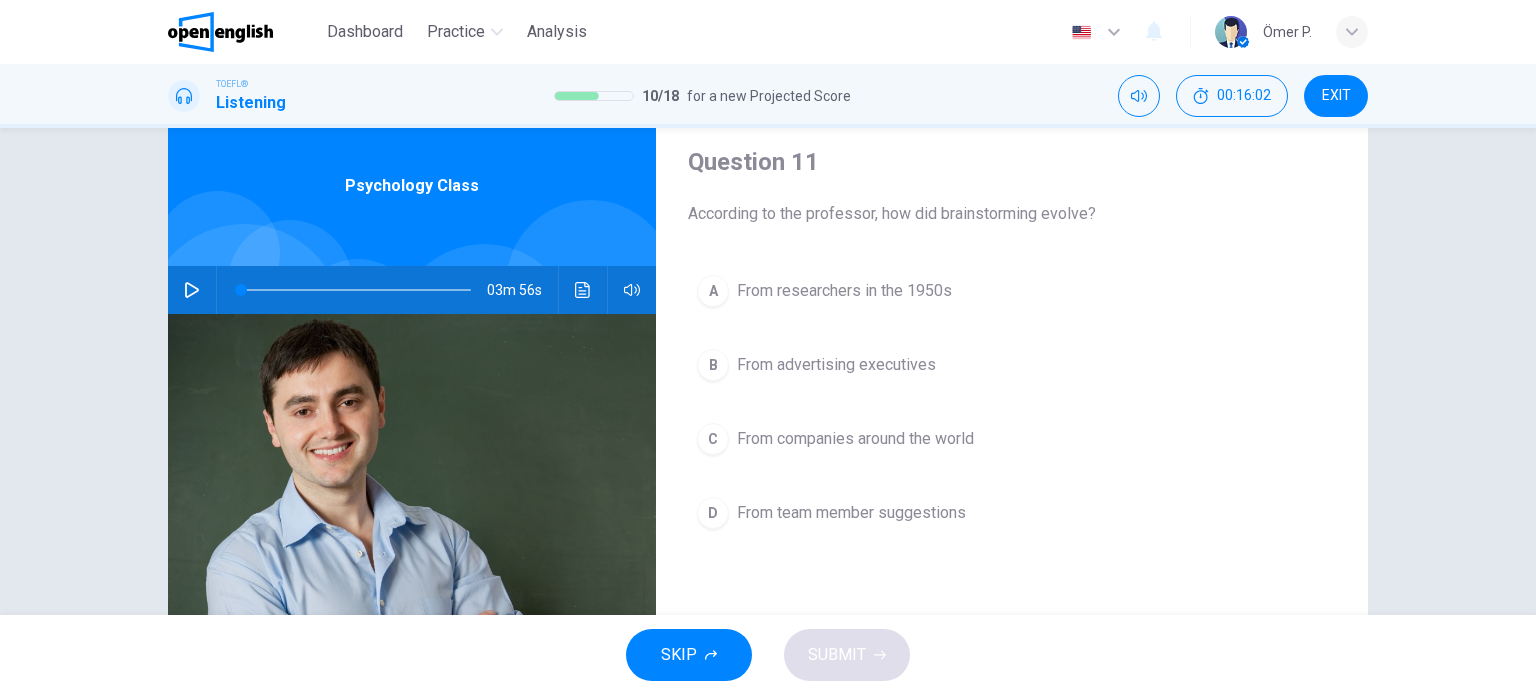 scroll, scrollTop: 64, scrollLeft: 0, axis: vertical 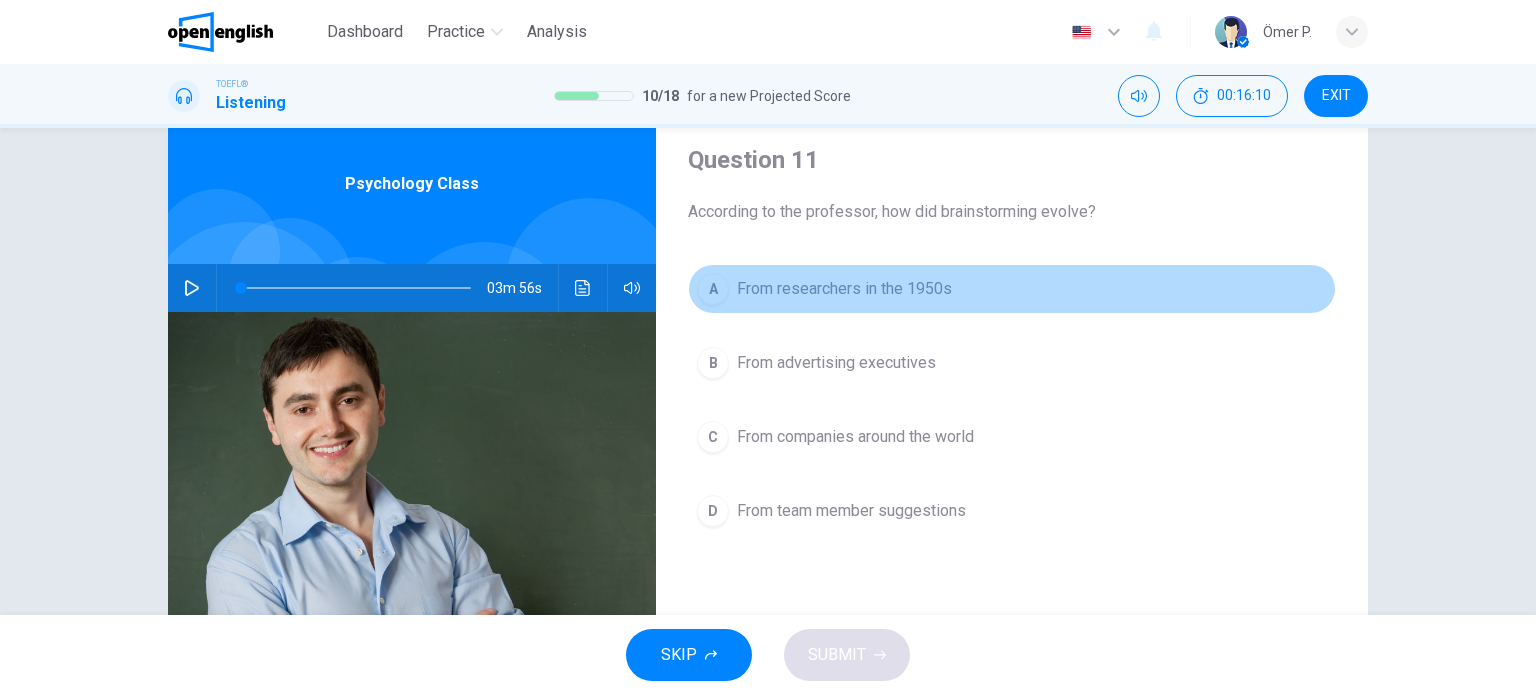 click on "From researchers in the 1950s" at bounding box center (844, 289) 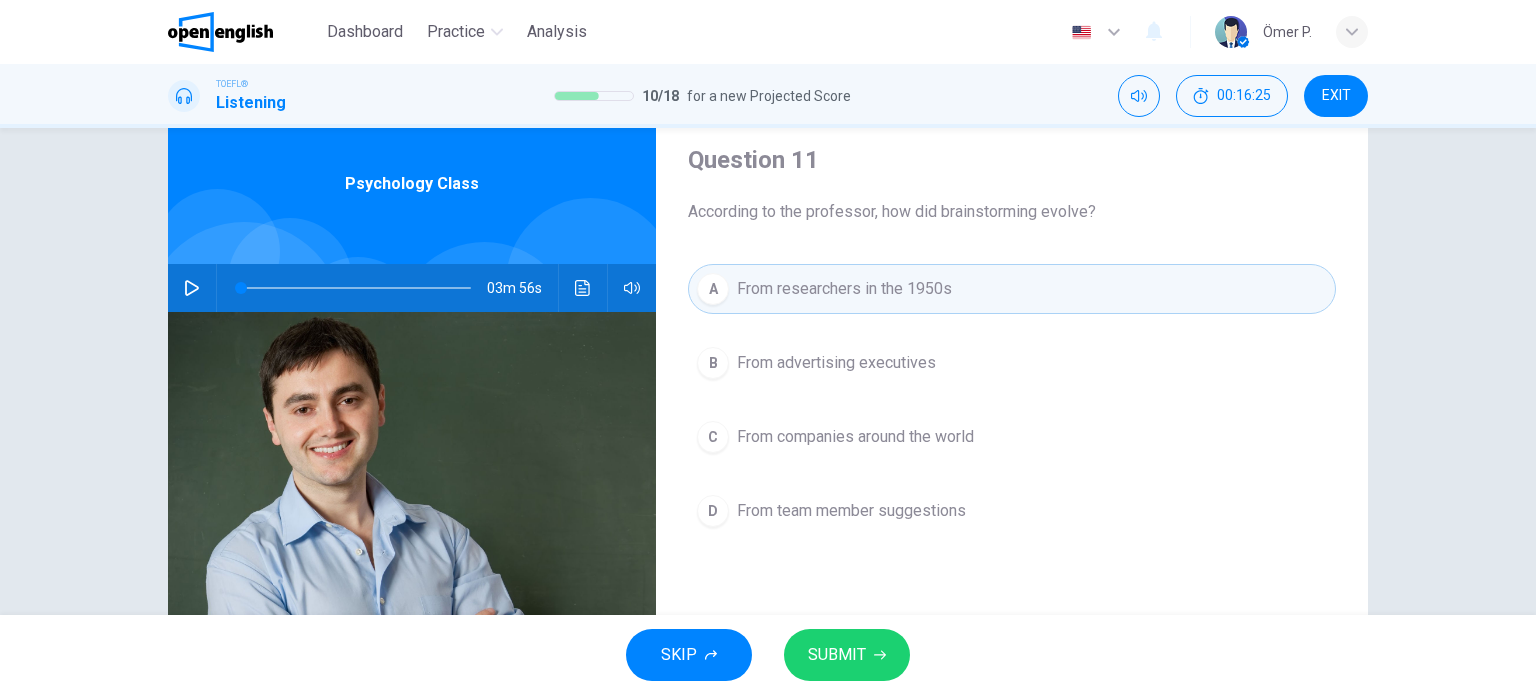 drag, startPoint x: 834, startPoint y: 612, endPoint x: 837, endPoint y: 631, distance: 19.235384 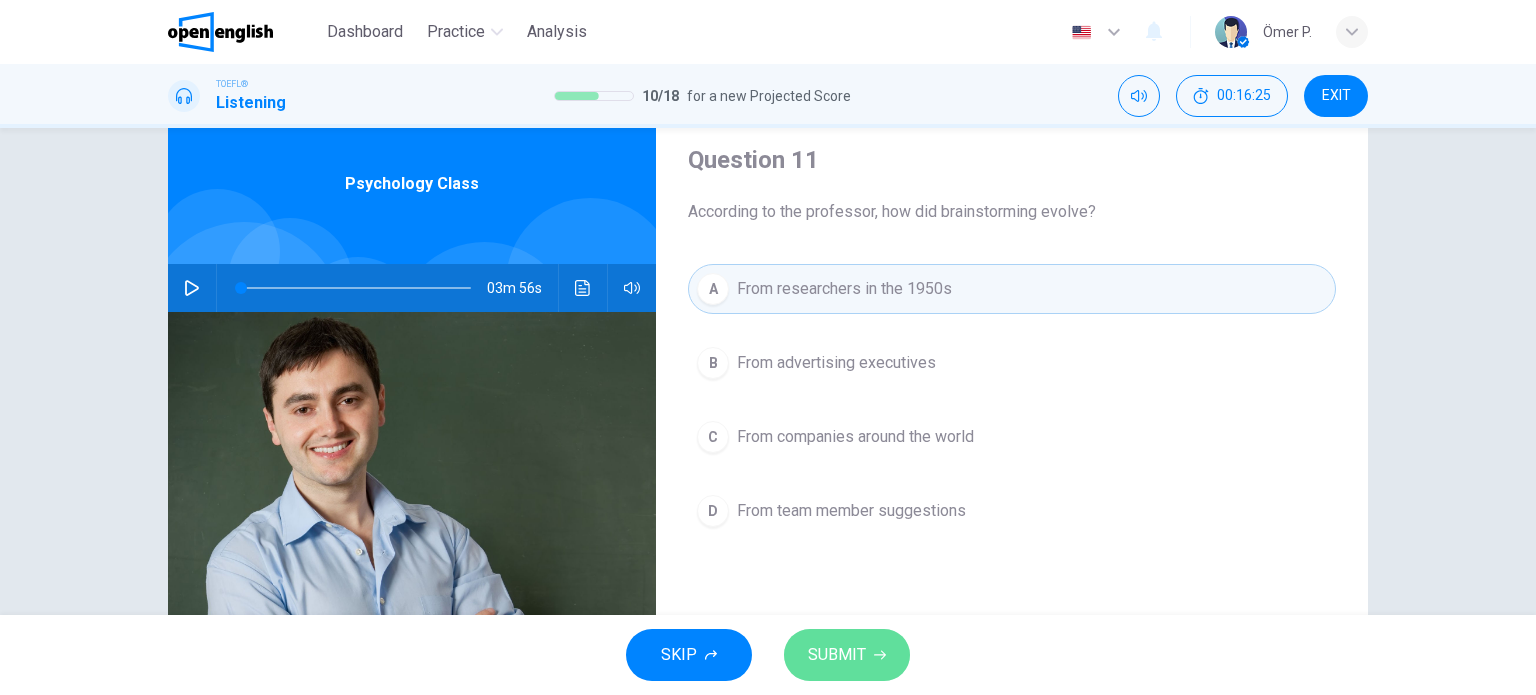 click on "SUBMIT" at bounding box center [847, 655] 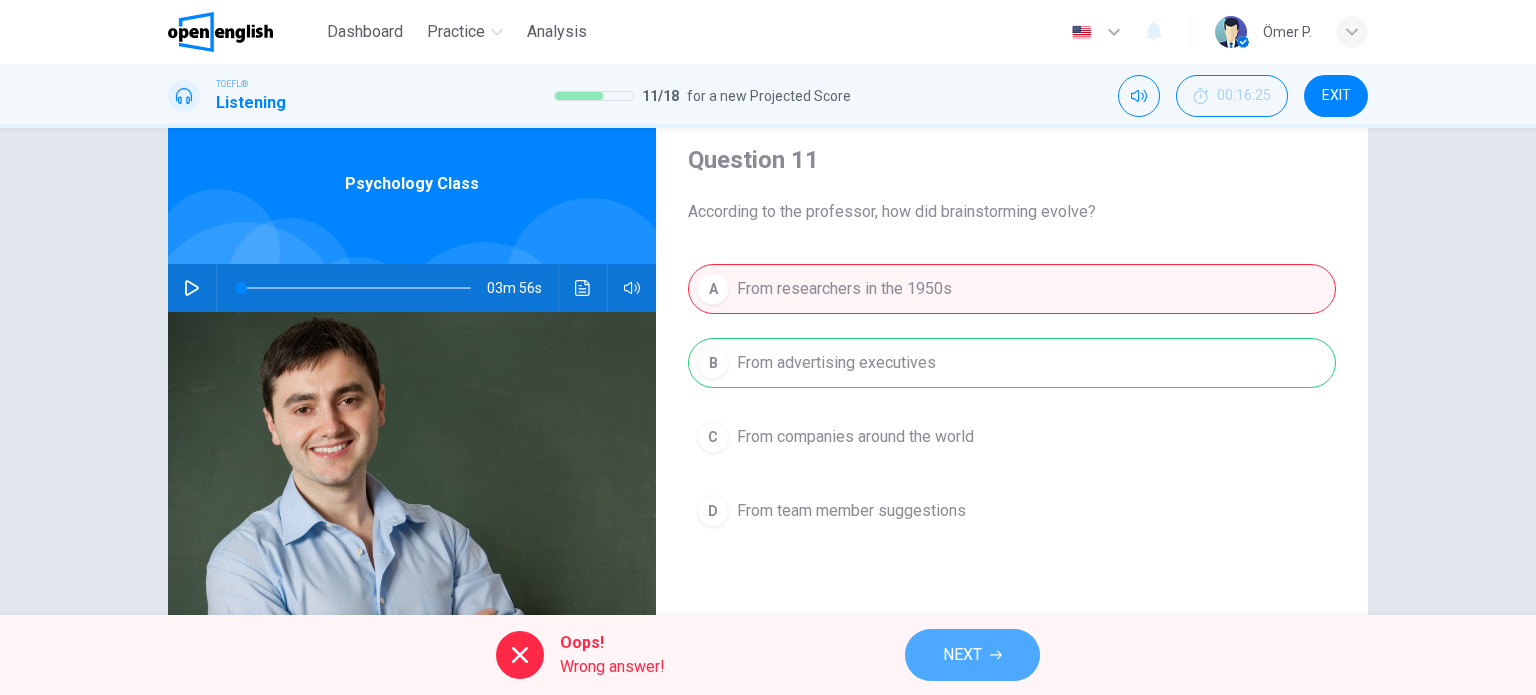 click on "NEXT" at bounding box center [962, 655] 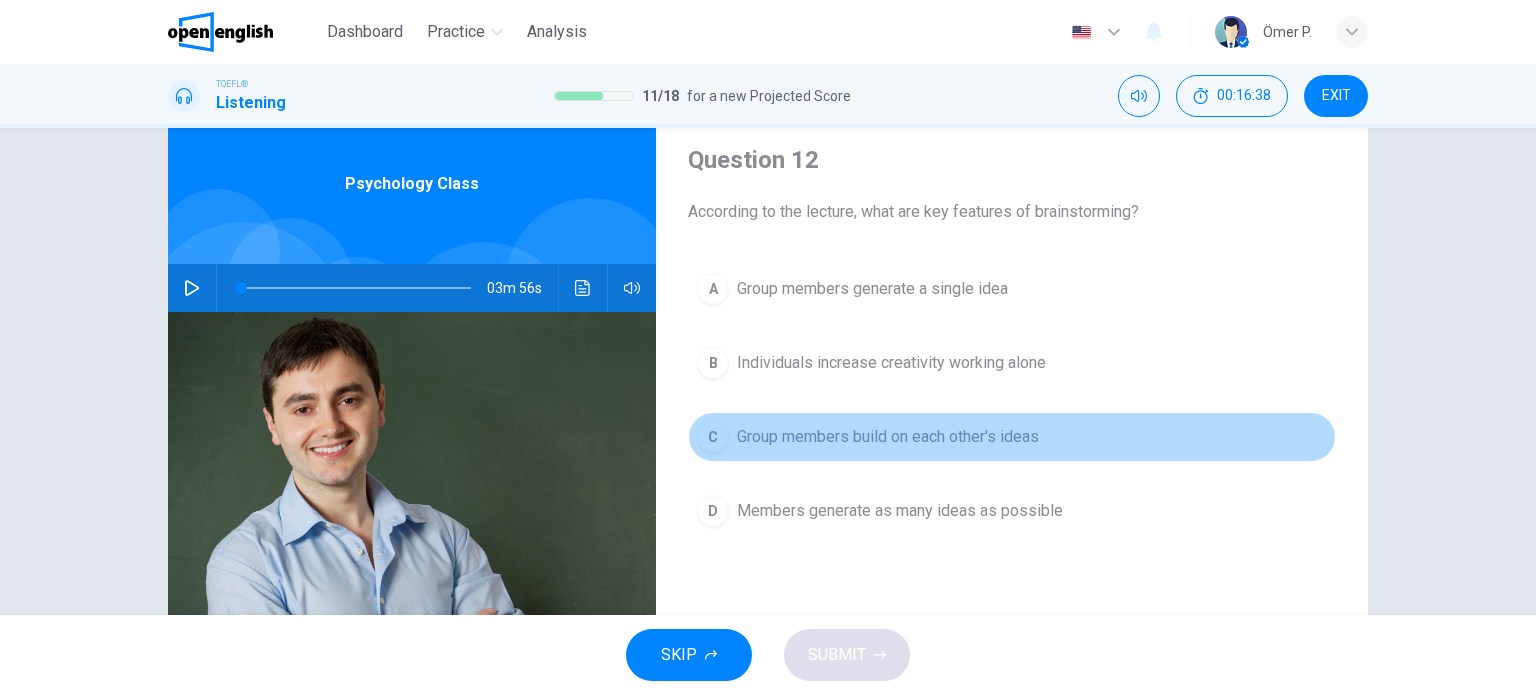 click on "Group members build on each other's ideas" at bounding box center [888, 437] 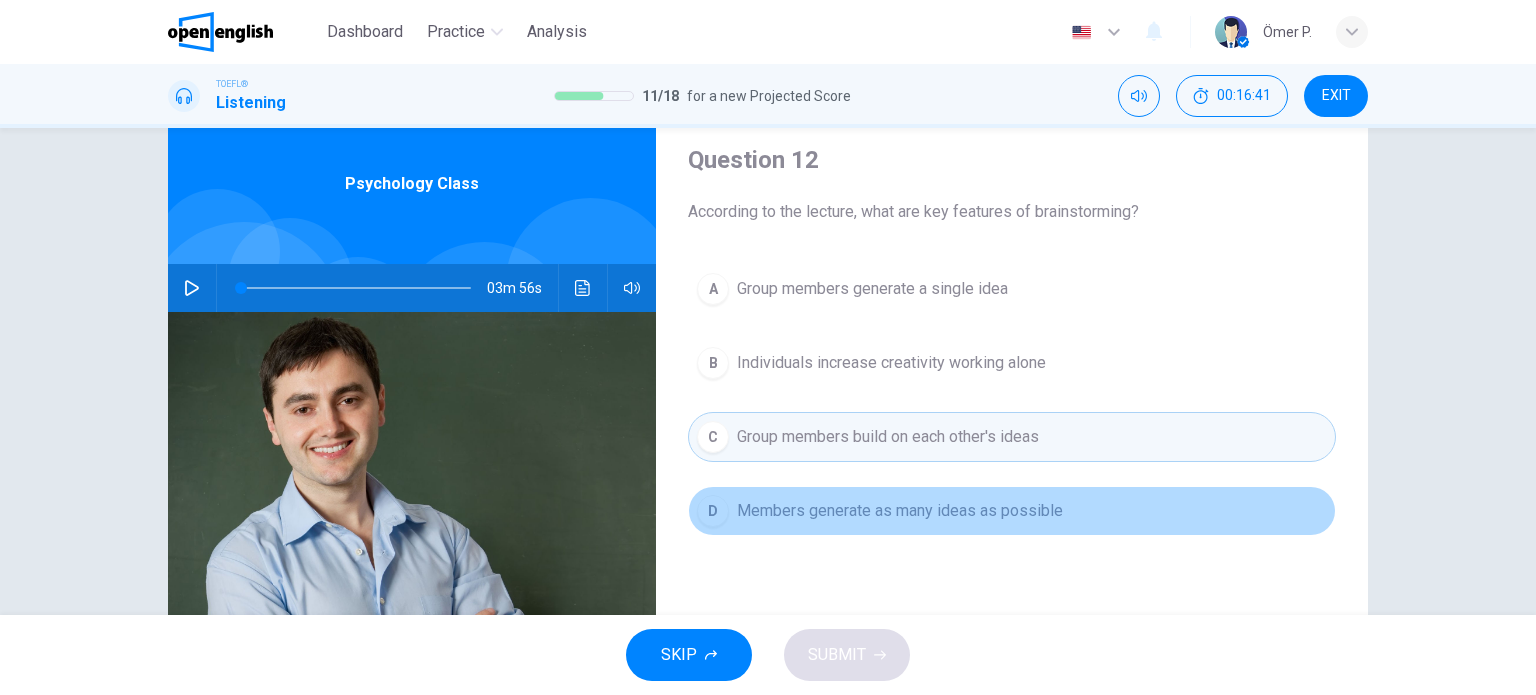 click on "Members generate as many ideas as possible" at bounding box center [900, 511] 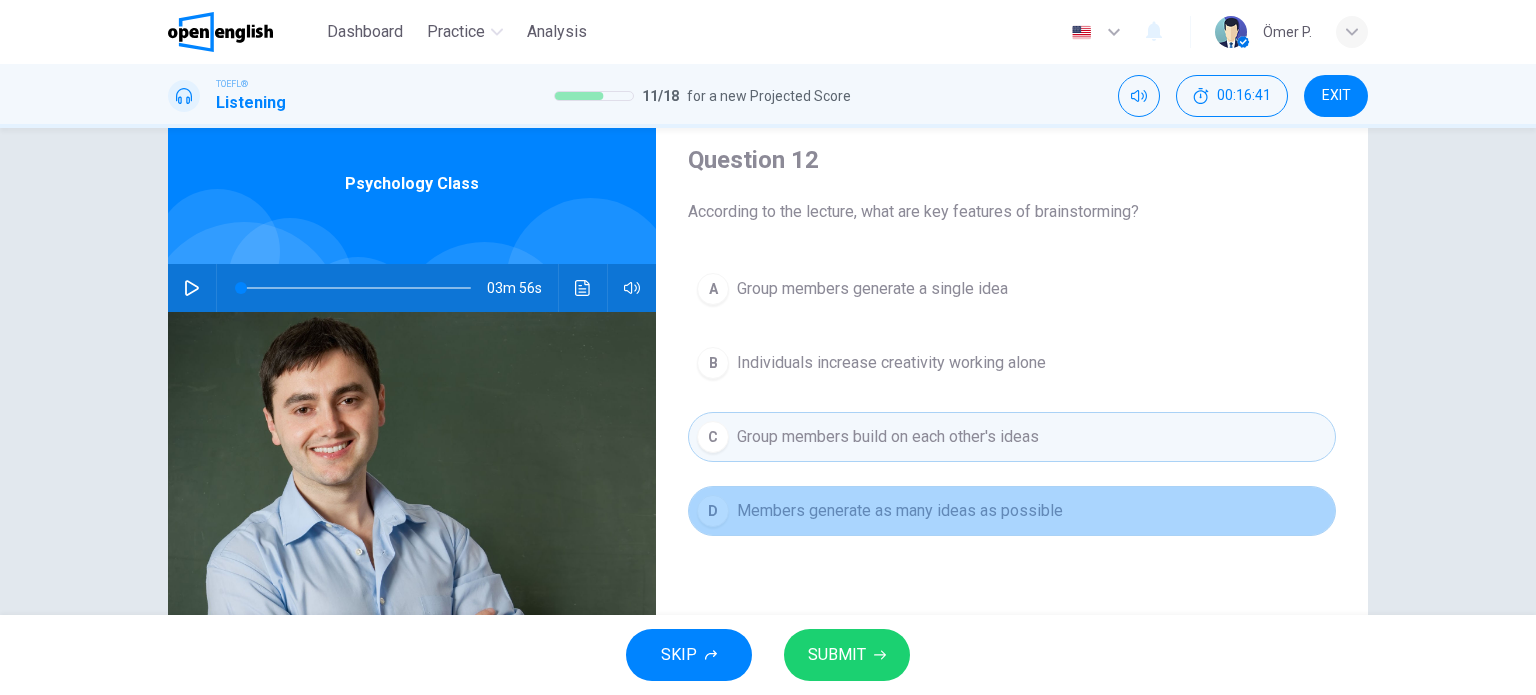 click on "Members generate as many ideas as possible" at bounding box center (900, 511) 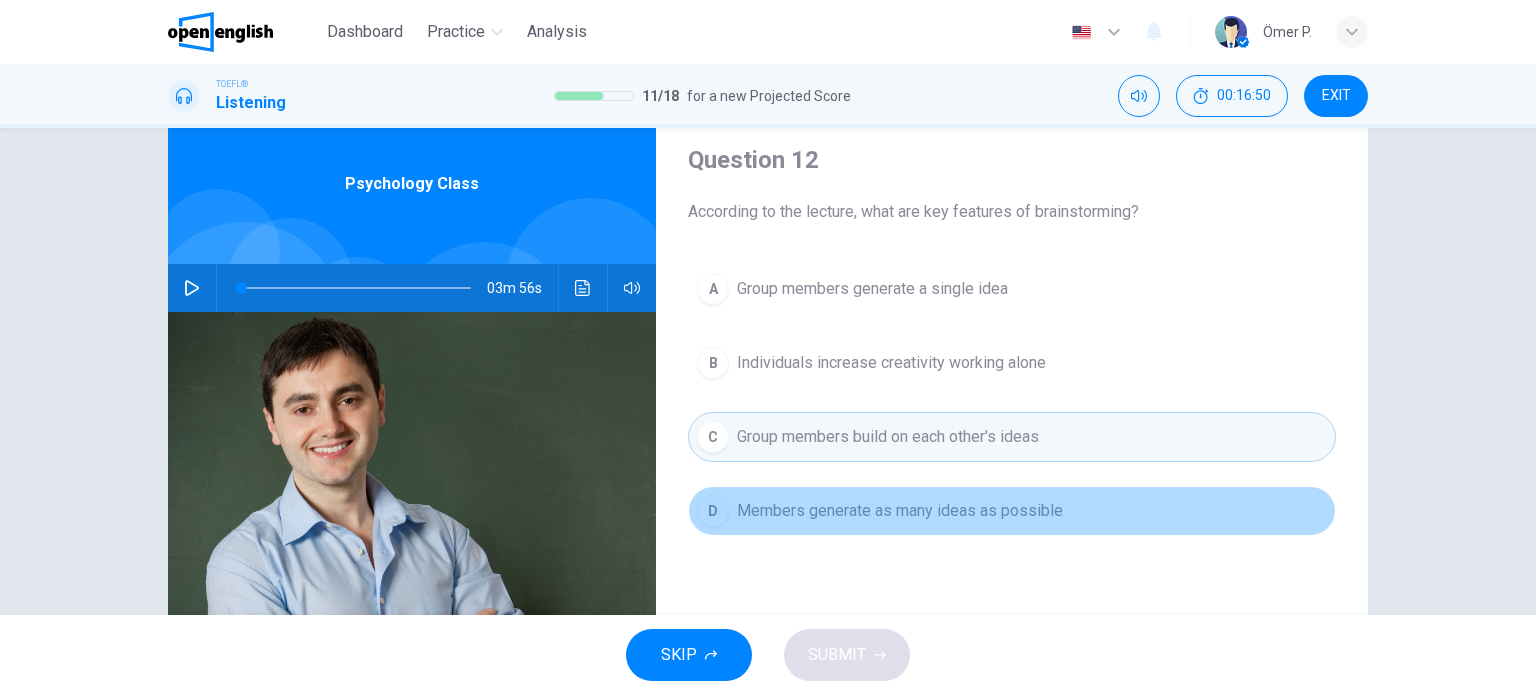 click on "D Members generate as many ideas as possible" at bounding box center (1012, 511) 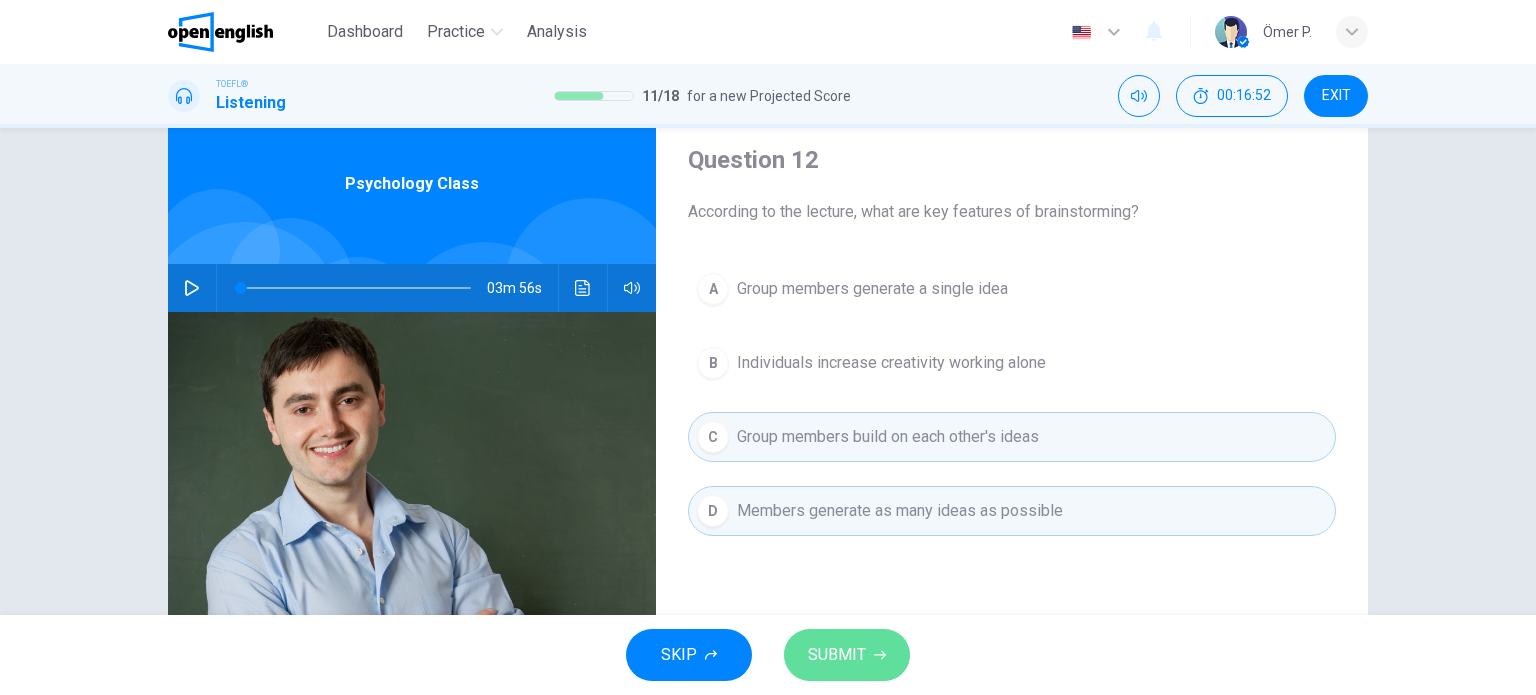 click on "SUBMIT" at bounding box center (837, 655) 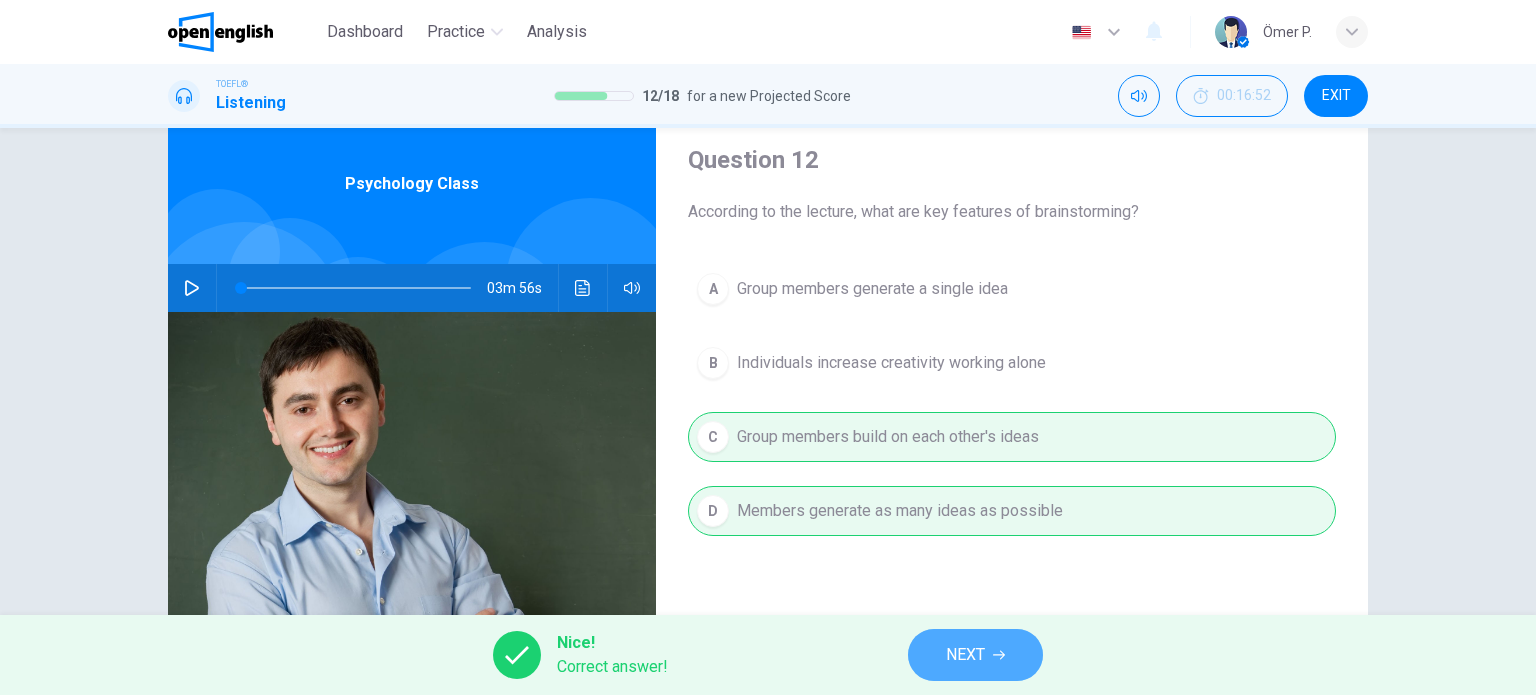 click on "NEXT" at bounding box center (965, 655) 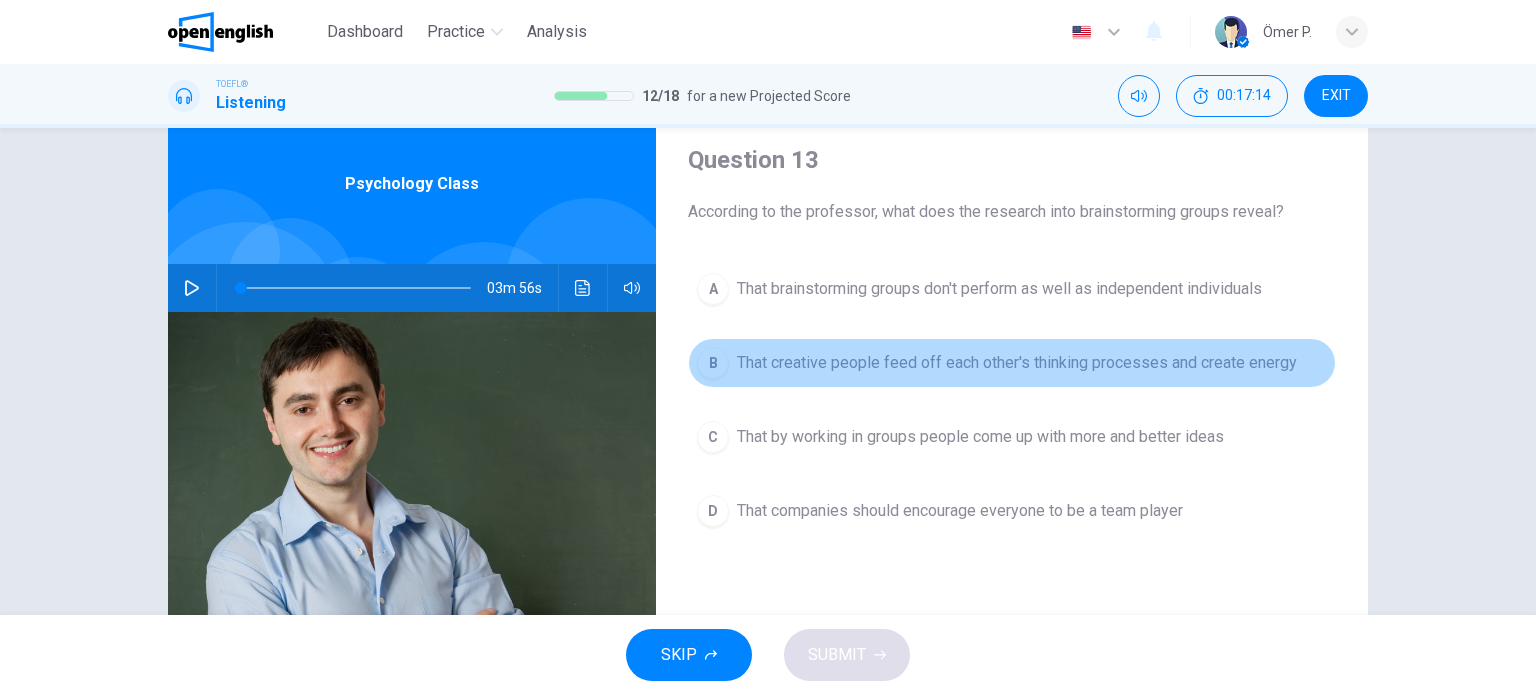 click on "That creative people feed off each other's thinking processes and create energy" at bounding box center [1017, 363] 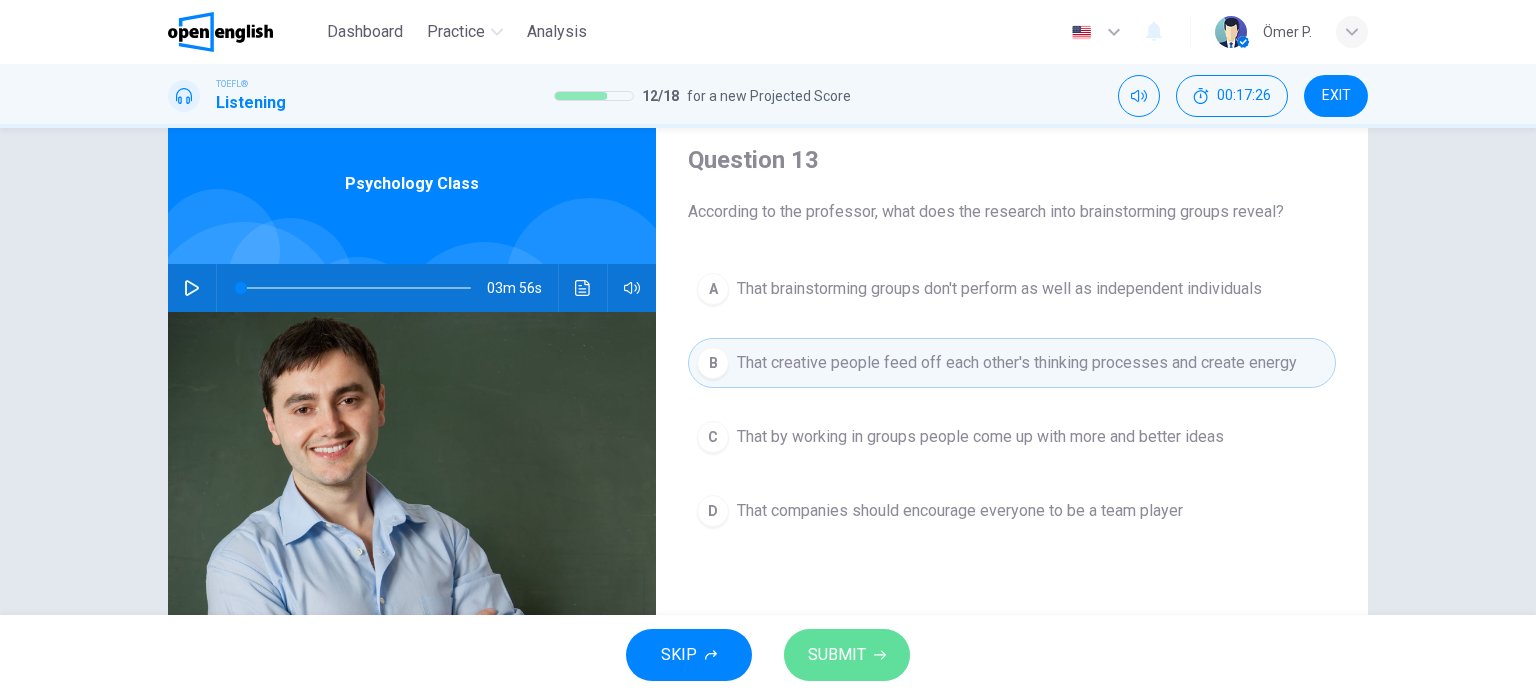 click on "SUBMIT" at bounding box center (837, 655) 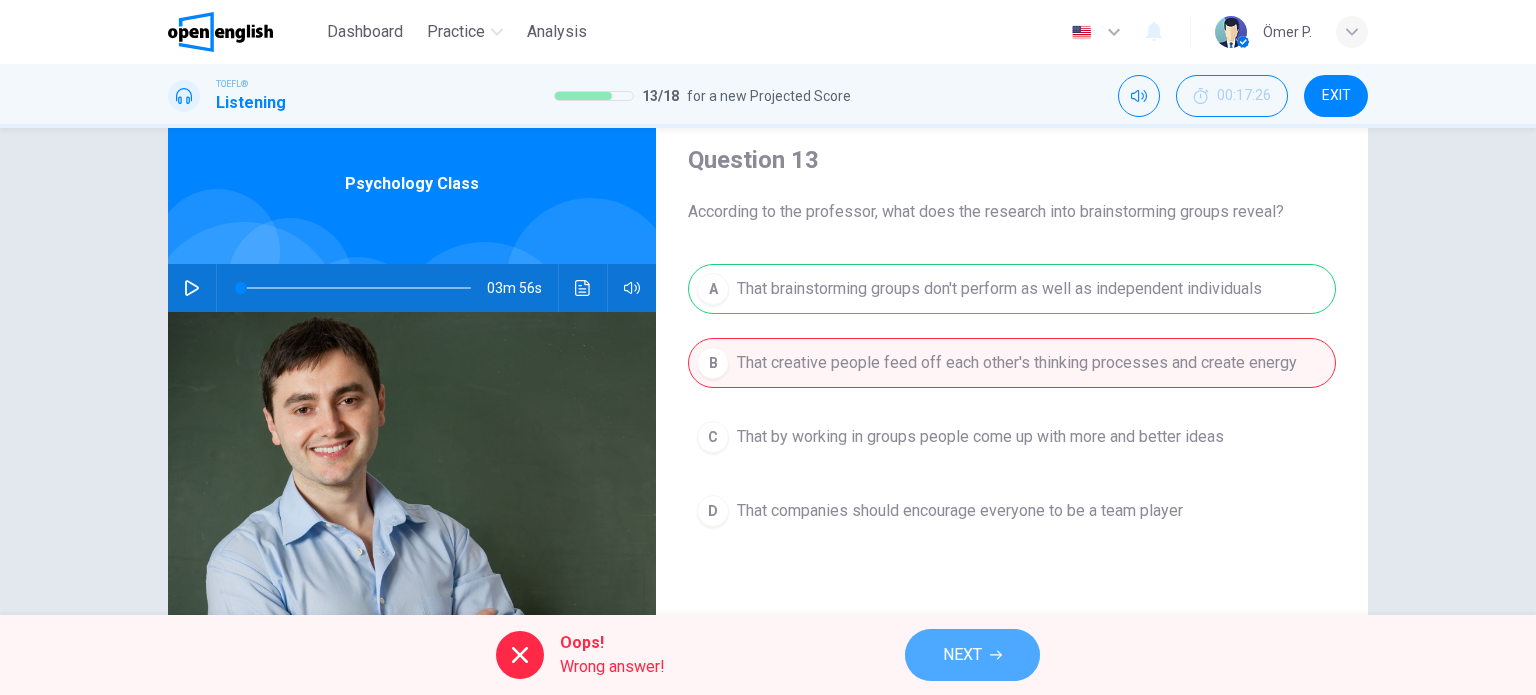 click on "NEXT" at bounding box center (972, 655) 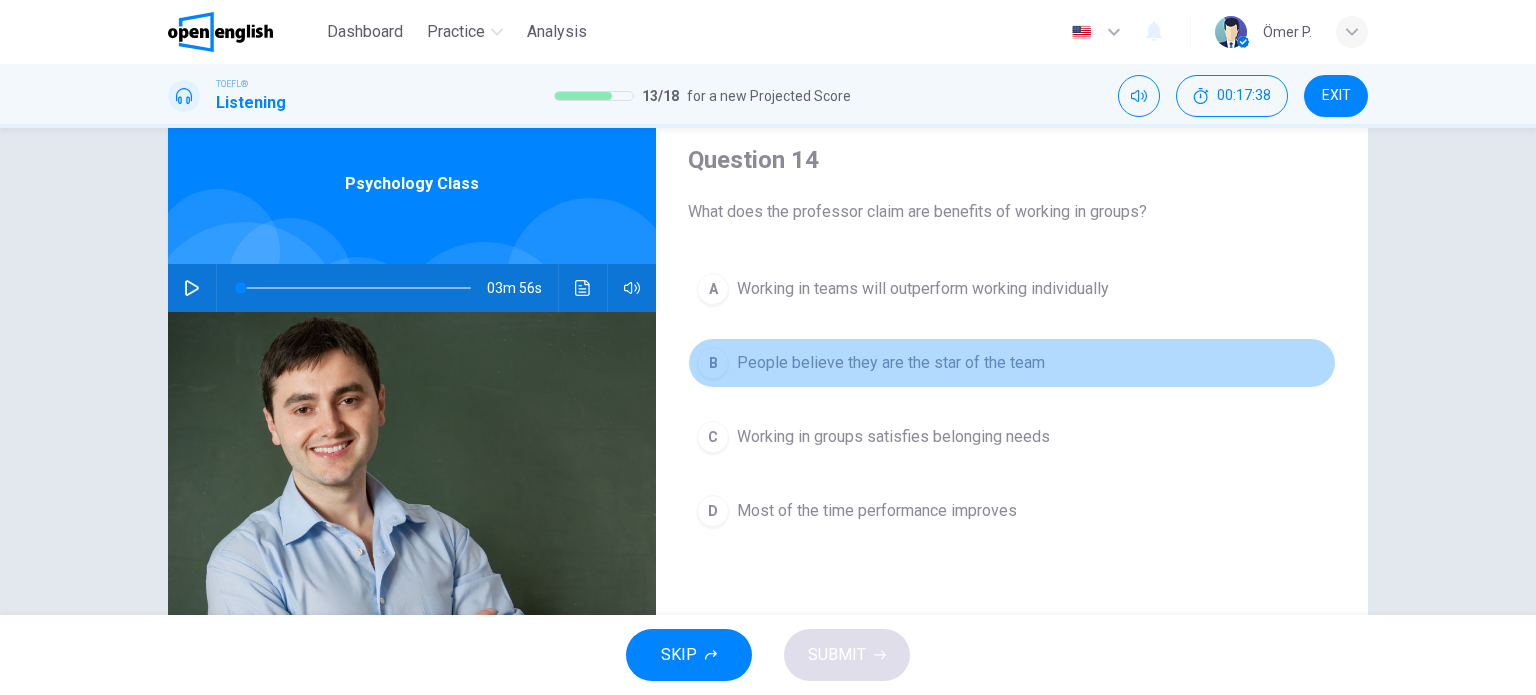 click on "B People believe they are the star of the team" at bounding box center (1012, 363) 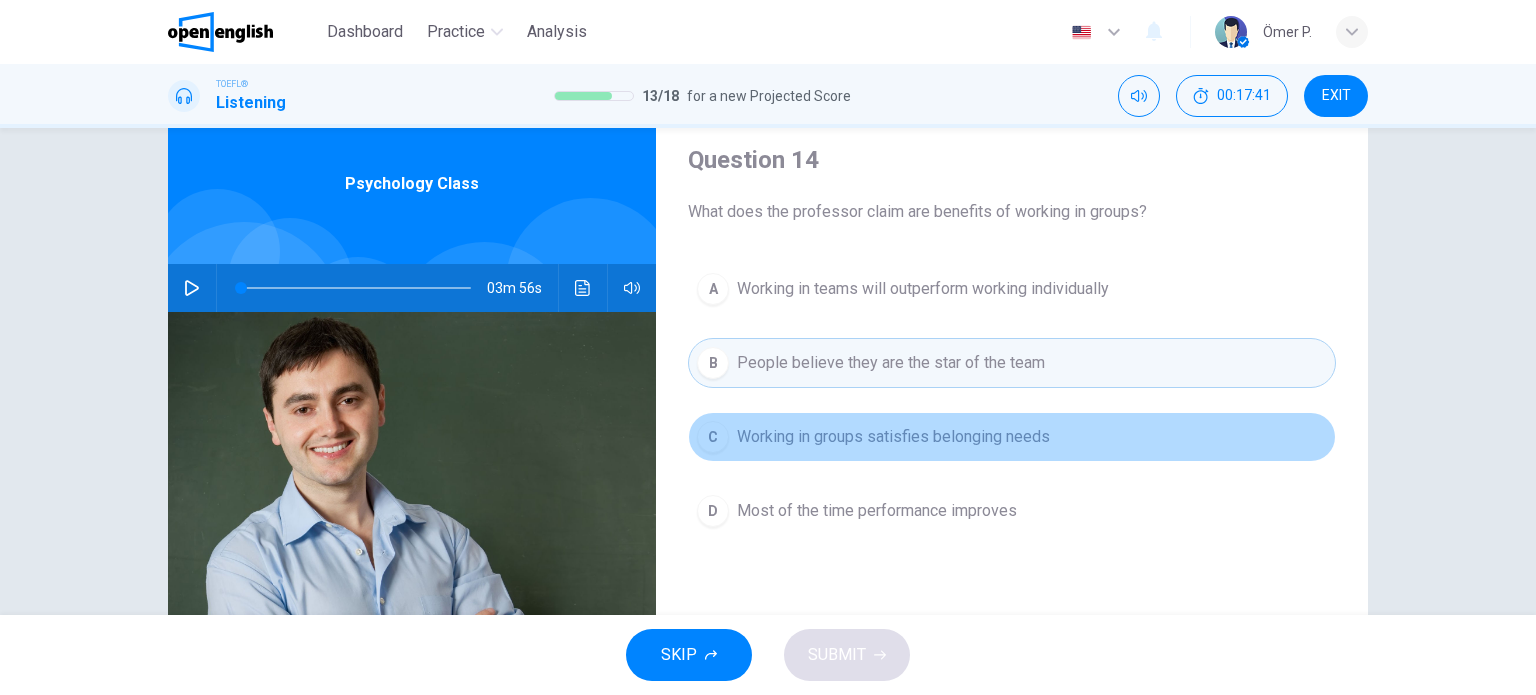 click on "C Working in groups satisfies belonging needs" at bounding box center [1012, 437] 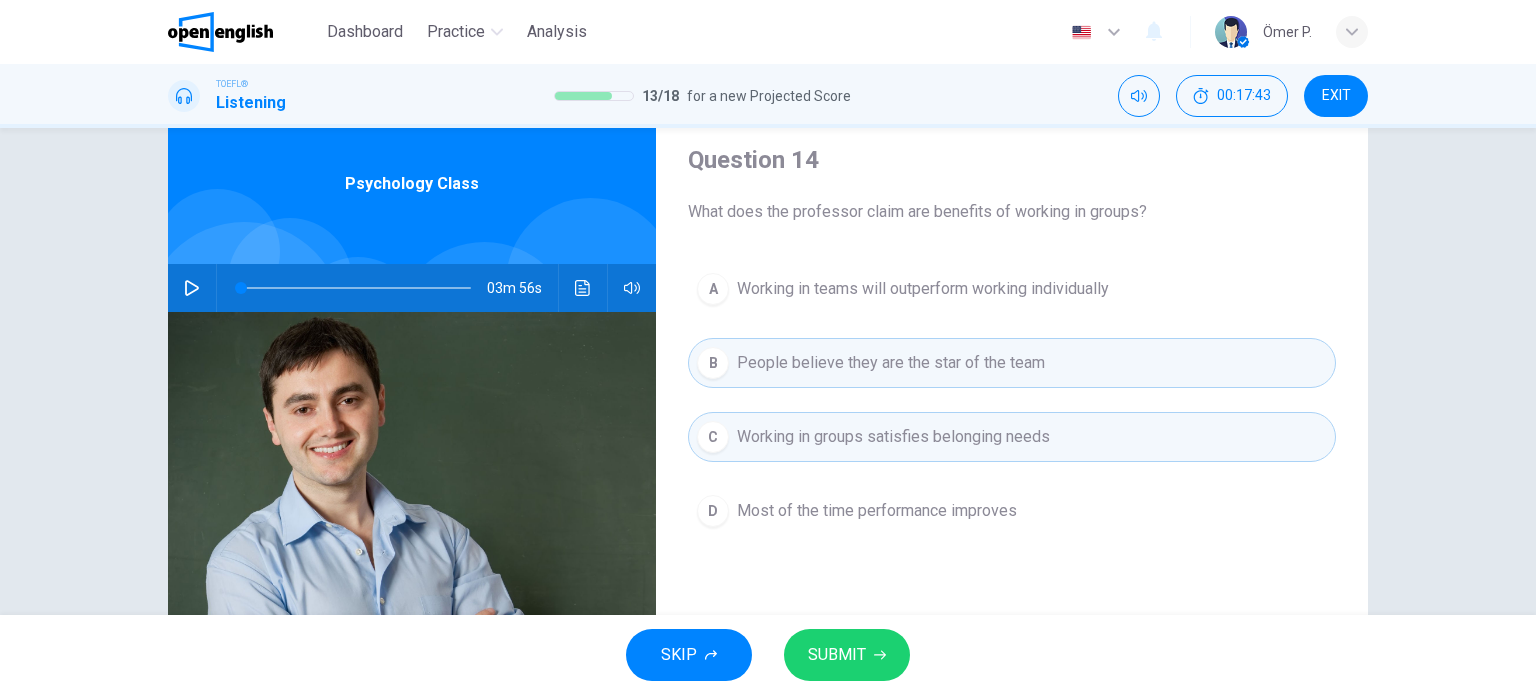 click on "SUBMIT" at bounding box center [847, 655] 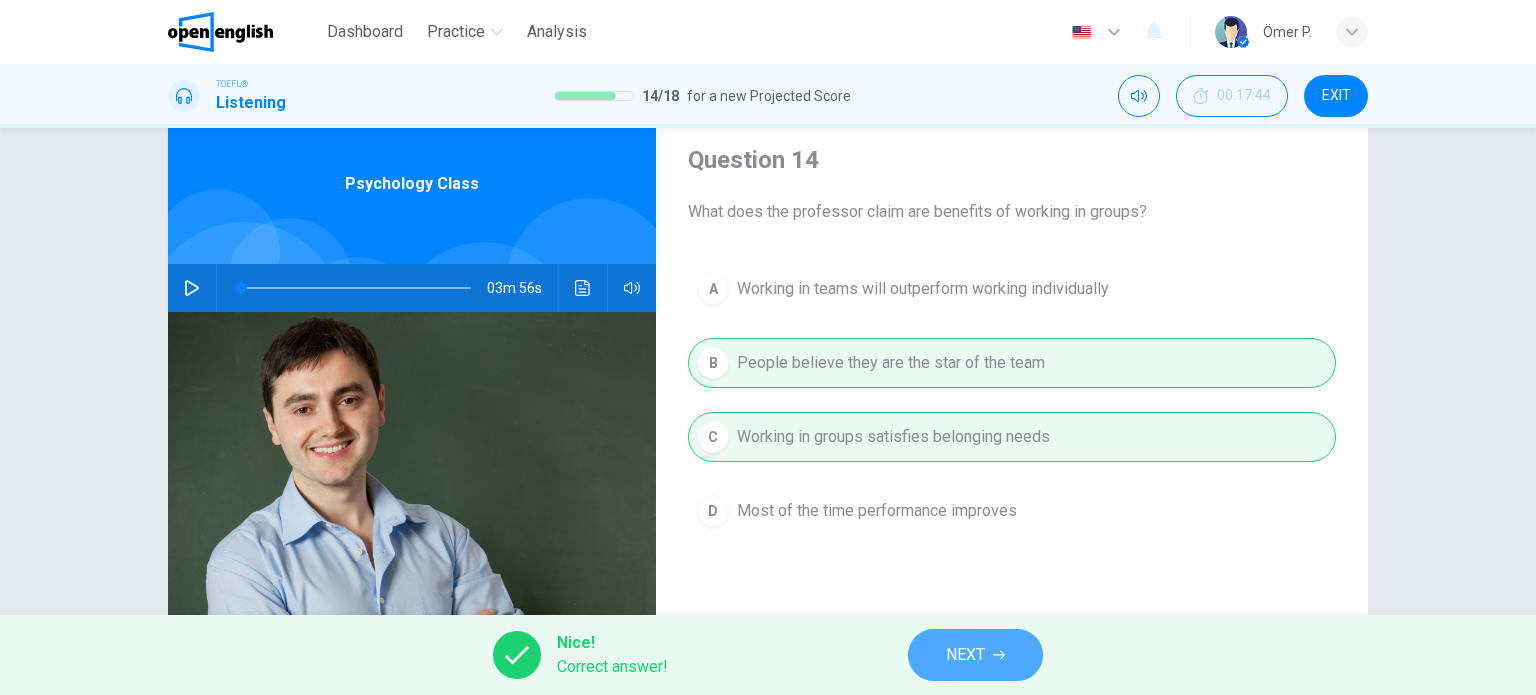 click on "NEXT" at bounding box center (965, 655) 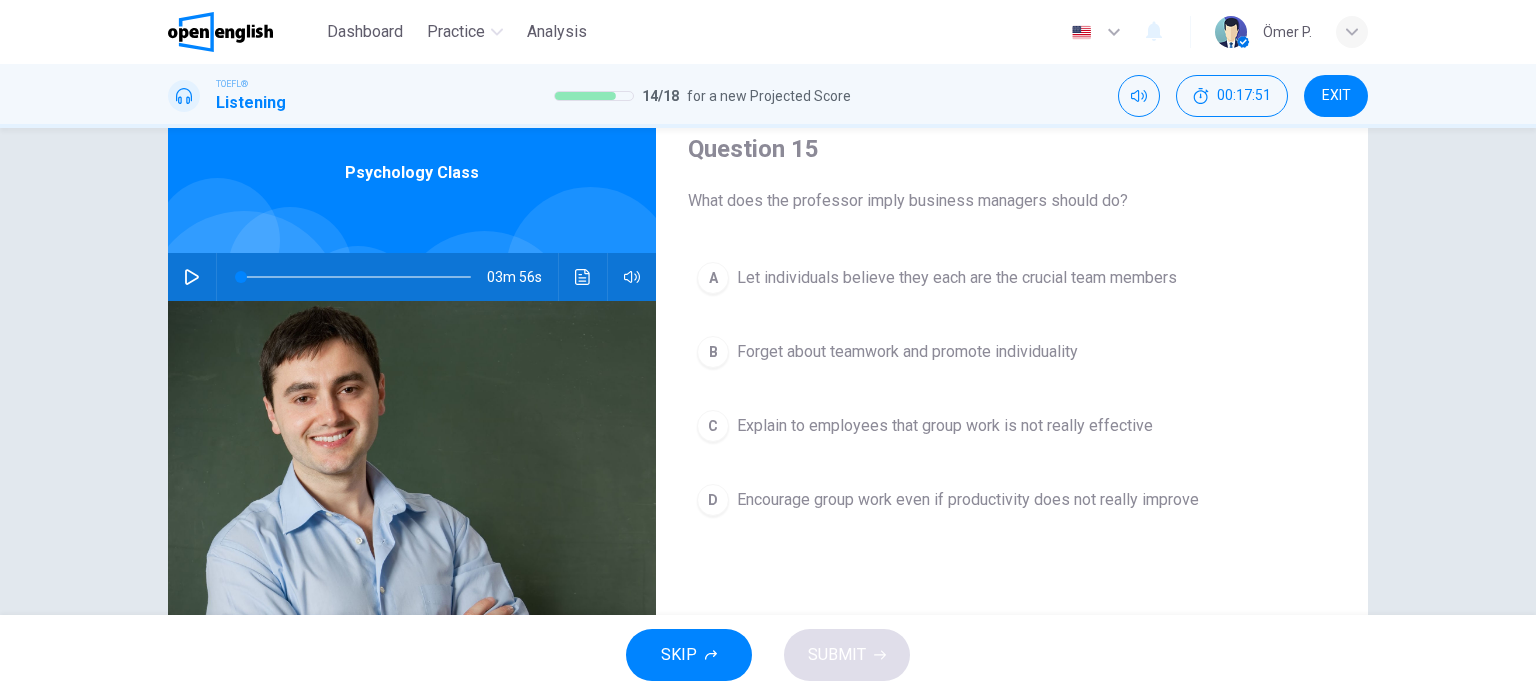 scroll, scrollTop: 78, scrollLeft: 0, axis: vertical 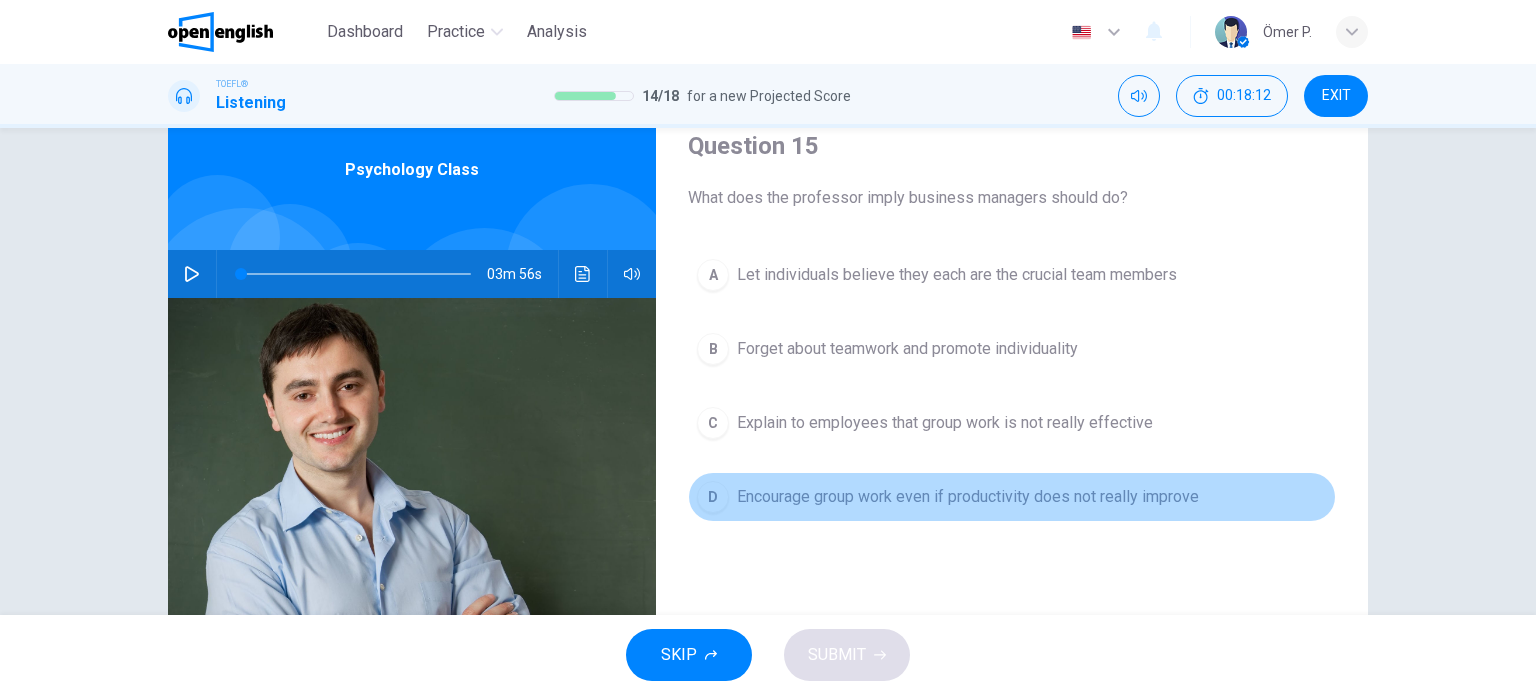 click on "D Encourage group work even if productivity does not really improve" at bounding box center [1012, 497] 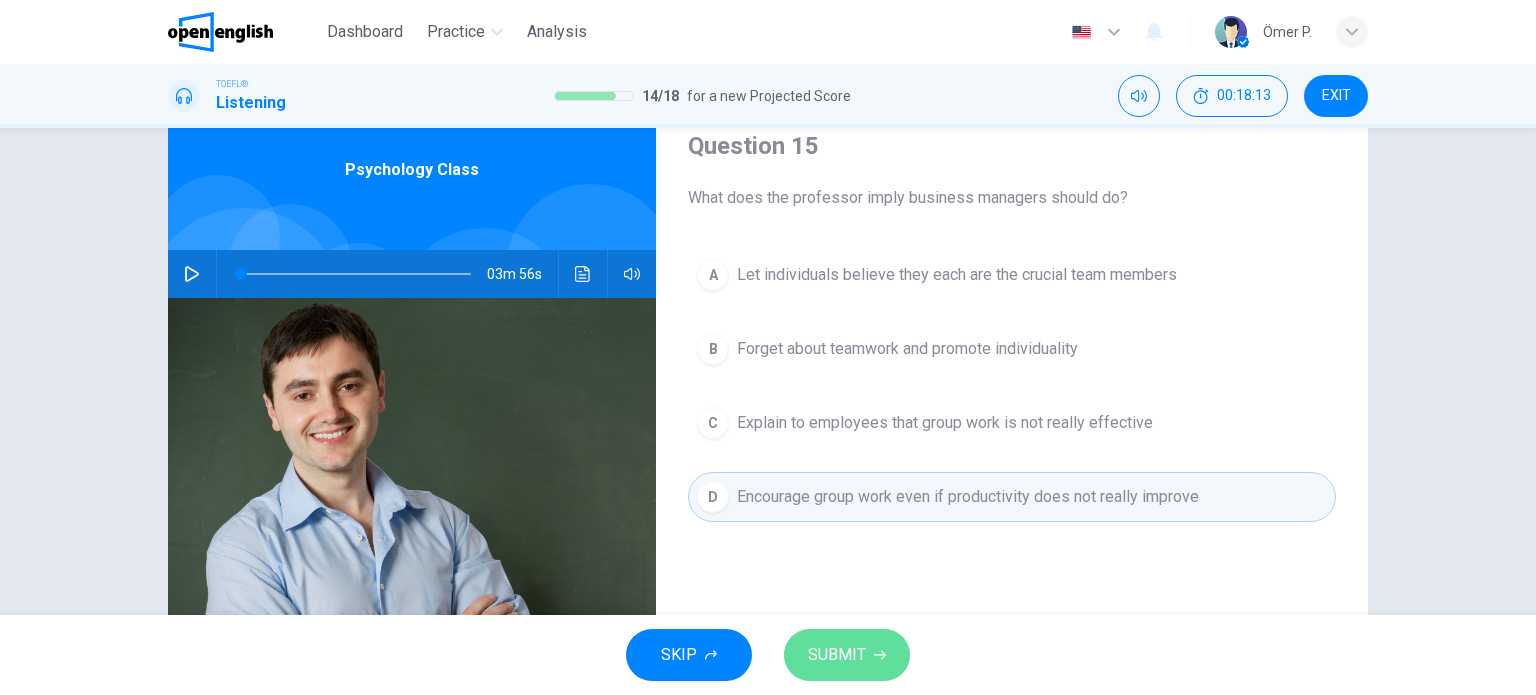 click on "SUBMIT" at bounding box center (847, 655) 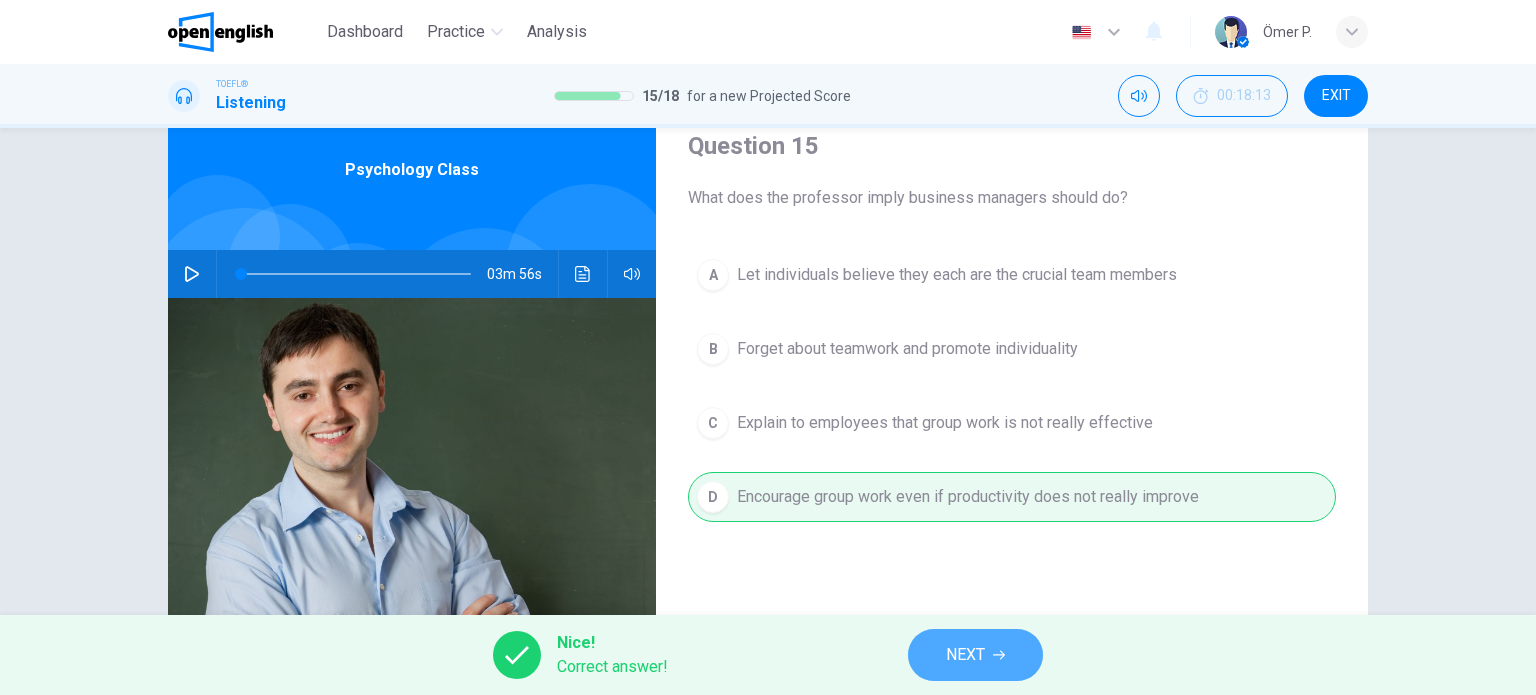 click on "NEXT" at bounding box center (975, 655) 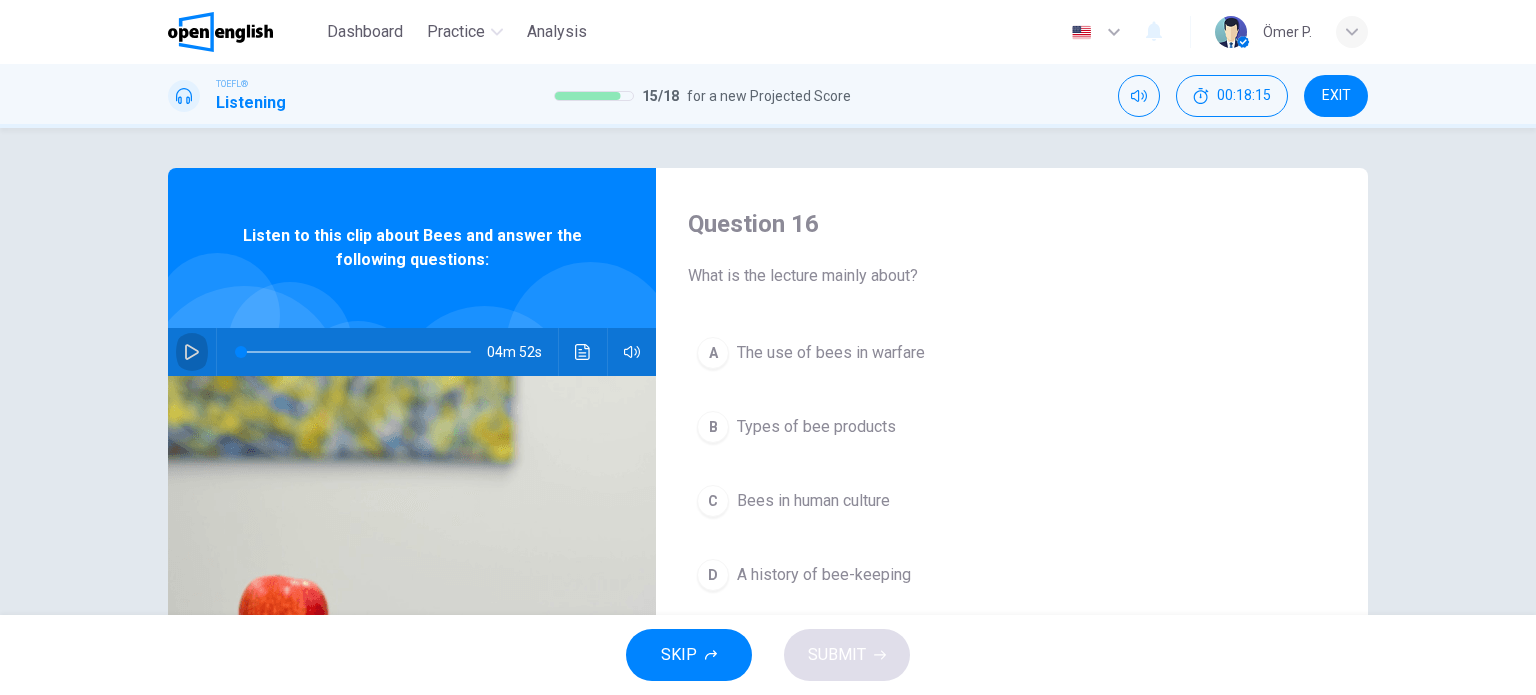 click 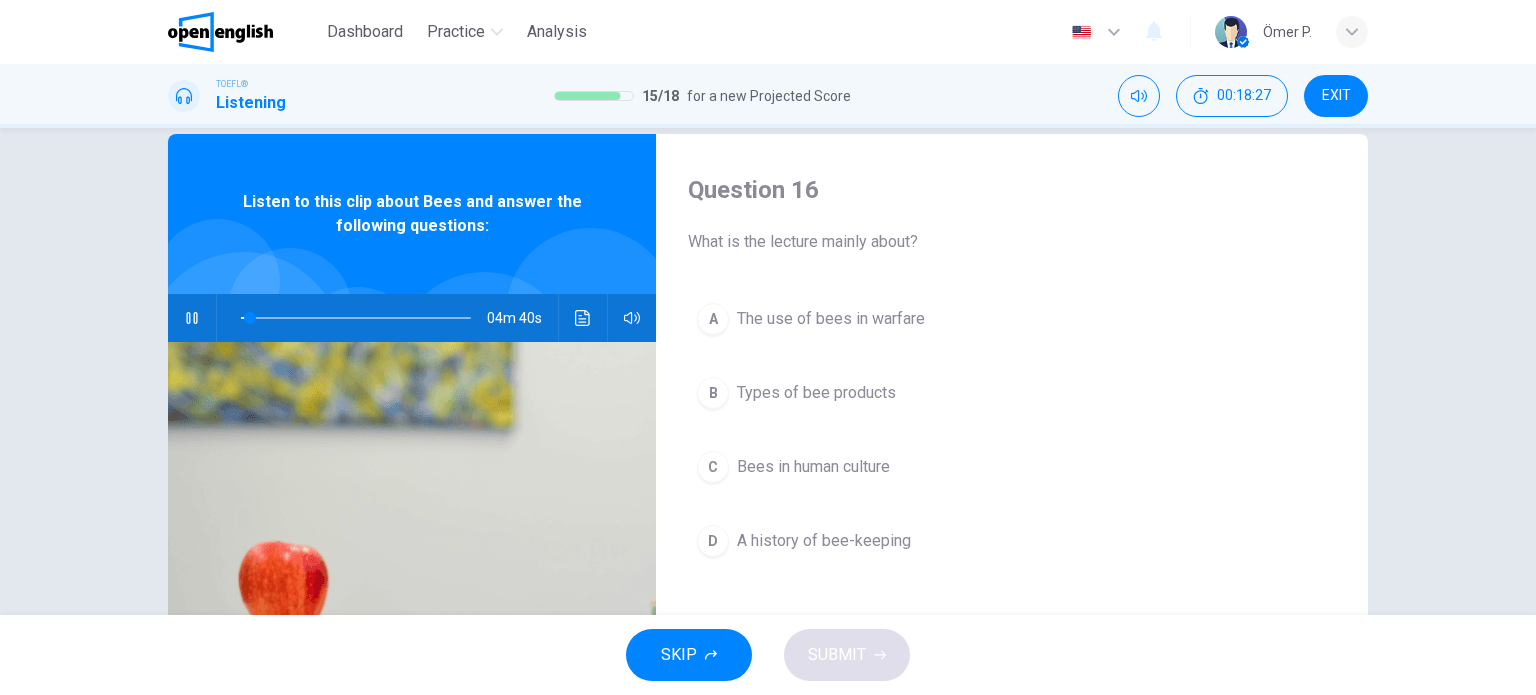 scroll, scrollTop: 35, scrollLeft: 0, axis: vertical 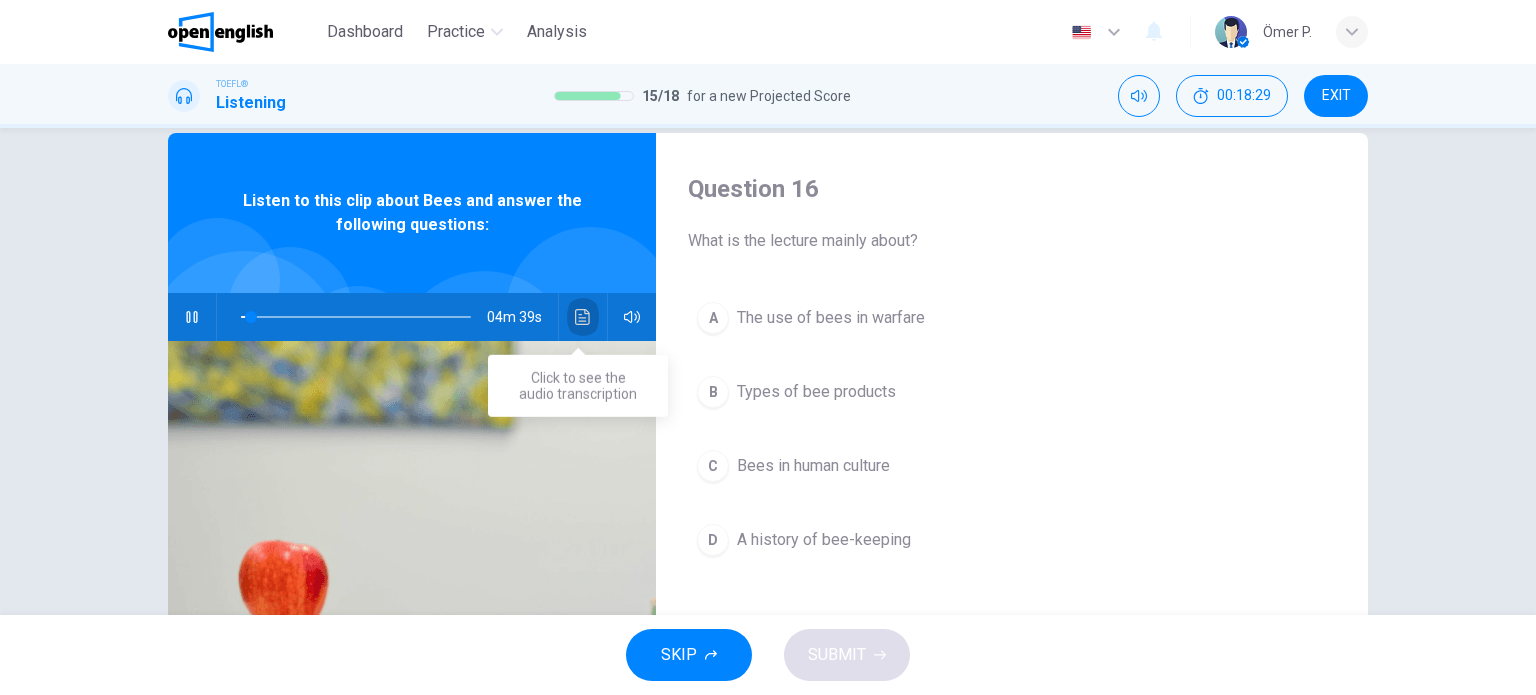 click 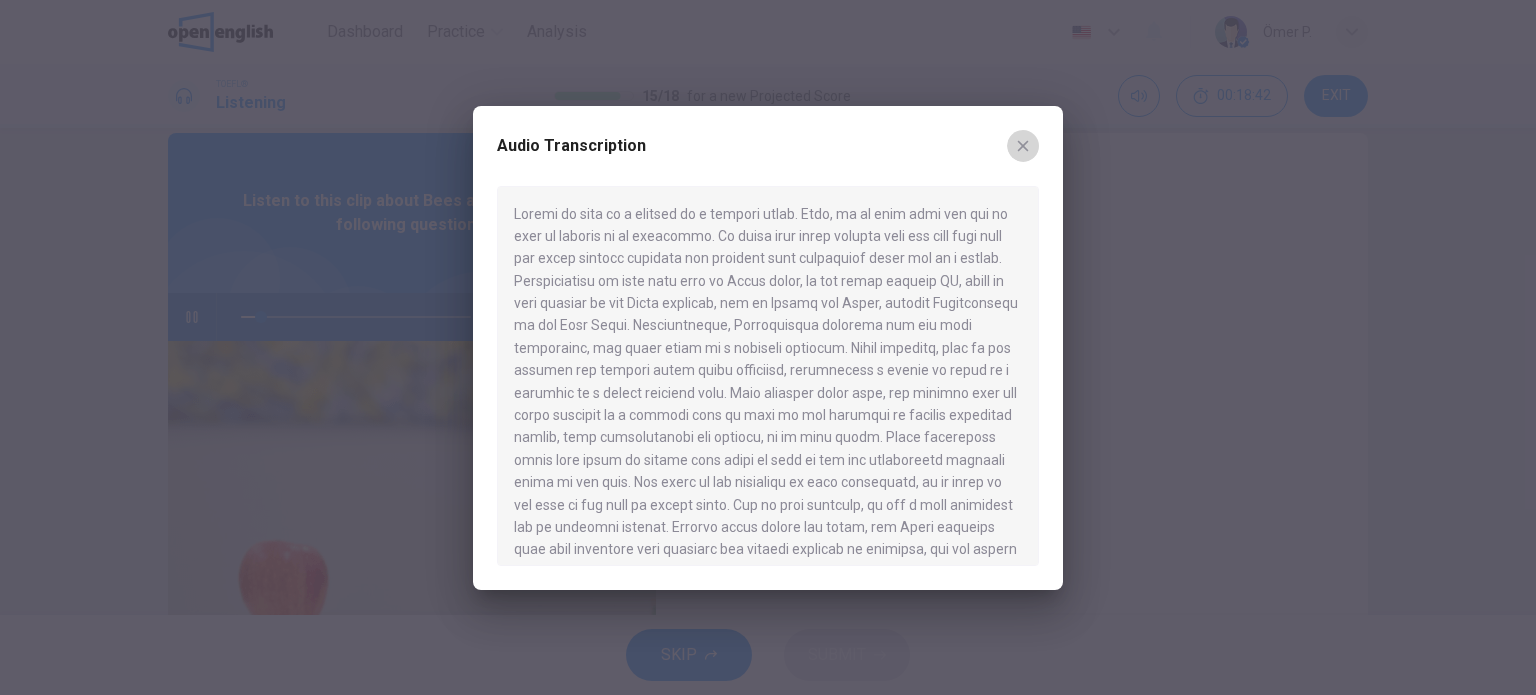 click at bounding box center (1023, 146) 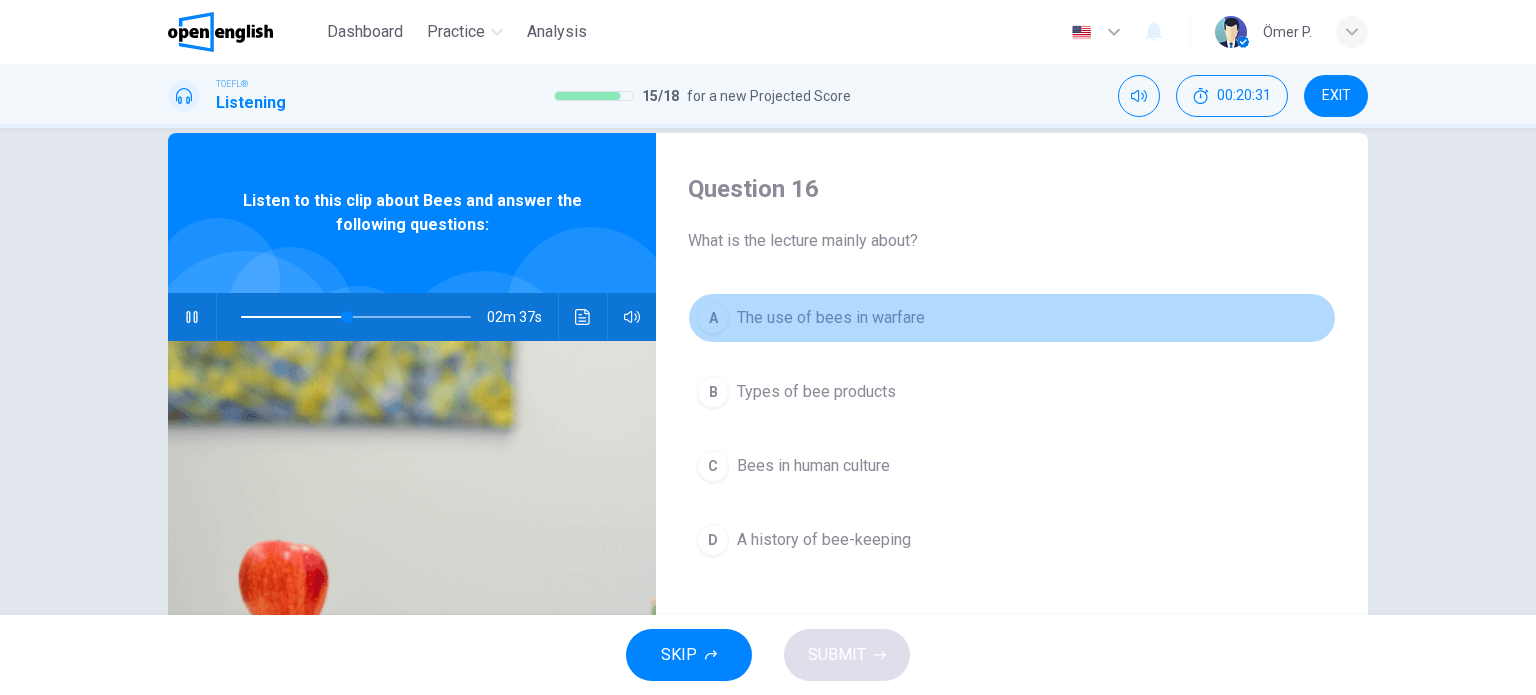 click on "A The use of bees in warfare" at bounding box center [1012, 318] 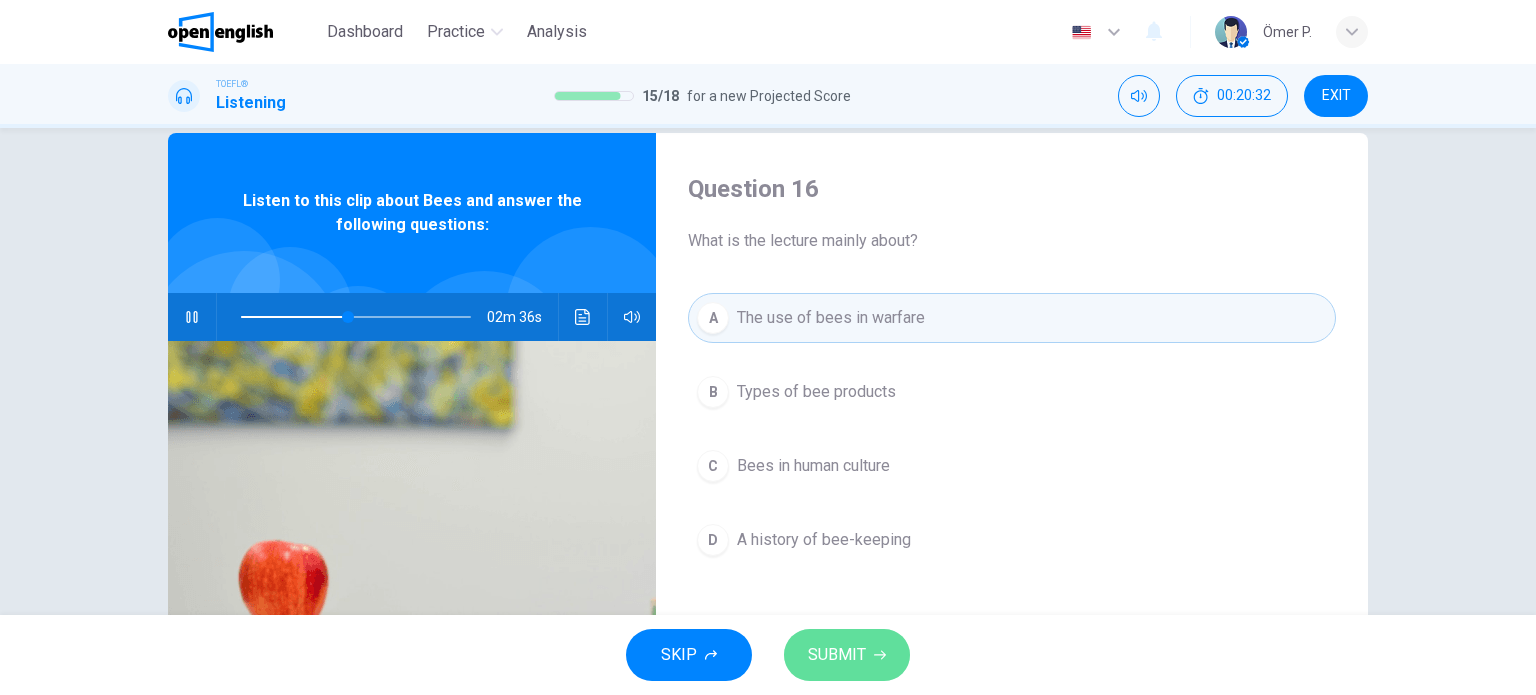 click on "SUBMIT" at bounding box center (847, 655) 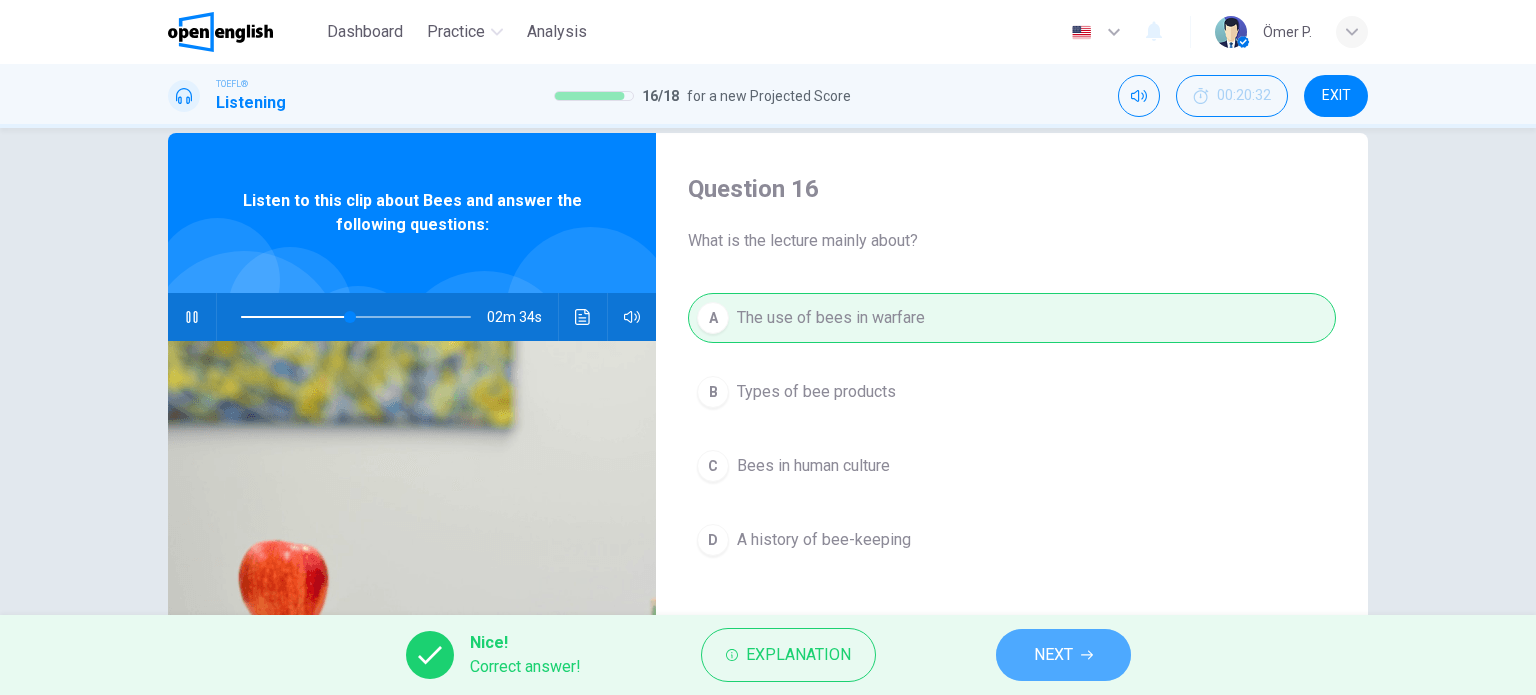 click on "NEXT" at bounding box center [1063, 655] 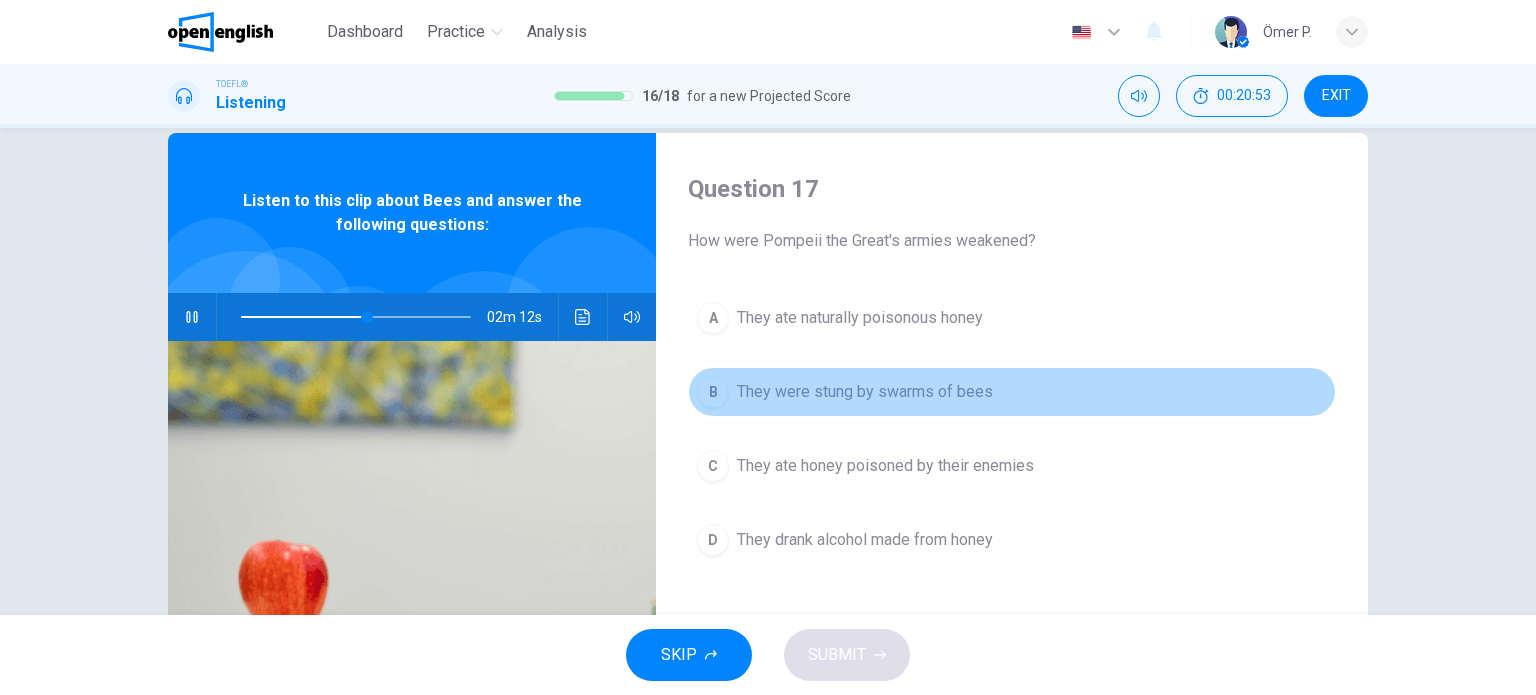 click on "They were stung by swarms of bees" at bounding box center [865, 392] 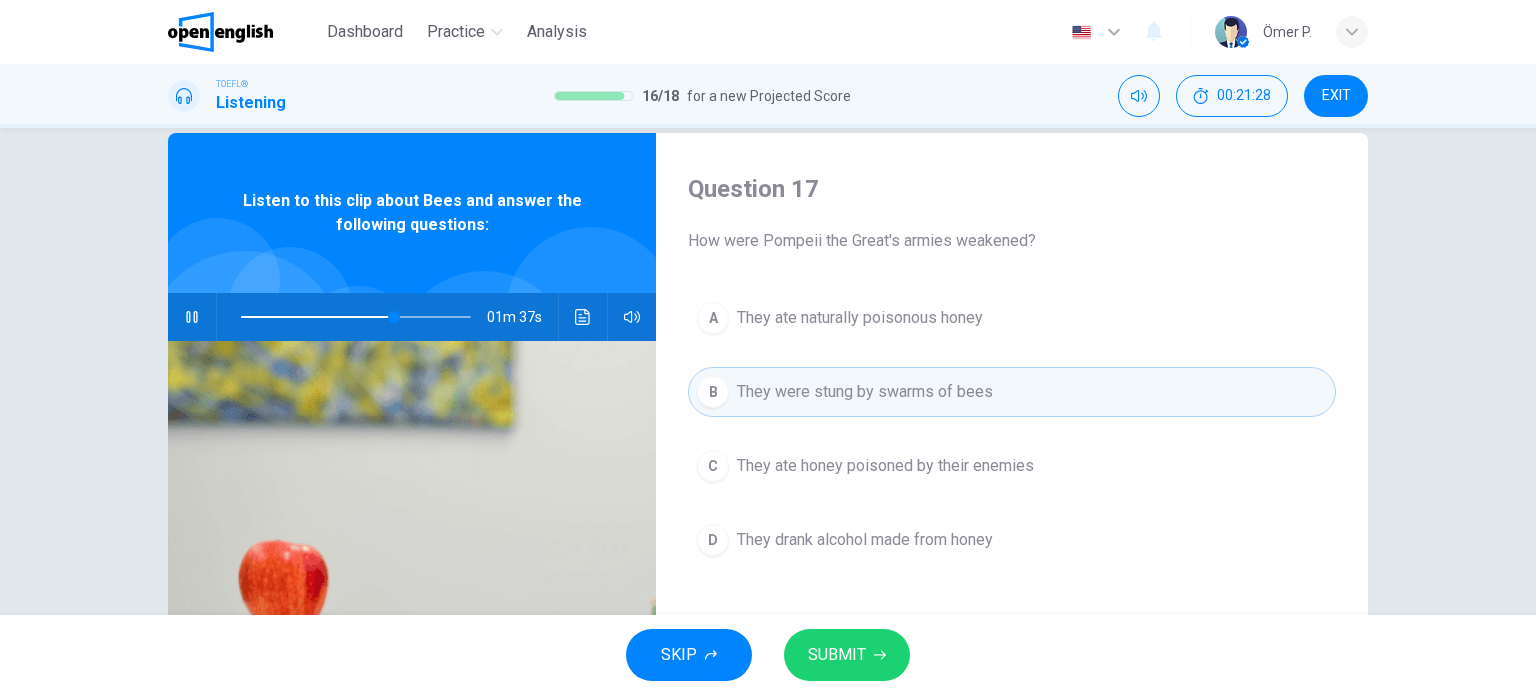 click on "C They ate honey poisoned by their enemies" at bounding box center [1012, 466] 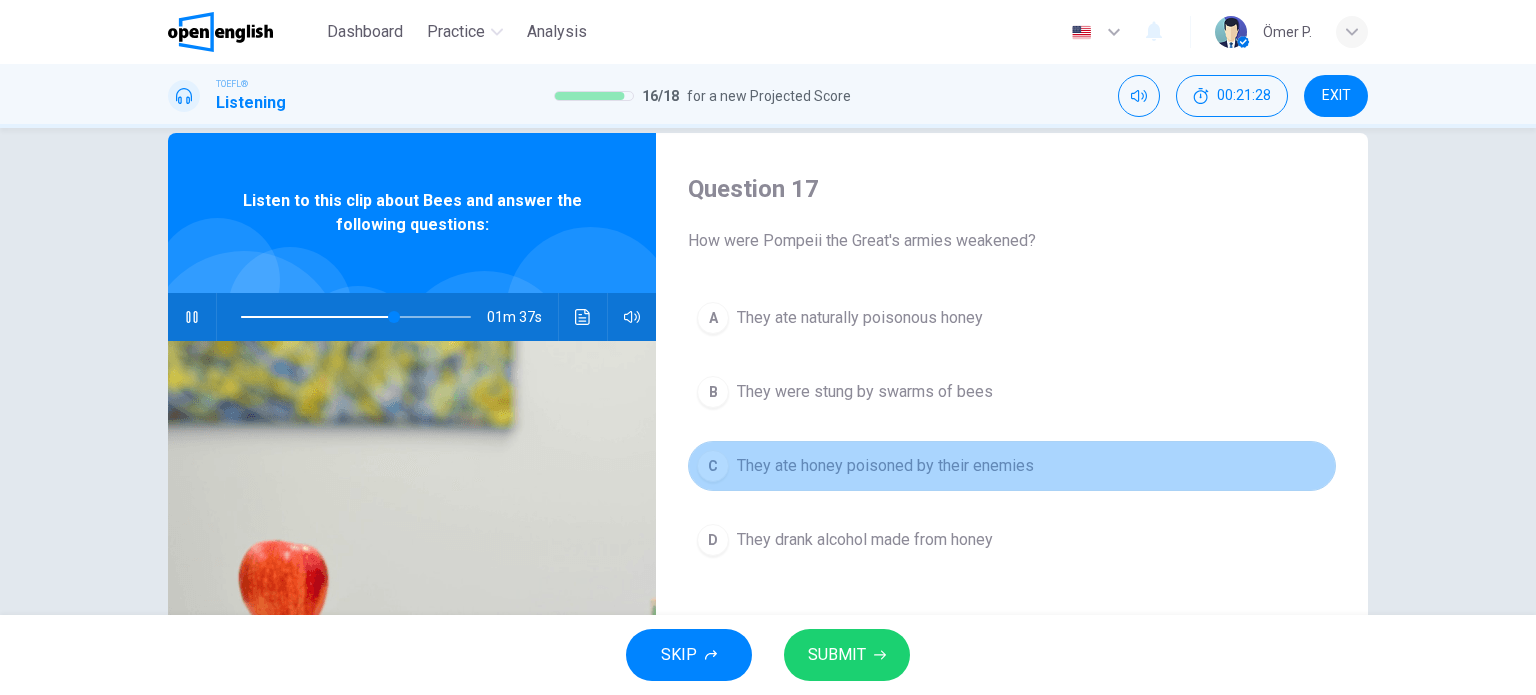 click on "C They ate honey poisoned by their enemies" at bounding box center [1012, 466] 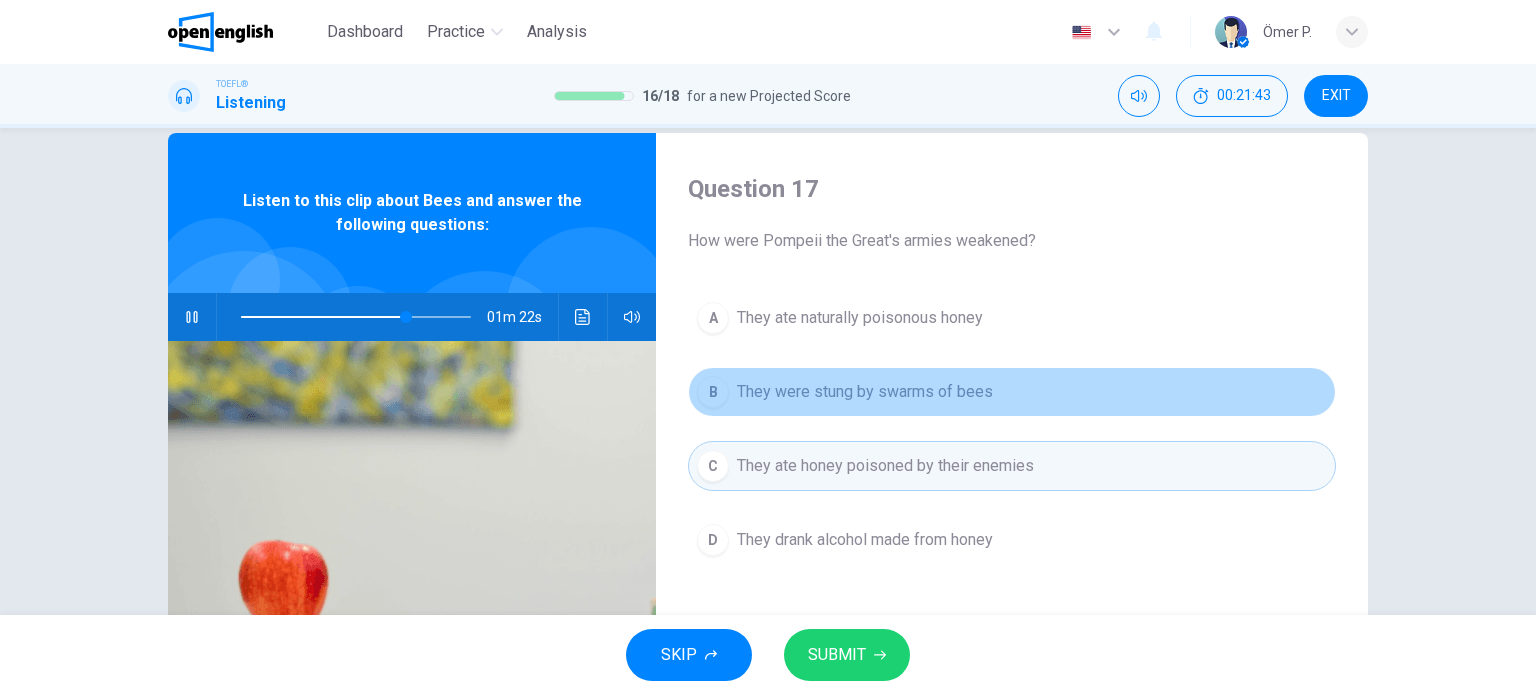 click on "They were stung by swarms of bees" at bounding box center [865, 392] 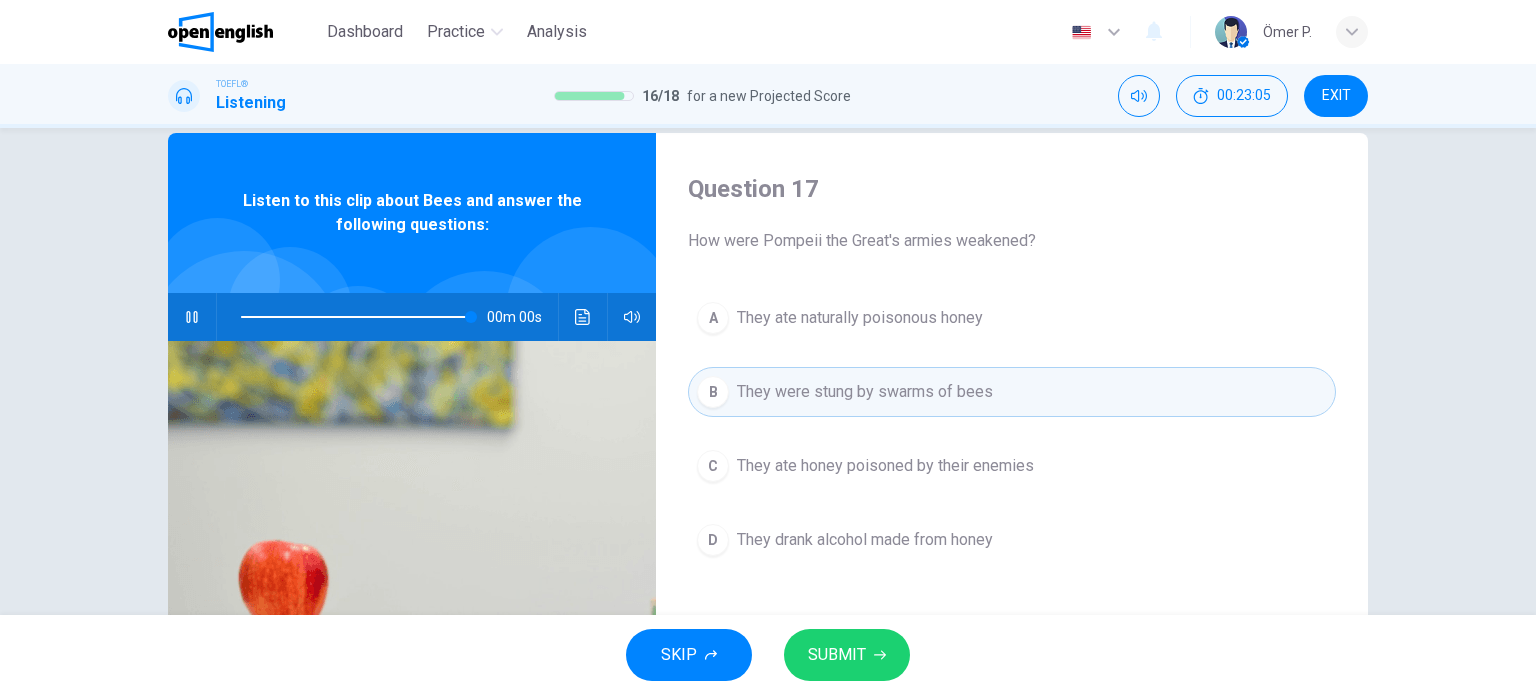 type on "*" 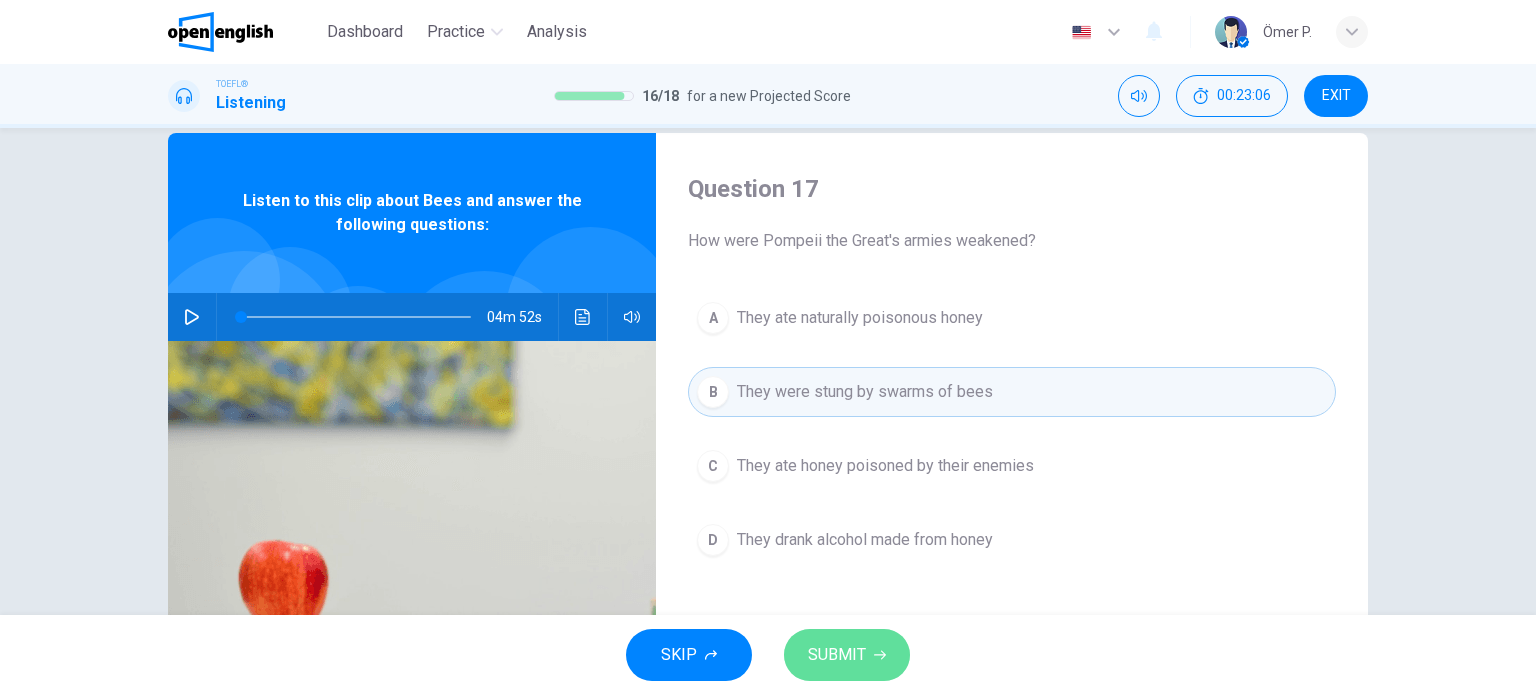 click on "SUBMIT" at bounding box center (847, 655) 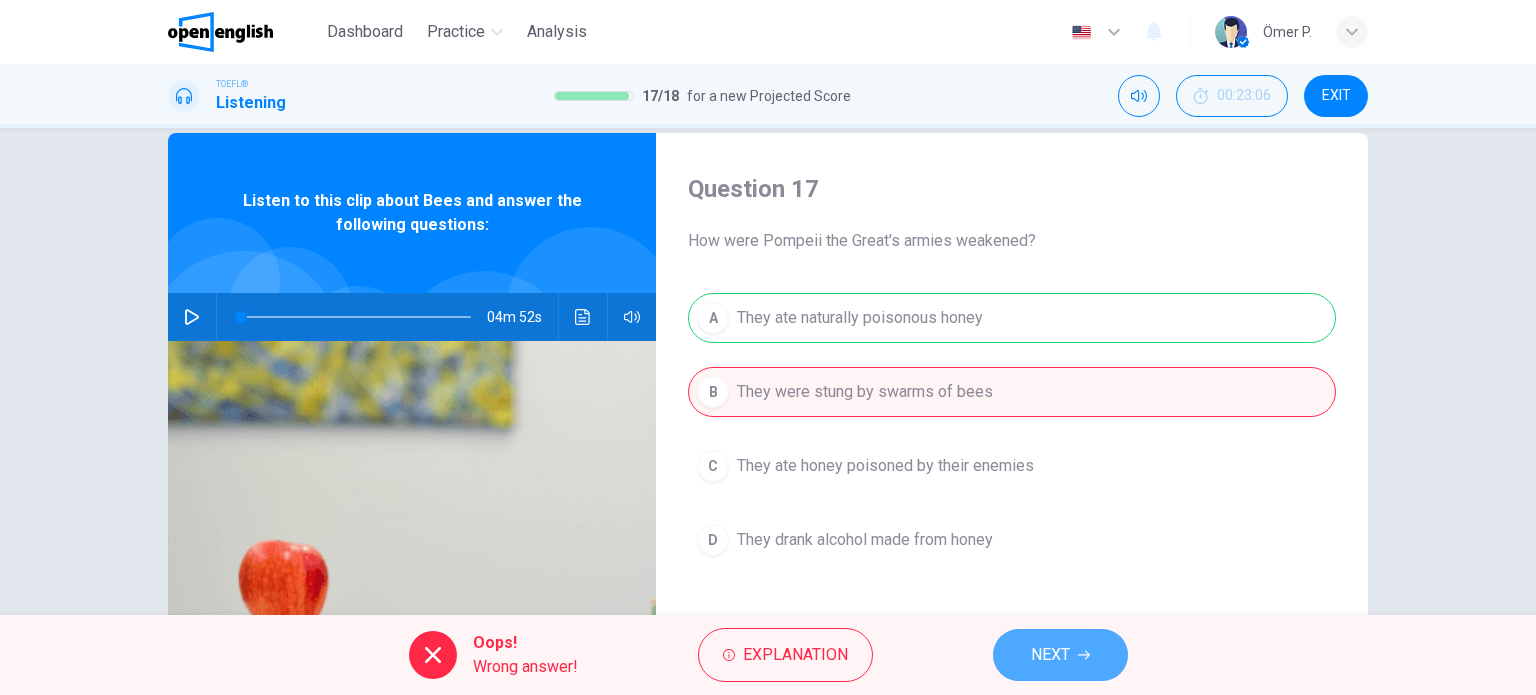 click on "NEXT" at bounding box center (1050, 655) 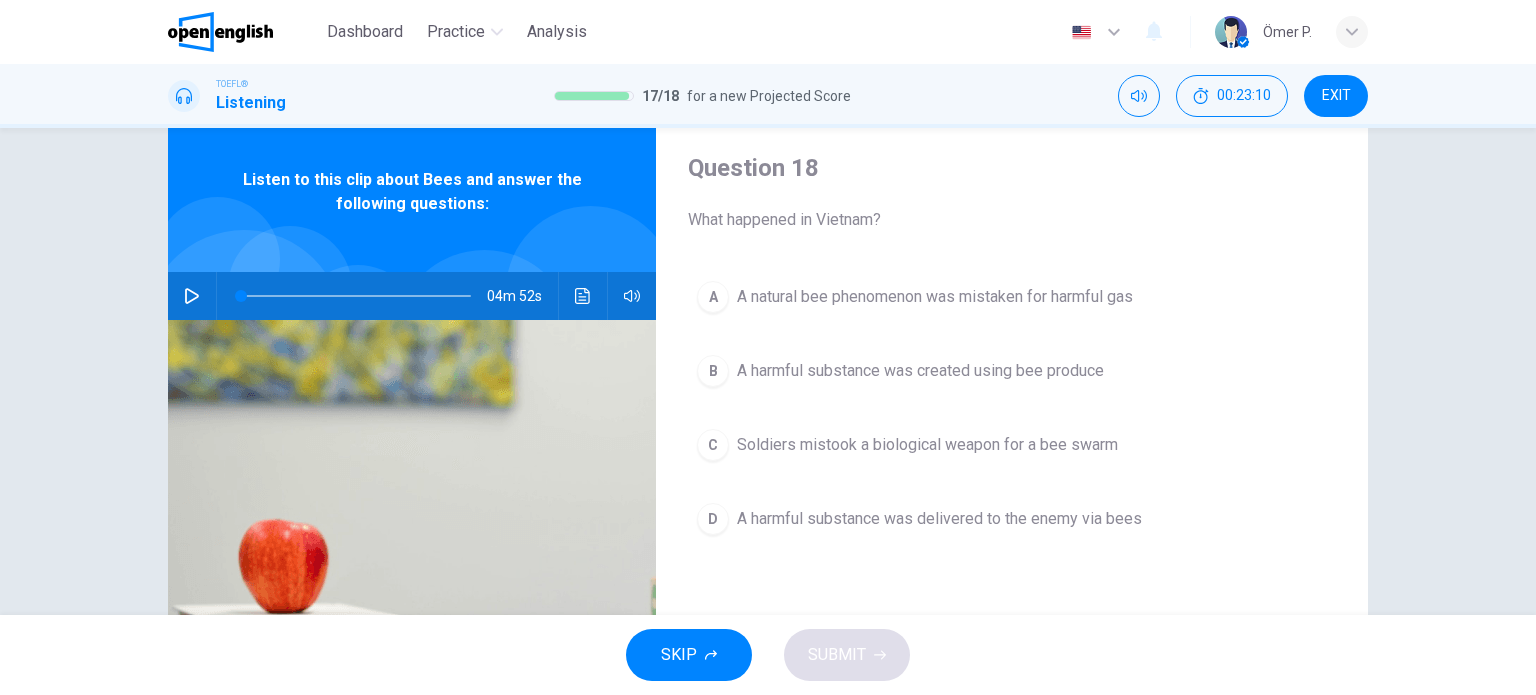 scroll, scrollTop: 55, scrollLeft: 0, axis: vertical 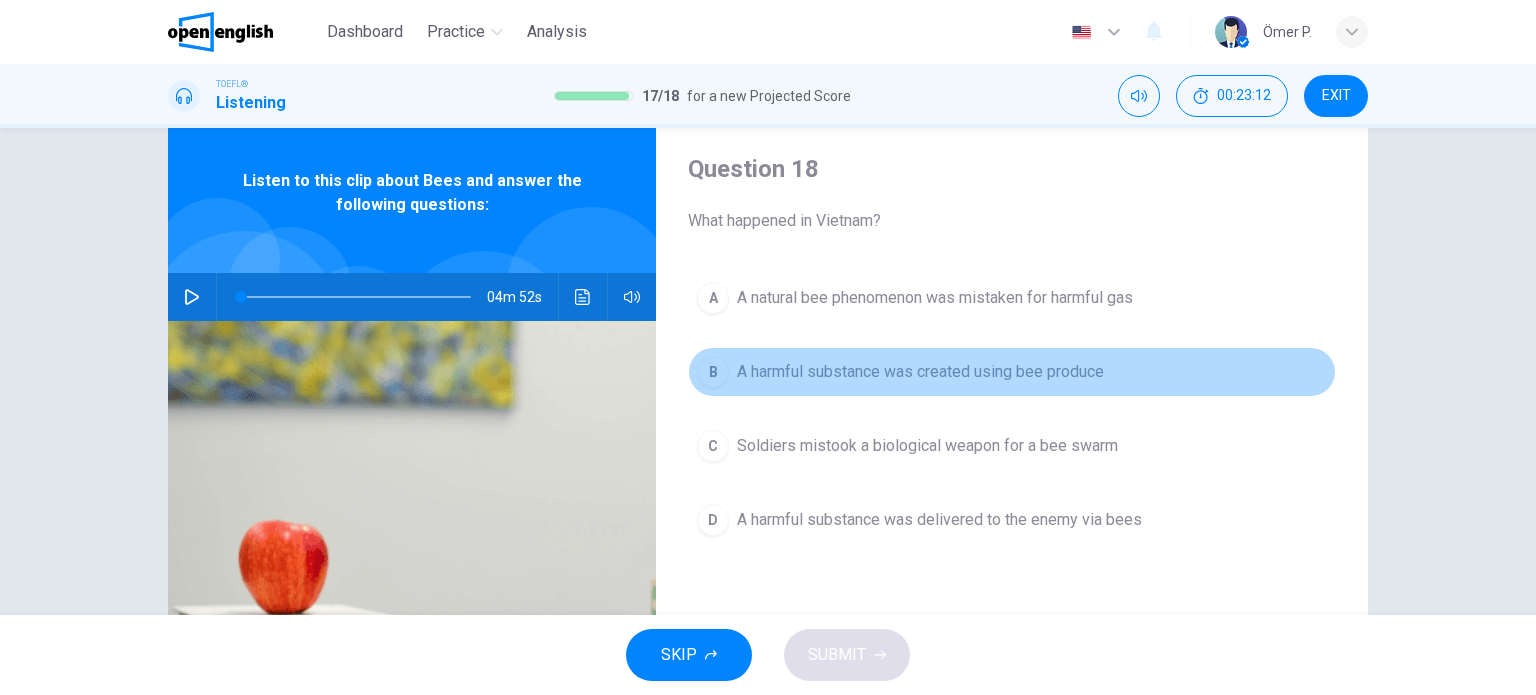 click on "B A harmful substance was created using bee produce" at bounding box center [1012, 372] 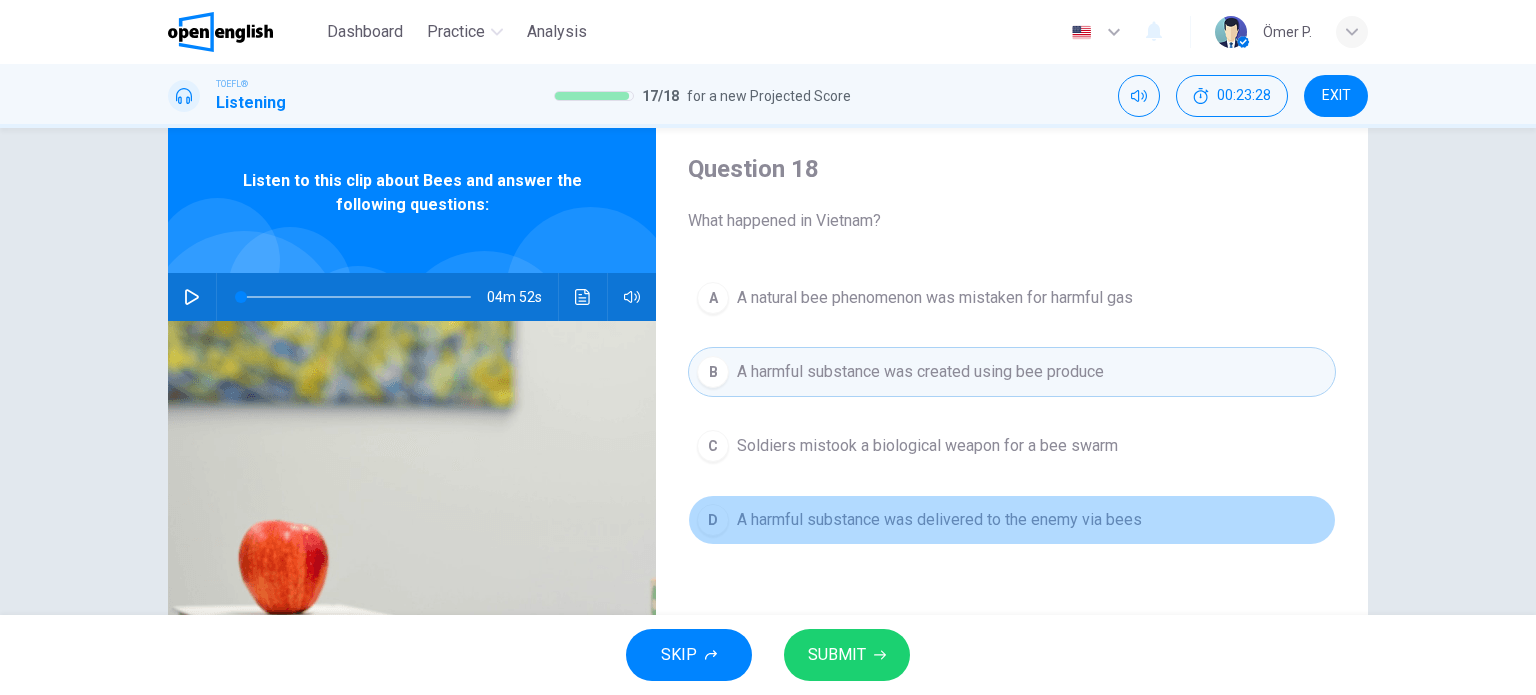 click on "D A harmful substance was delivered to the enemy via bees" at bounding box center [1012, 520] 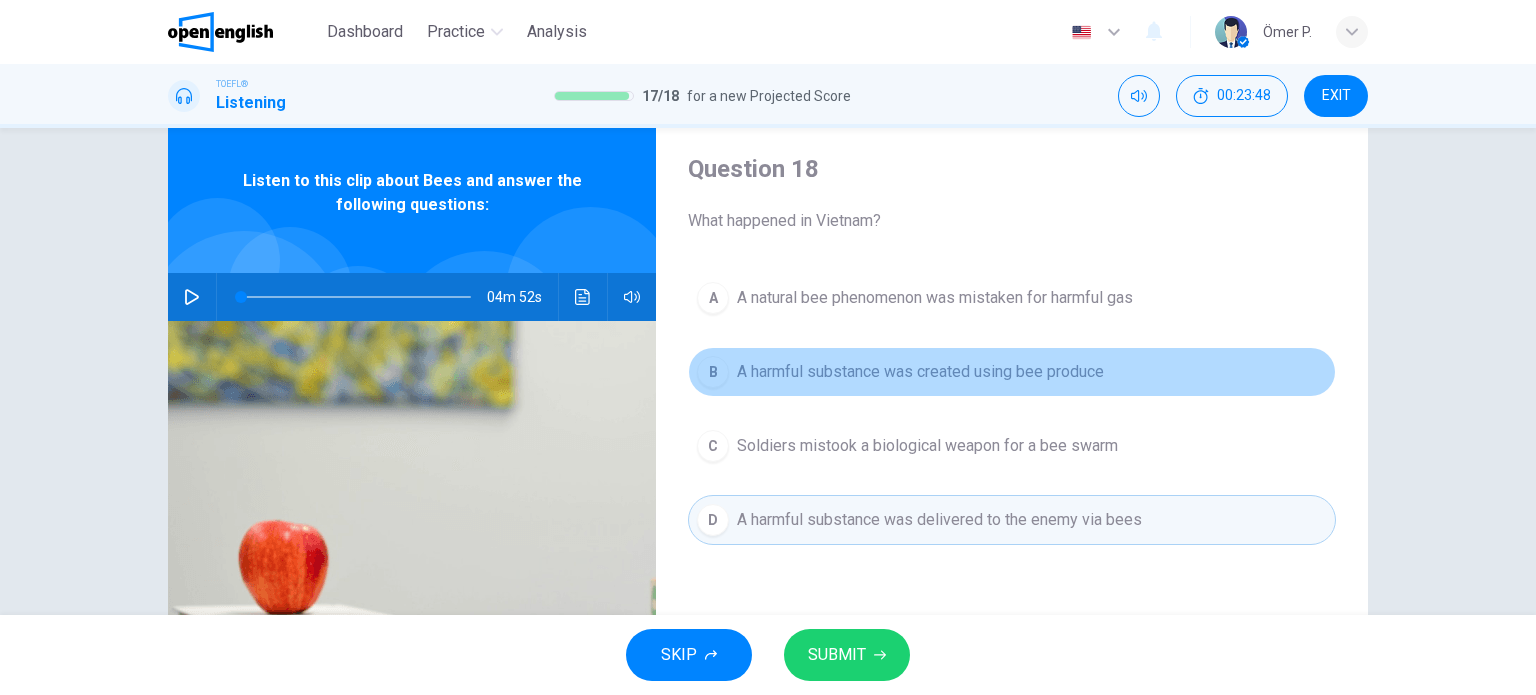 click on "A harmful substance was created using bee produce" at bounding box center (920, 372) 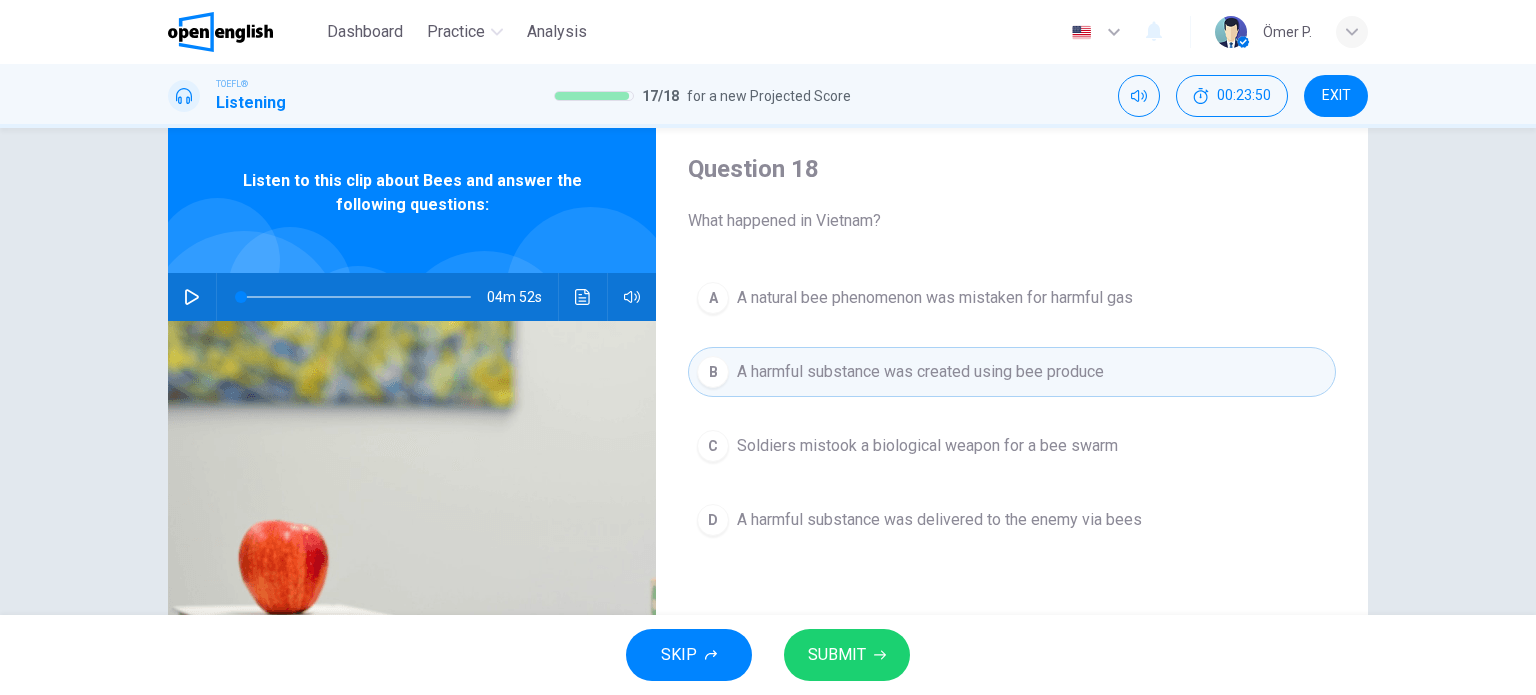 click on "SKIP SUBMIT" at bounding box center (768, 655) 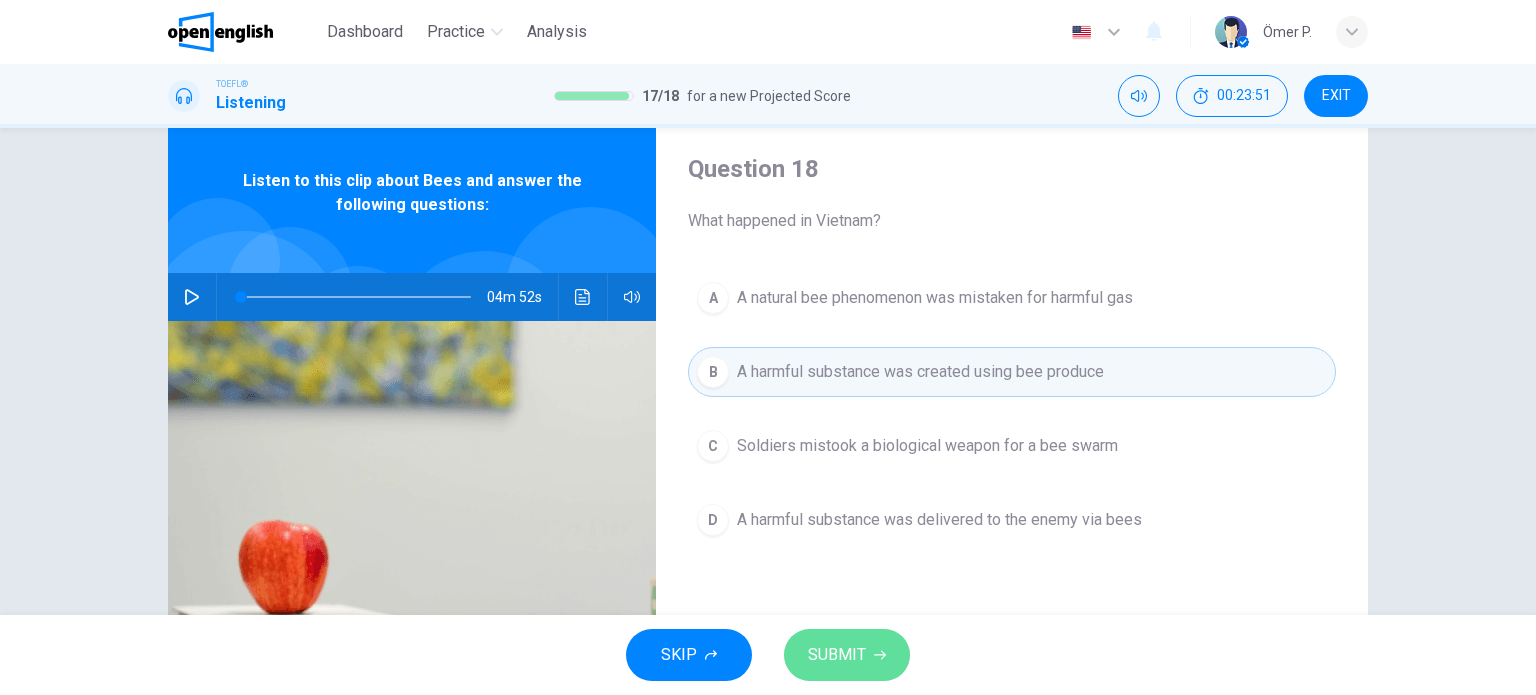 click on "SUBMIT" at bounding box center [847, 655] 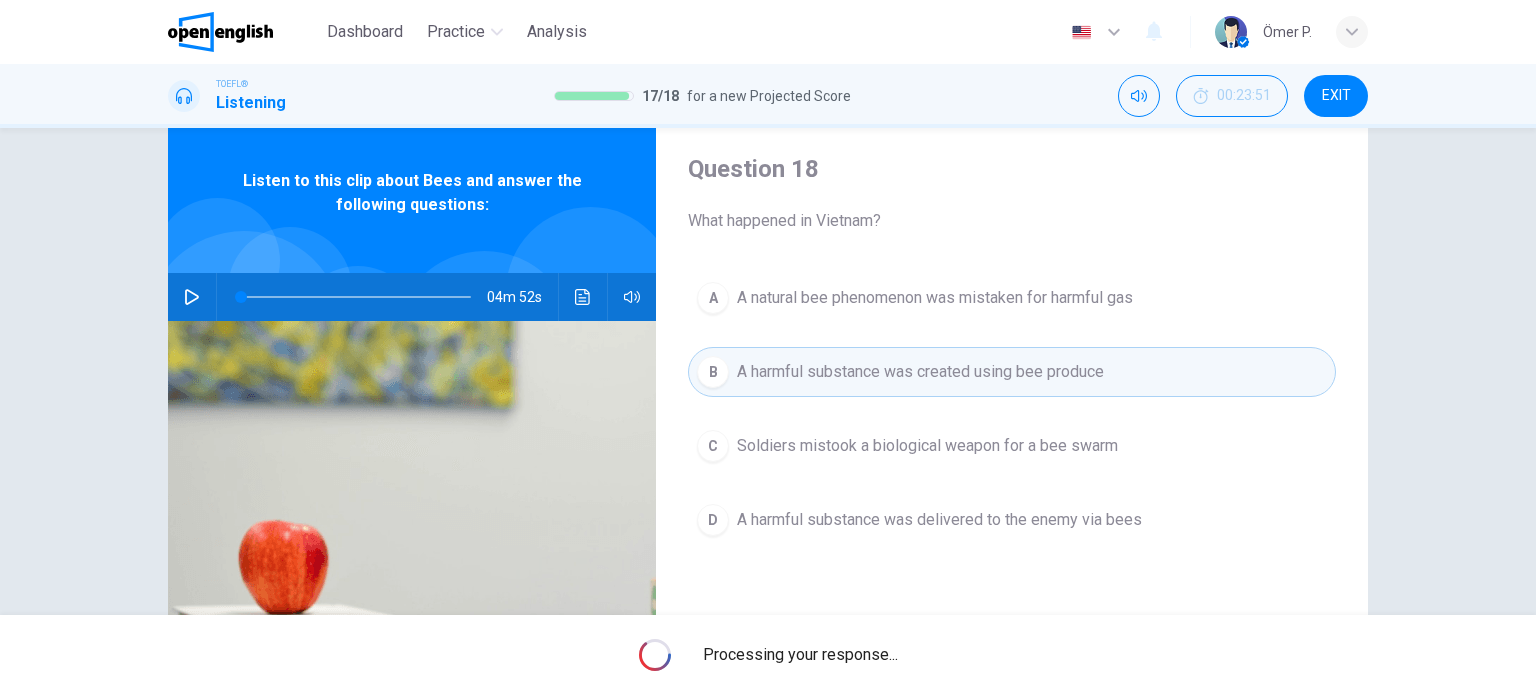 scroll, scrollTop: 0, scrollLeft: 0, axis: both 